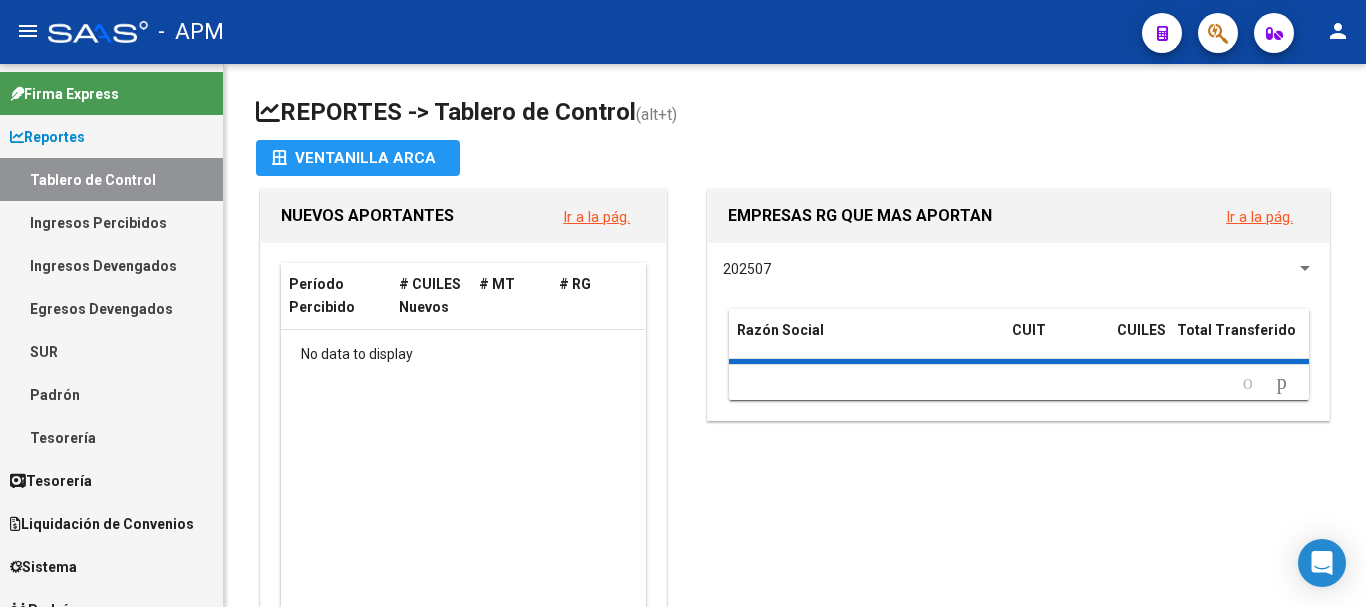 scroll, scrollTop: 0, scrollLeft: 0, axis: both 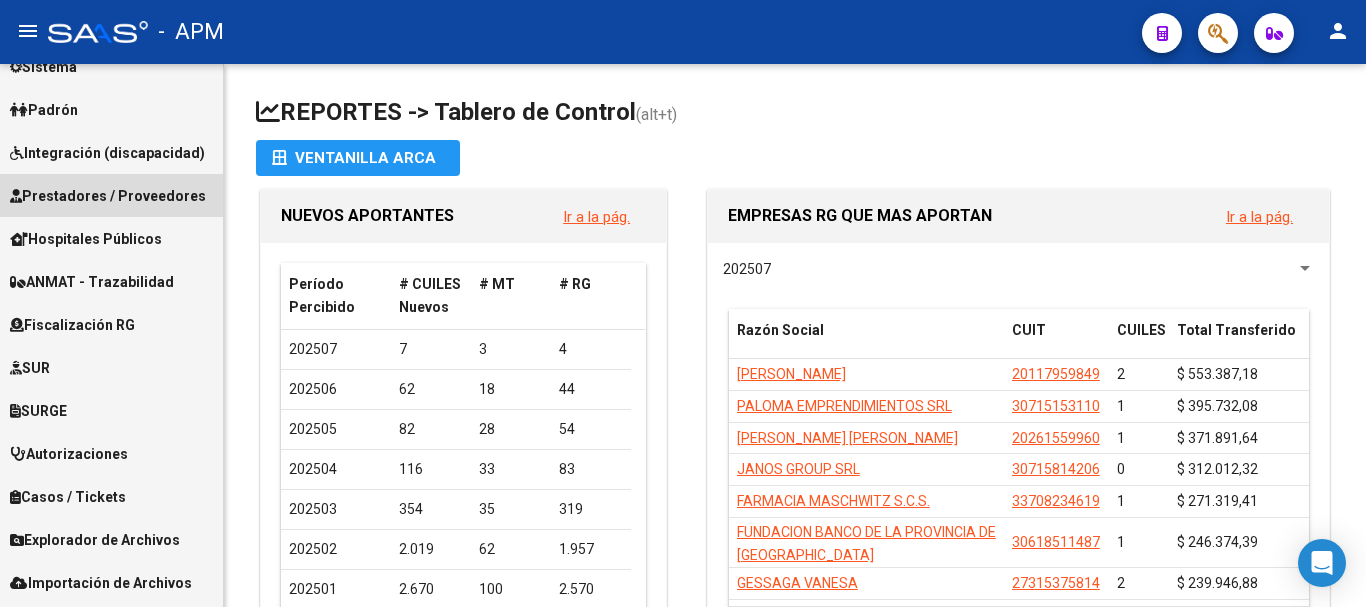 click on "Prestadores / Proveedores" at bounding box center [108, 196] 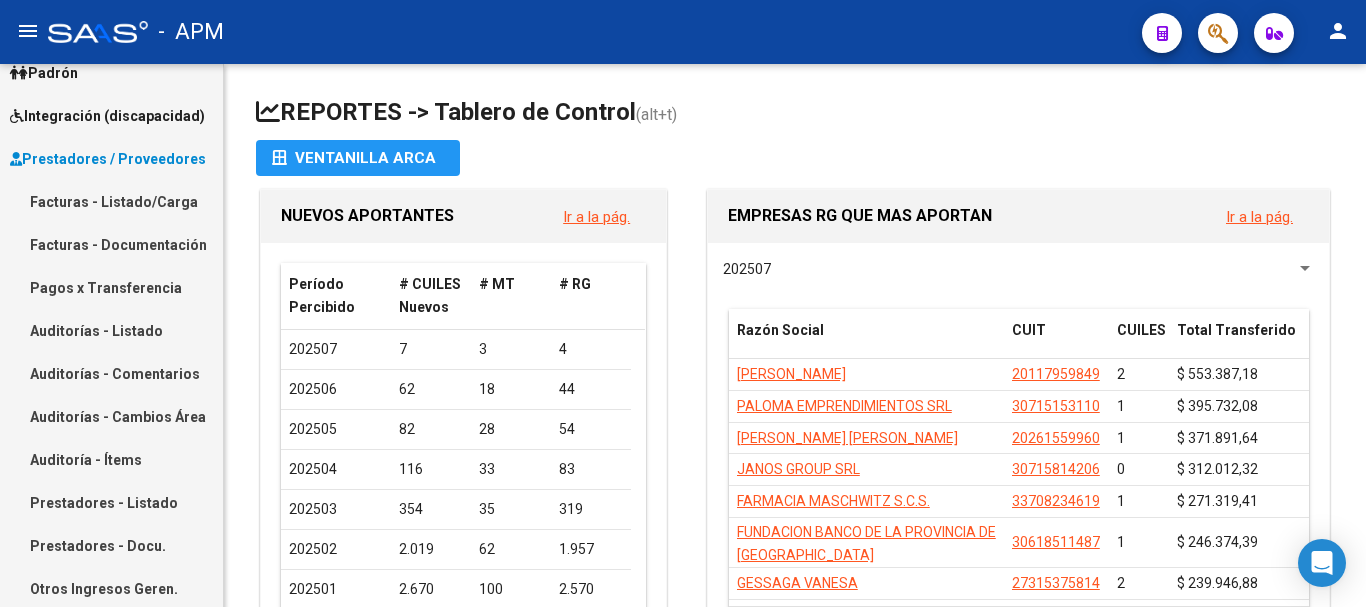 scroll, scrollTop: 199, scrollLeft: 0, axis: vertical 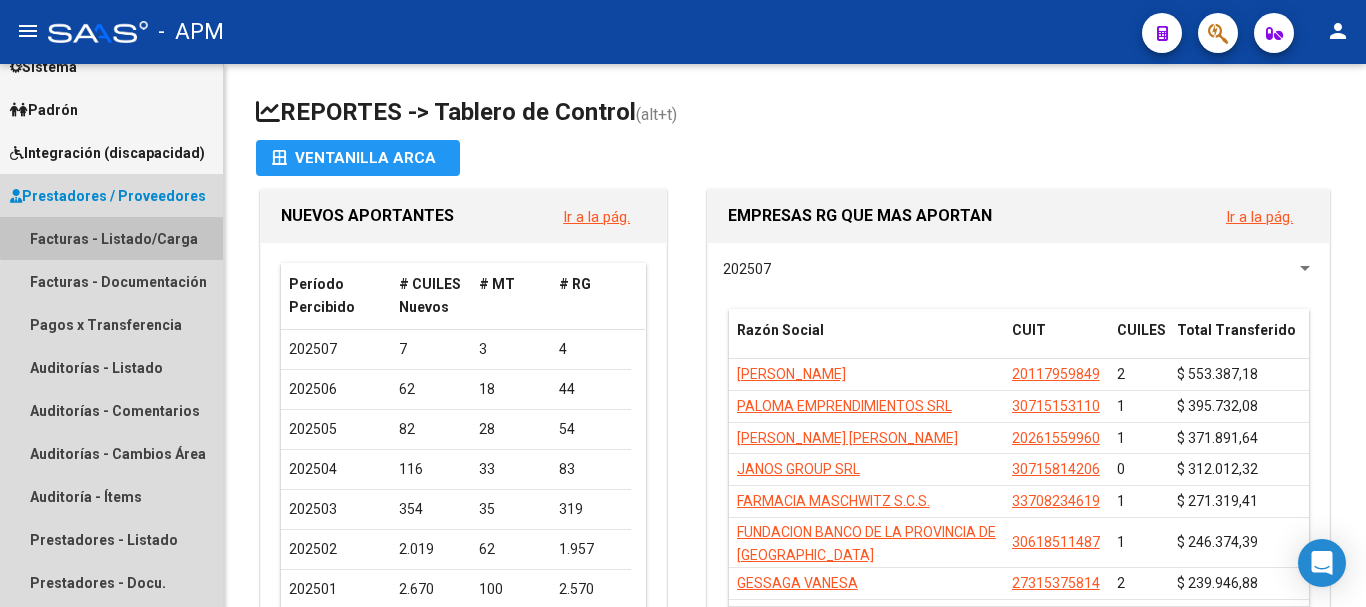drag, startPoint x: 114, startPoint y: 232, endPoint x: 214, endPoint y: 14, distance: 239.84161 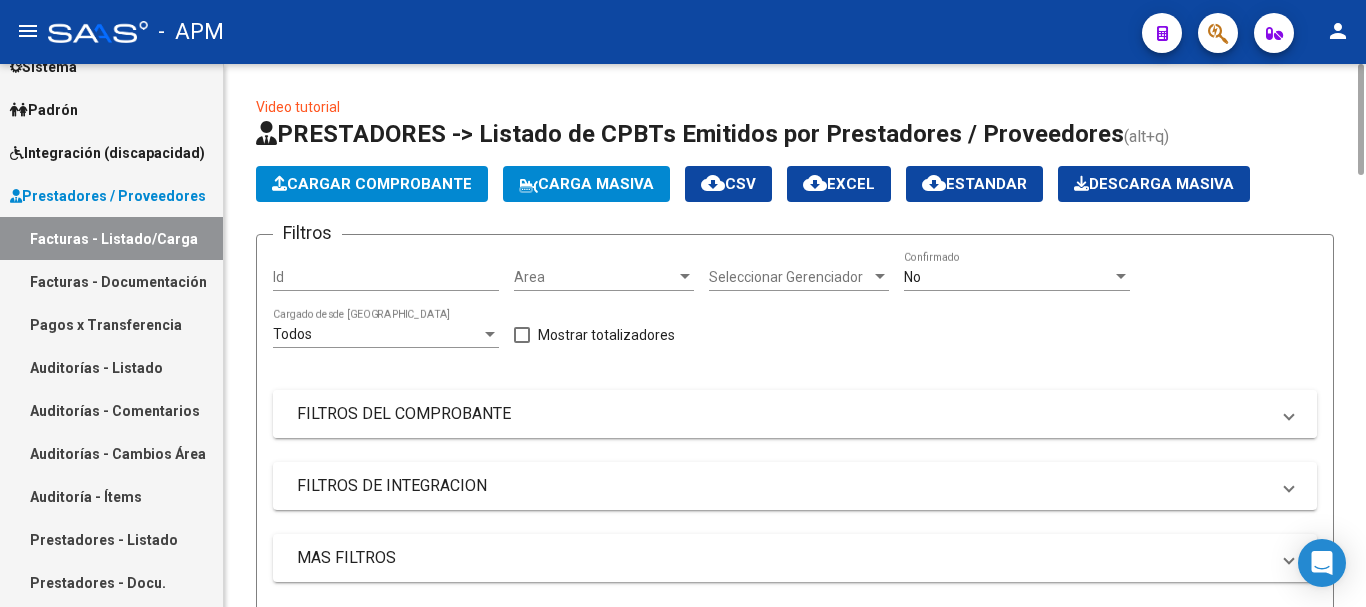 click on "FILTROS DEL COMPROBANTE" at bounding box center [783, 414] 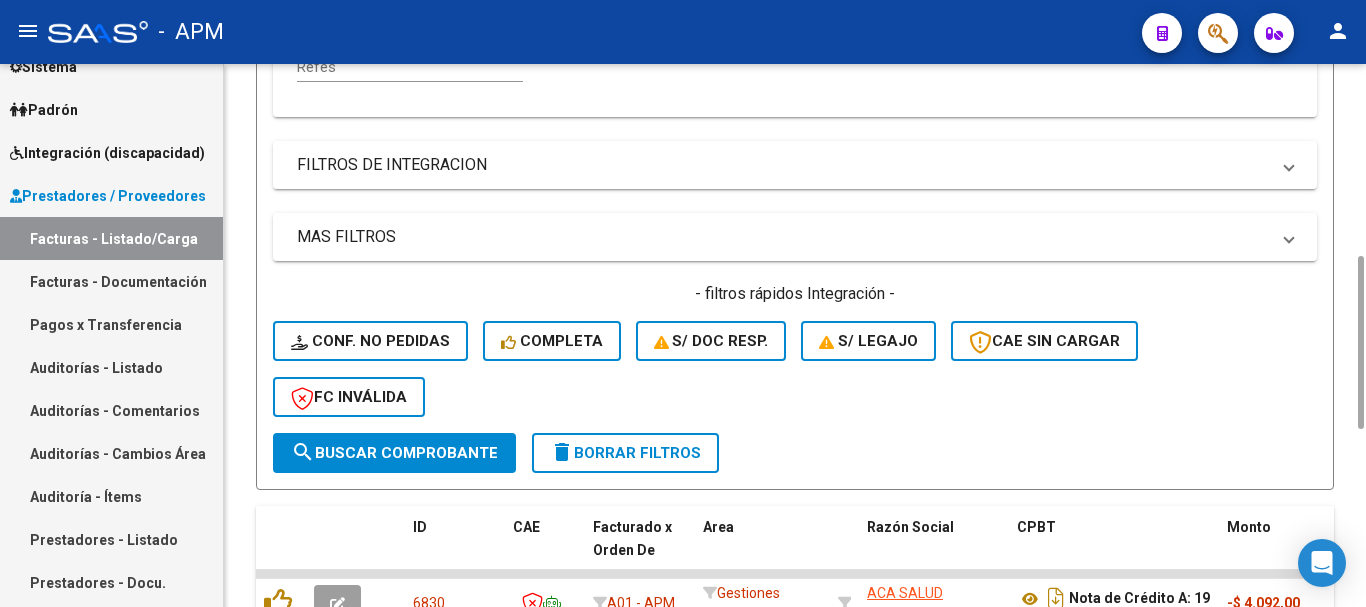 scroll, scrollTop: 200, scrollLeft: 0, axis: vertical 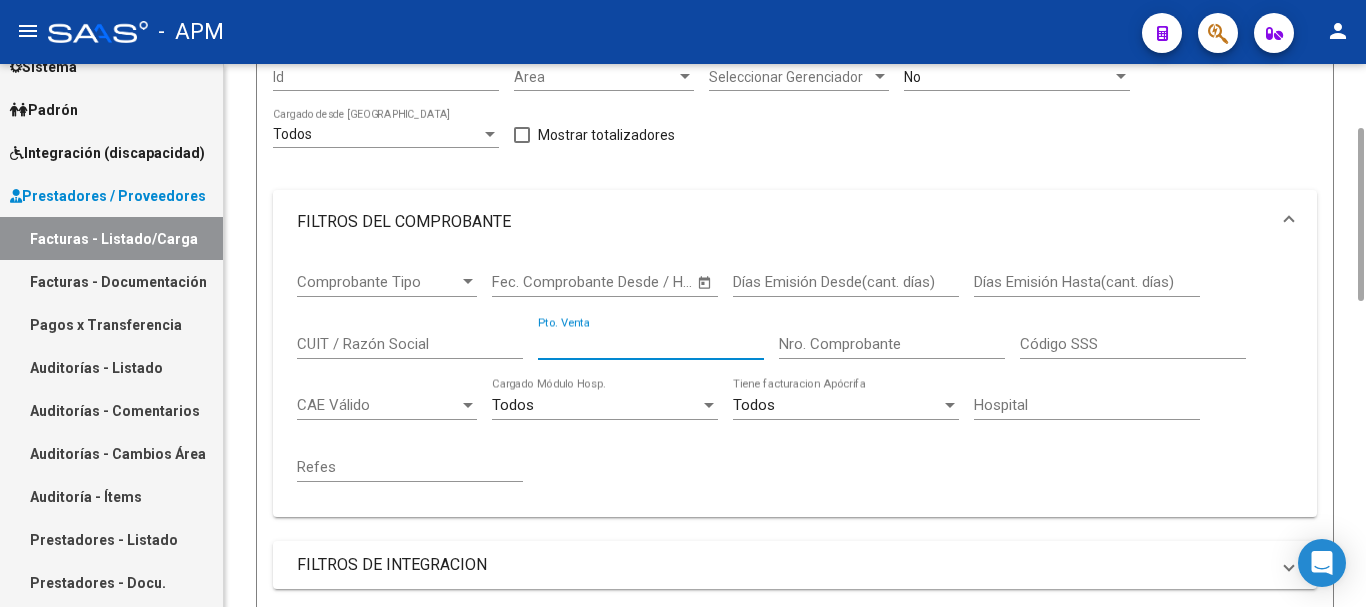 click on "Pto. Venta" at bounding box center [651, 344] 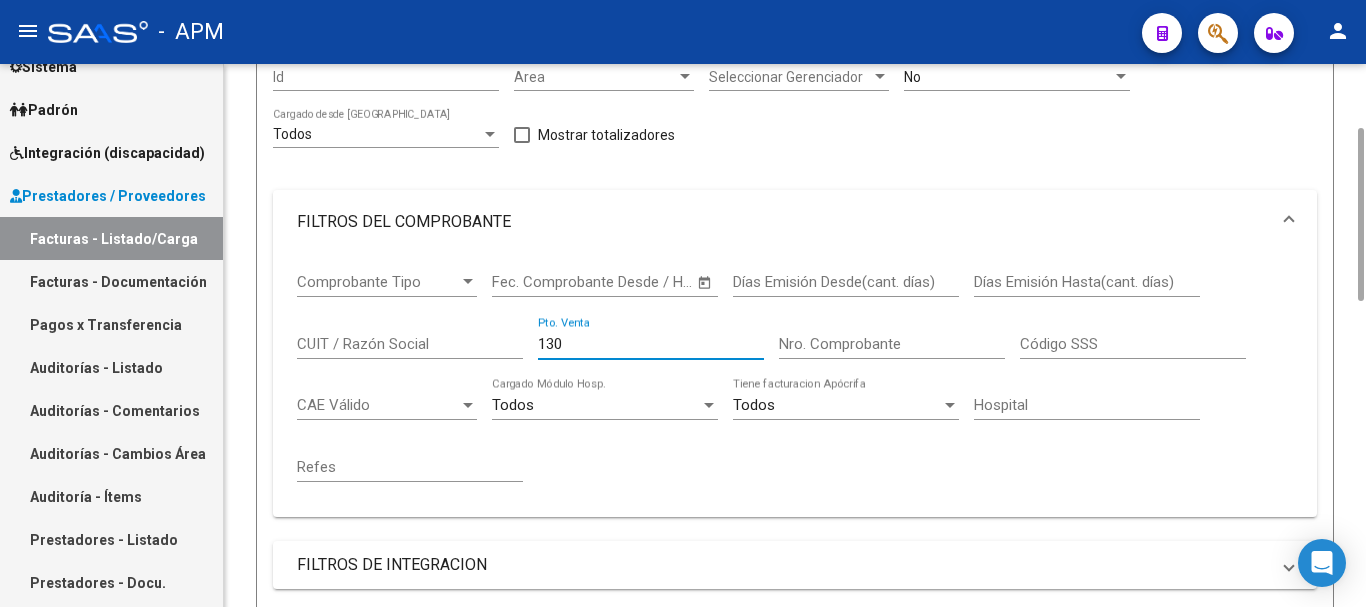 type on "130" 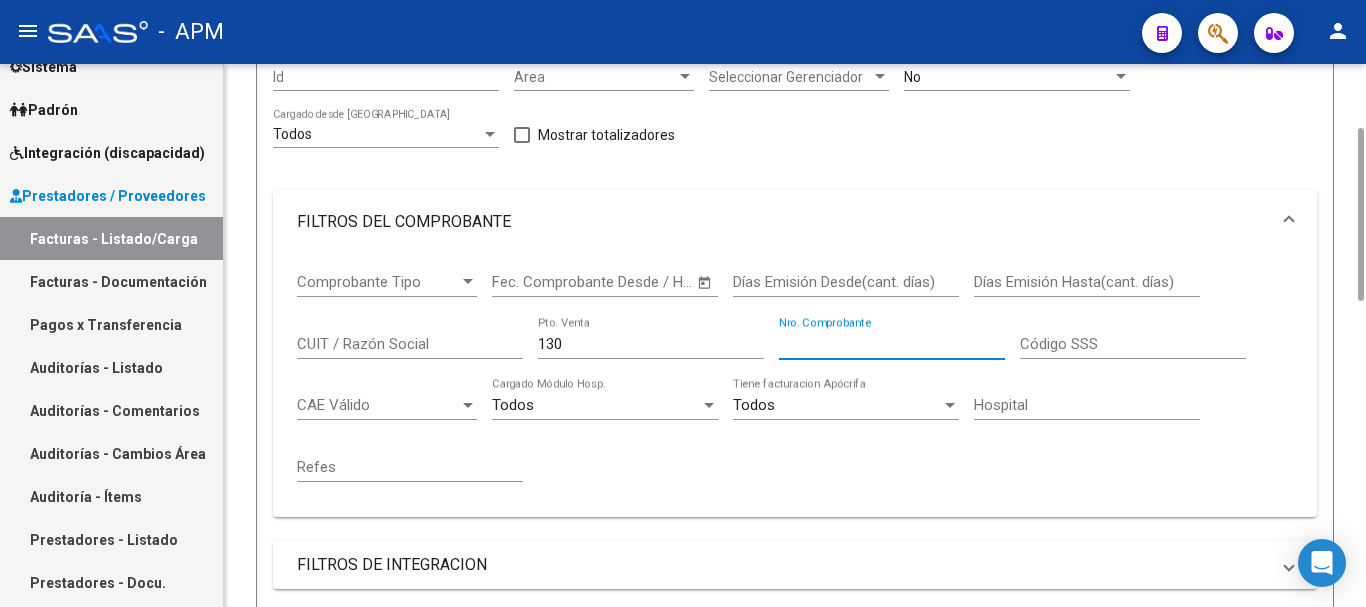 click on "Nro. Comprobante" at bounding box center (892, 344) 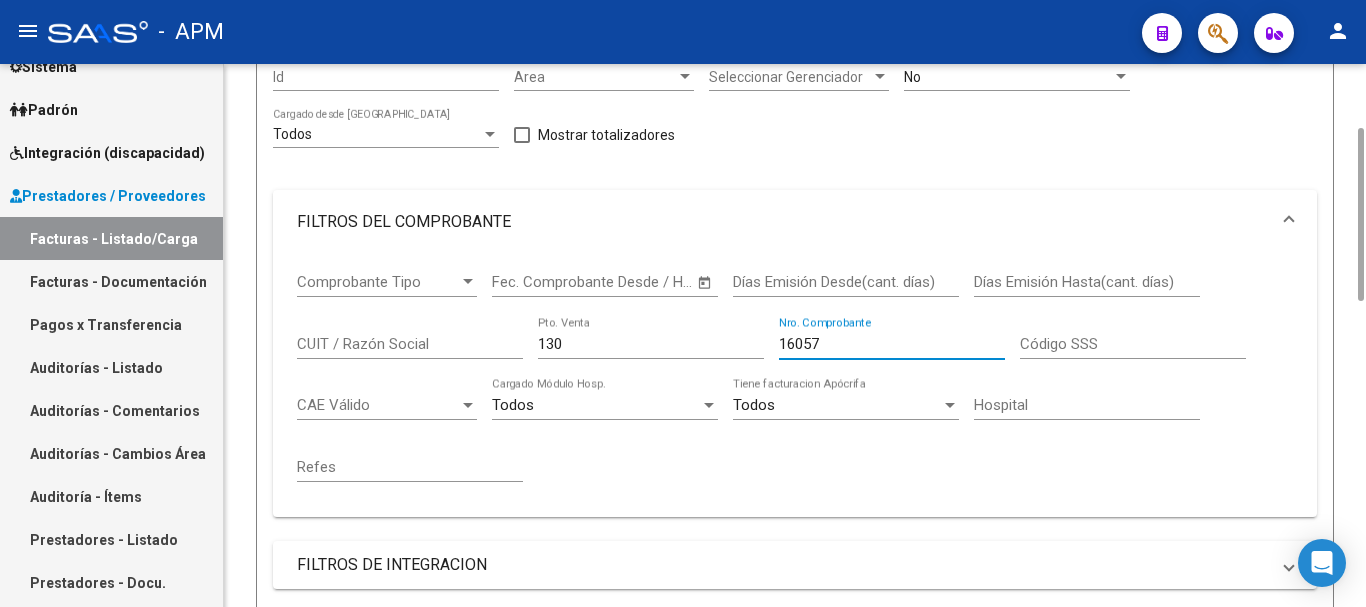 scroll, scrollTop: 600, scrollLeft: 0, axis: vertical 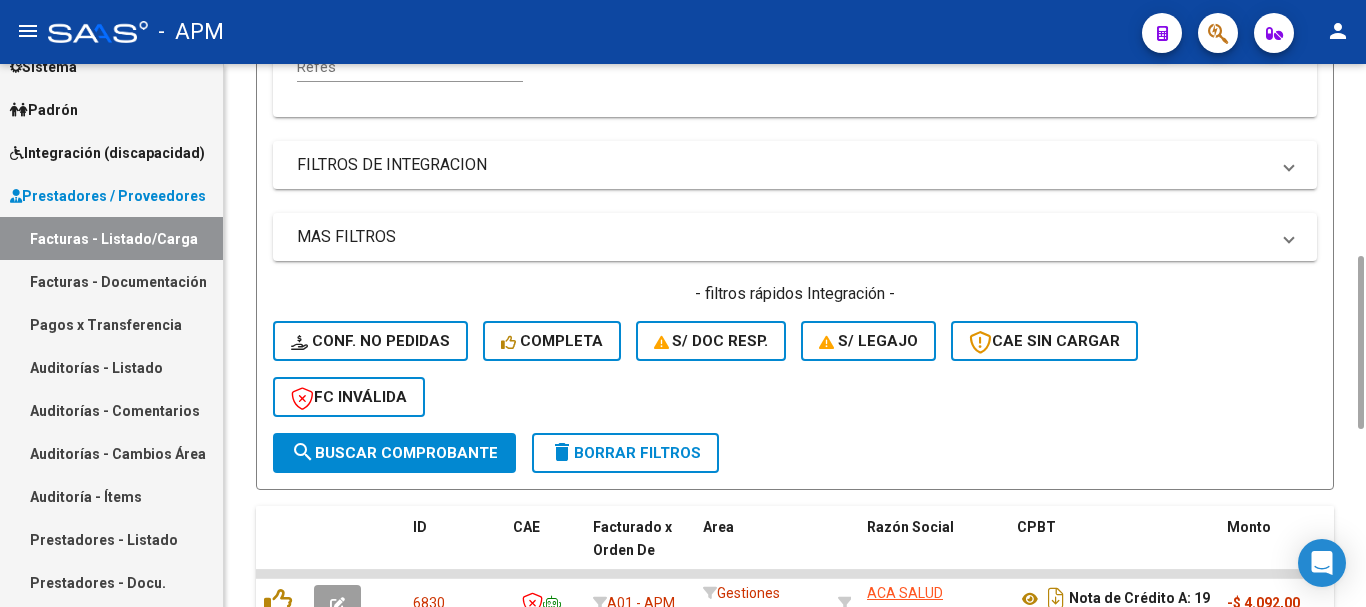 type on "16057" 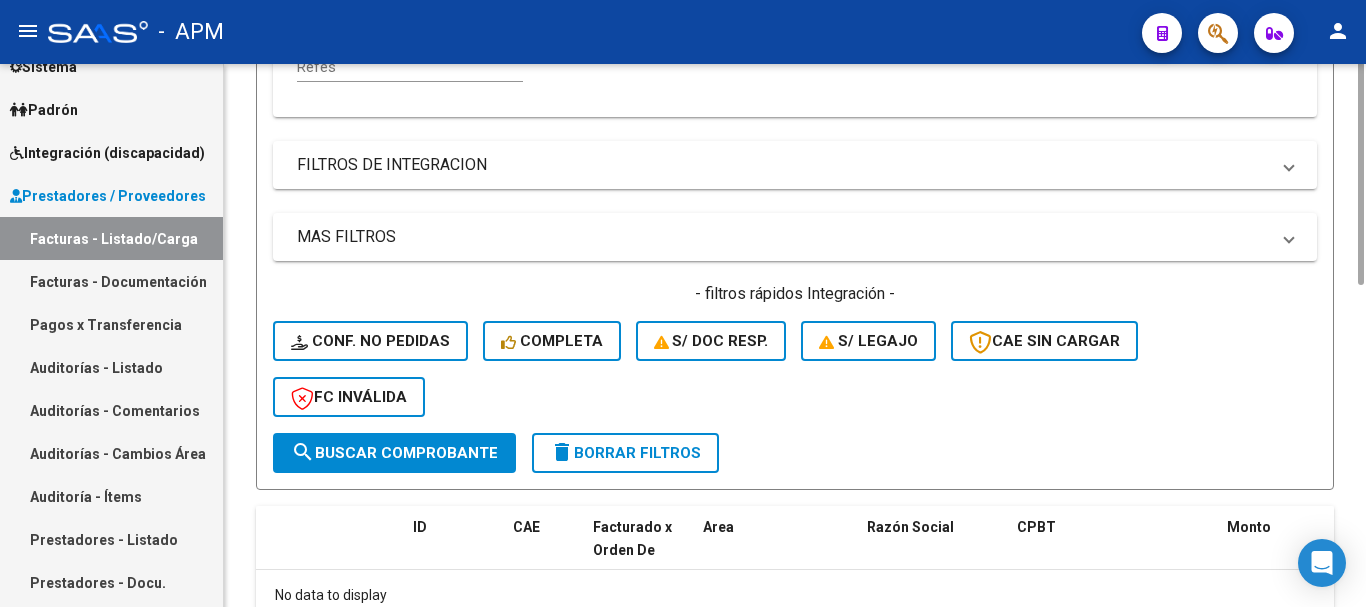 scroll, scrollTop: 0, scrollLeft: 0, axis: both 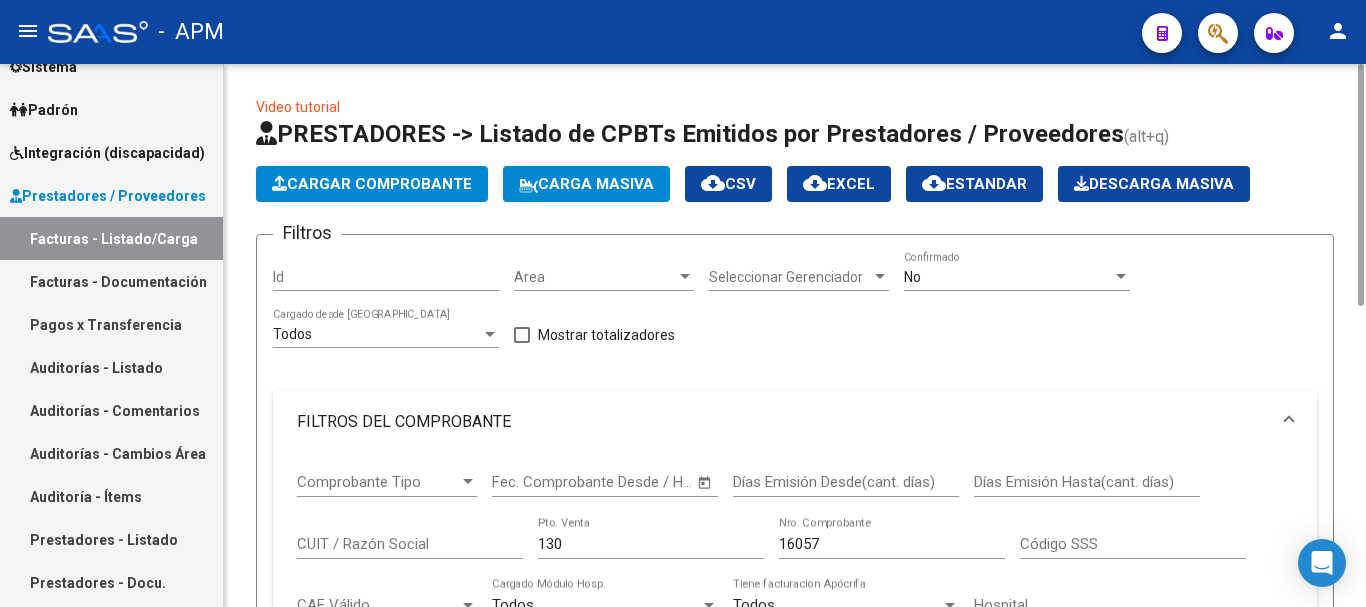 click on "No" at bounding box center [1008, 277] 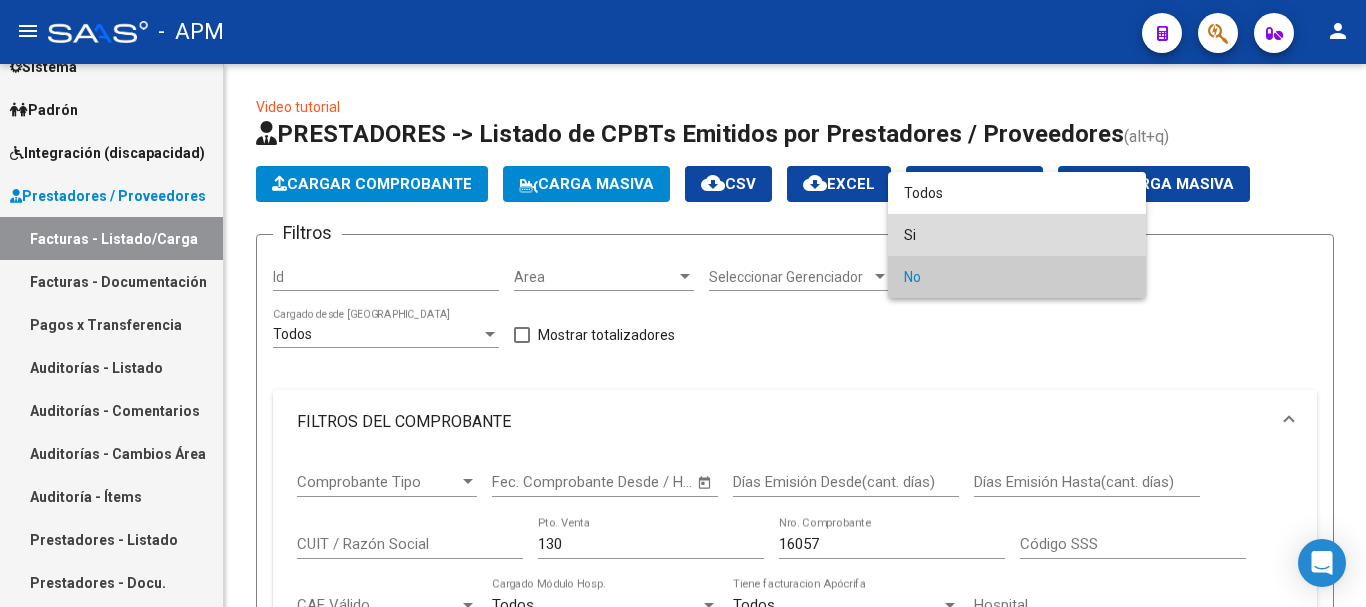 click on "Si" at bounding box center (1017, 235) 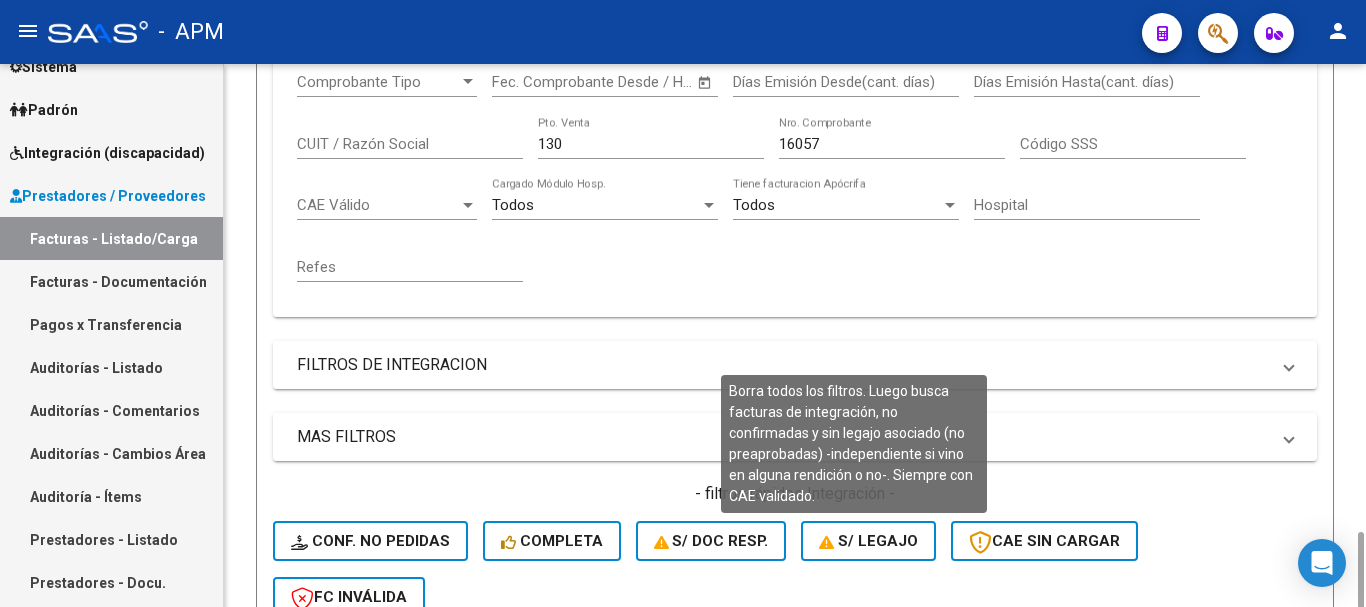 scroll, scrollTop: 600, scrollLeft: 0, axis: vertical 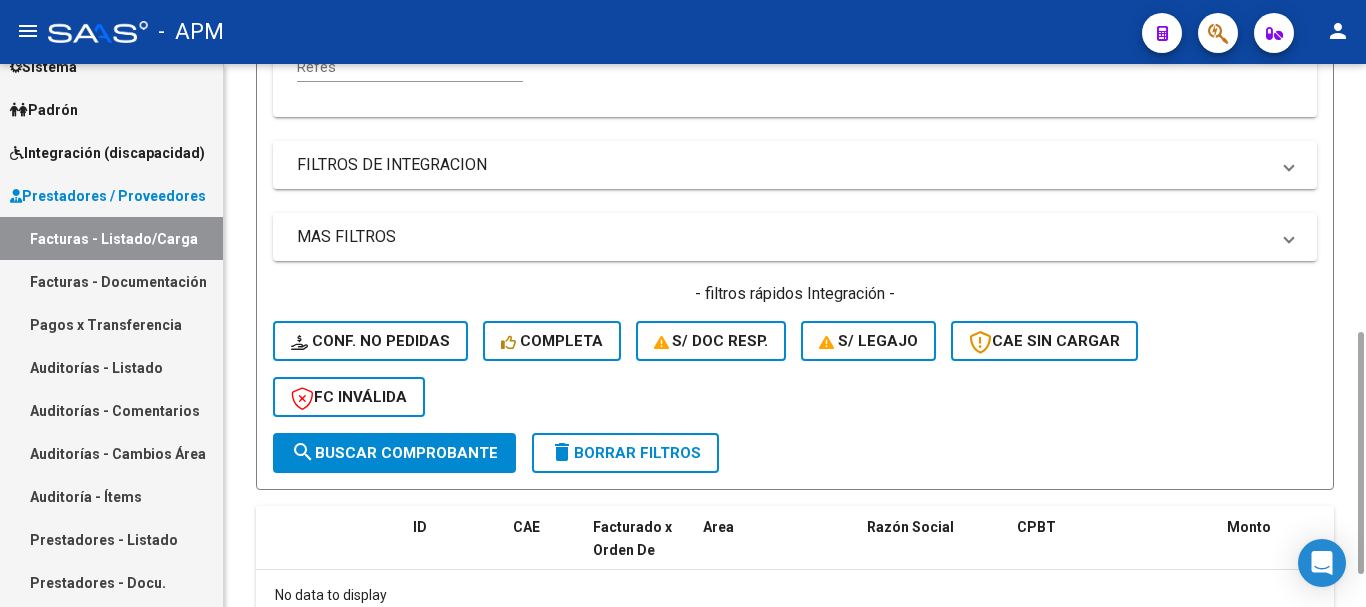 click on "search  Buscar Comprobante" 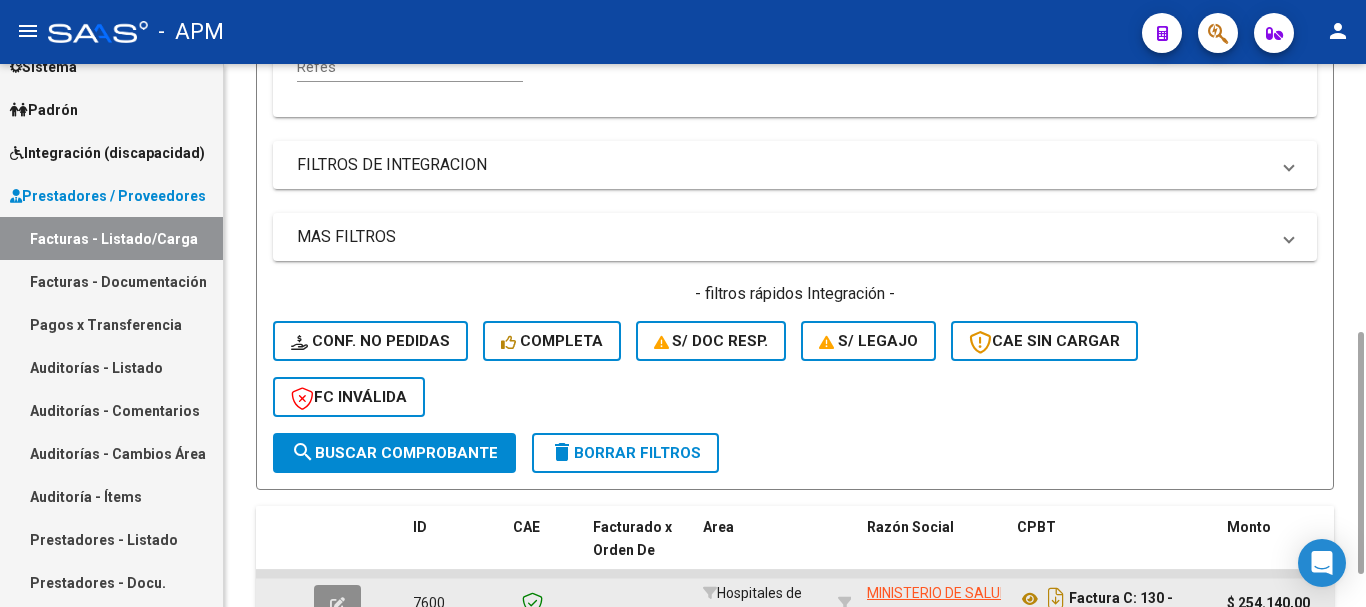 click 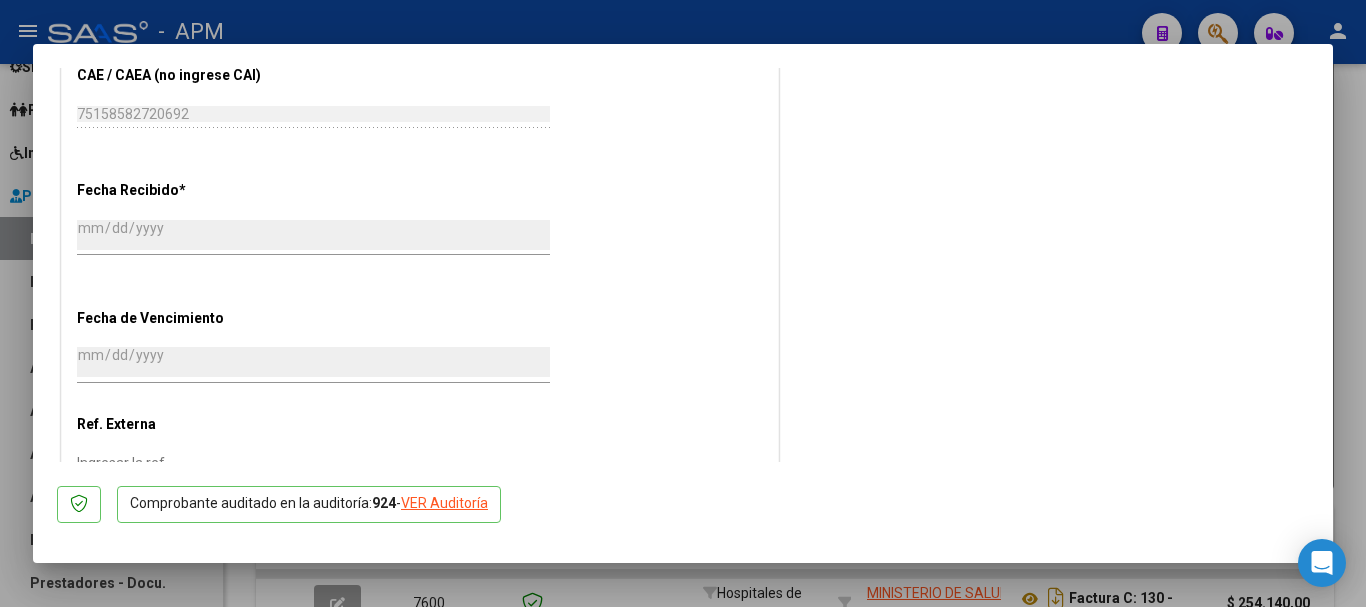 scroll, scrollTop: 1100, scrollLeft: 0, axis: vertical 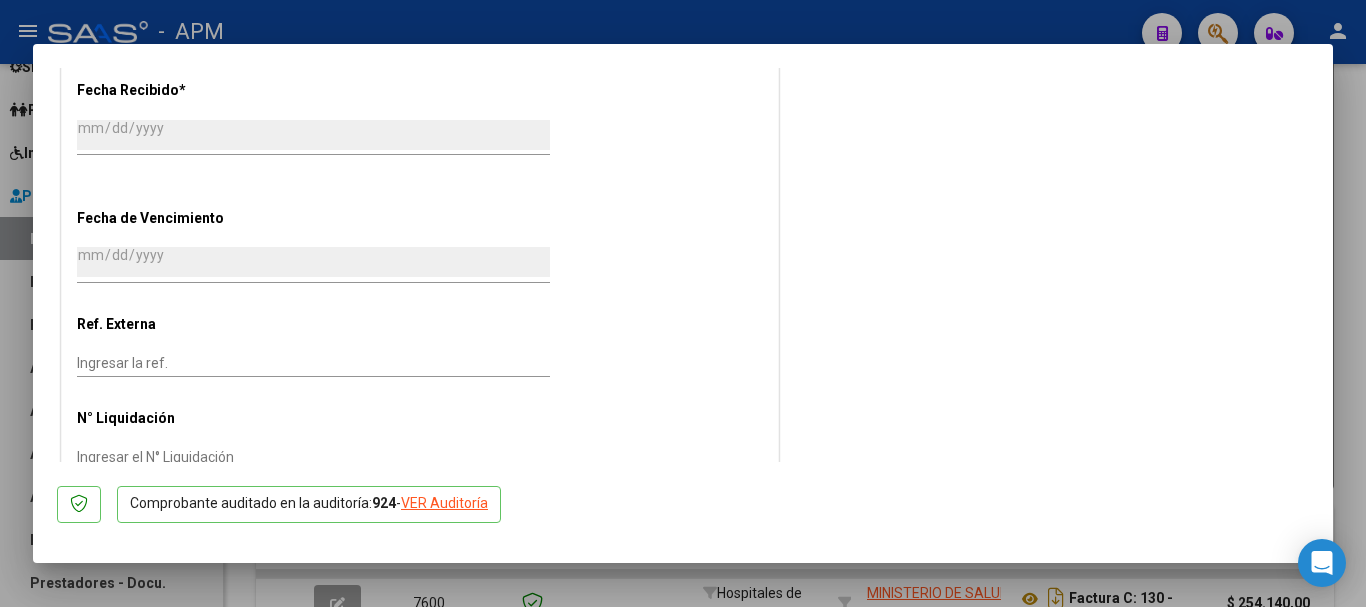 click at bounding box center [683, 303] 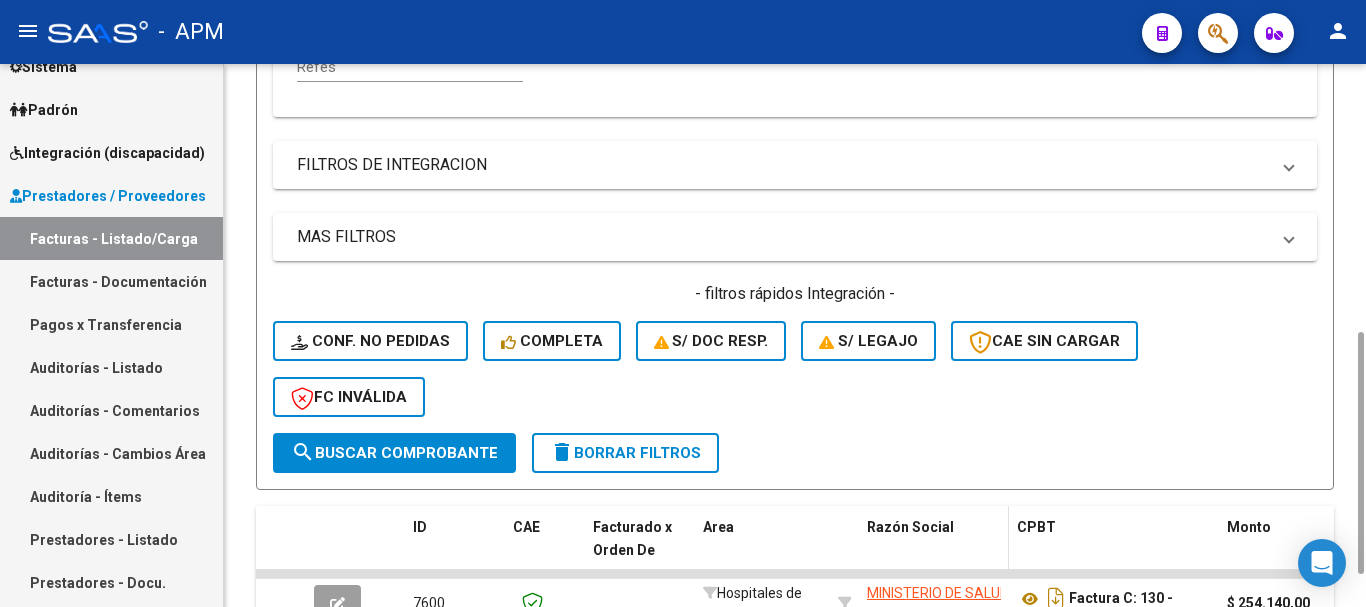 scroll, scrollTop: 200, scrollLeft: 0, axis: vertical 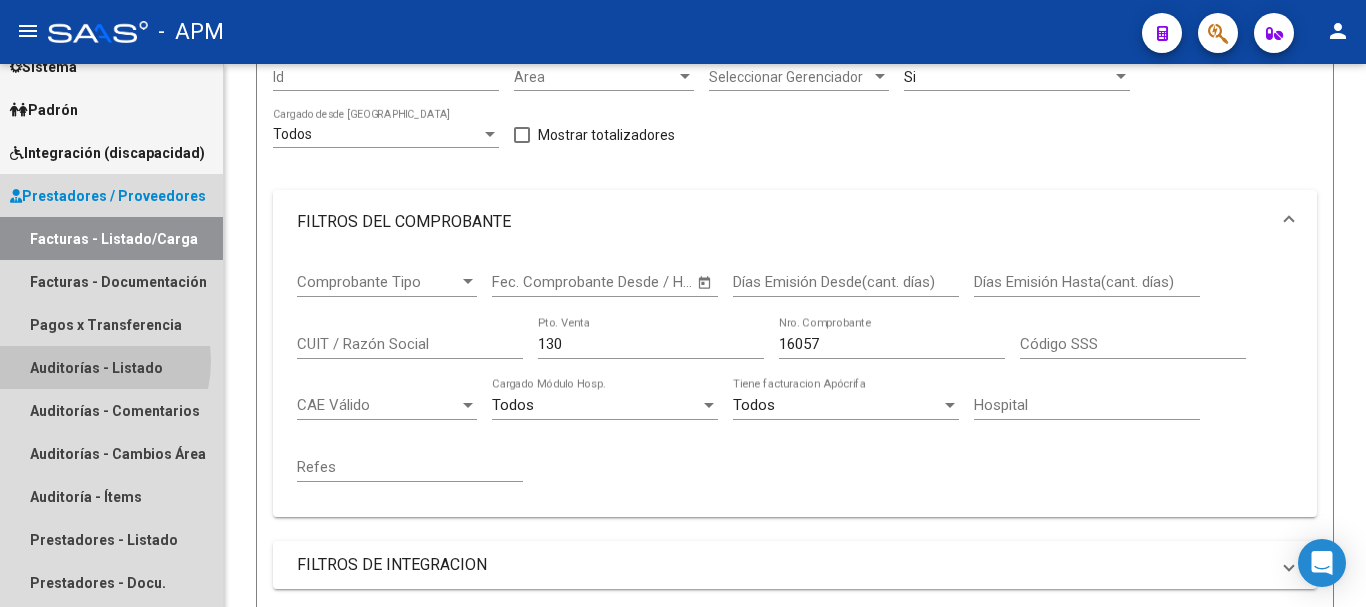click on "Auditorías - Listado" at bounding box center (111, 367) 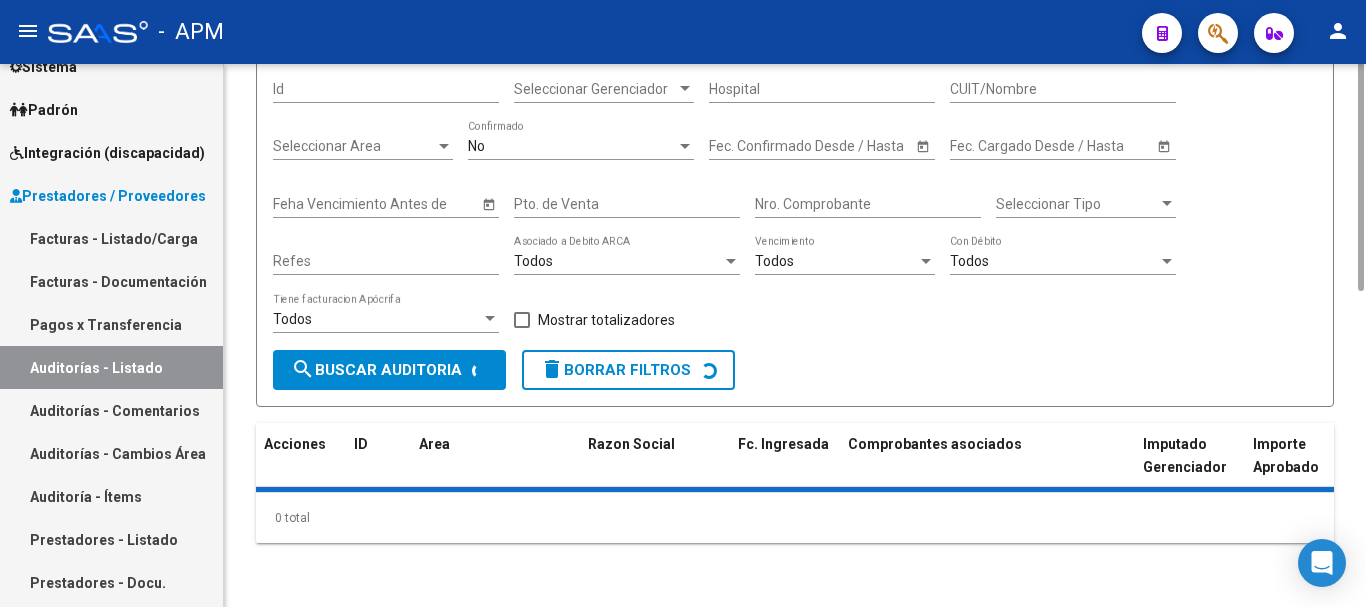 scroll, scrollTop: 0, scrollLeft: 0, axis: both 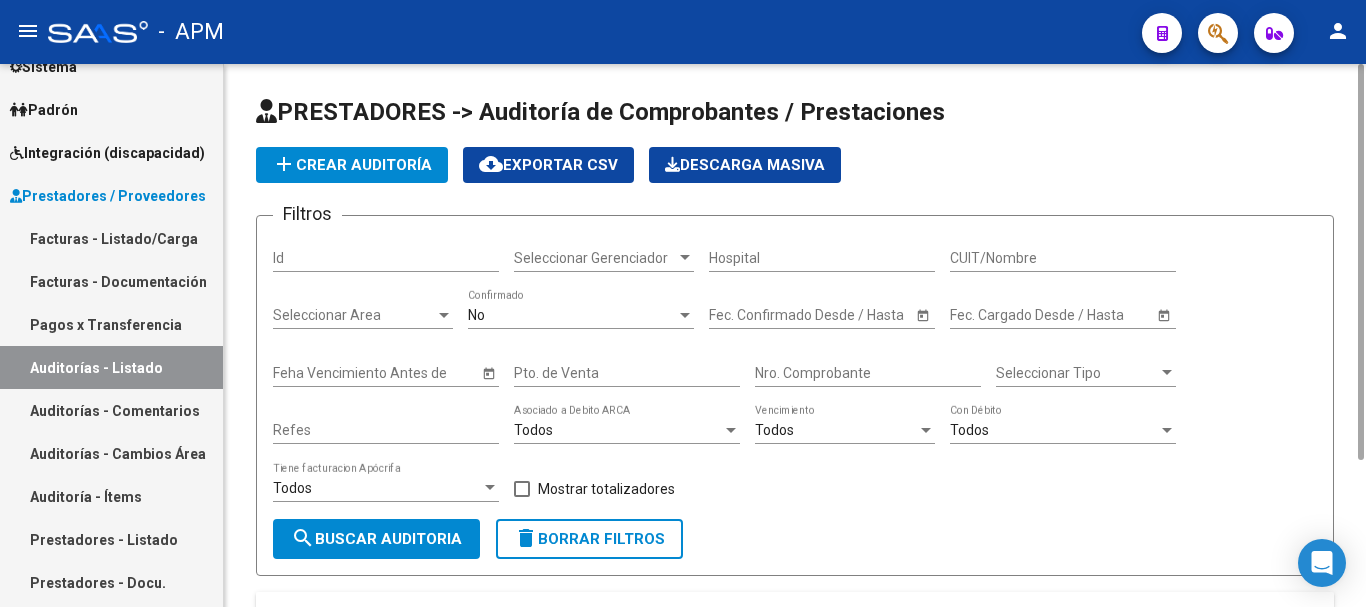 click on "Pto. de Venta" at bounding box center (627, 373) 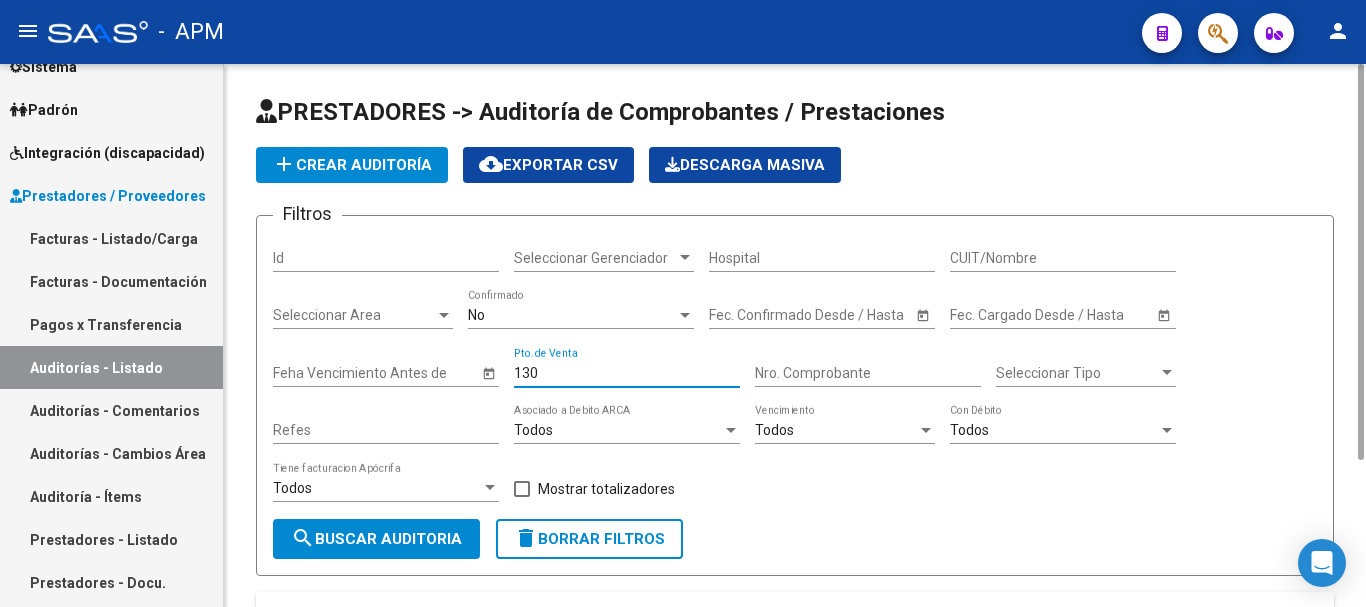 type on "130" 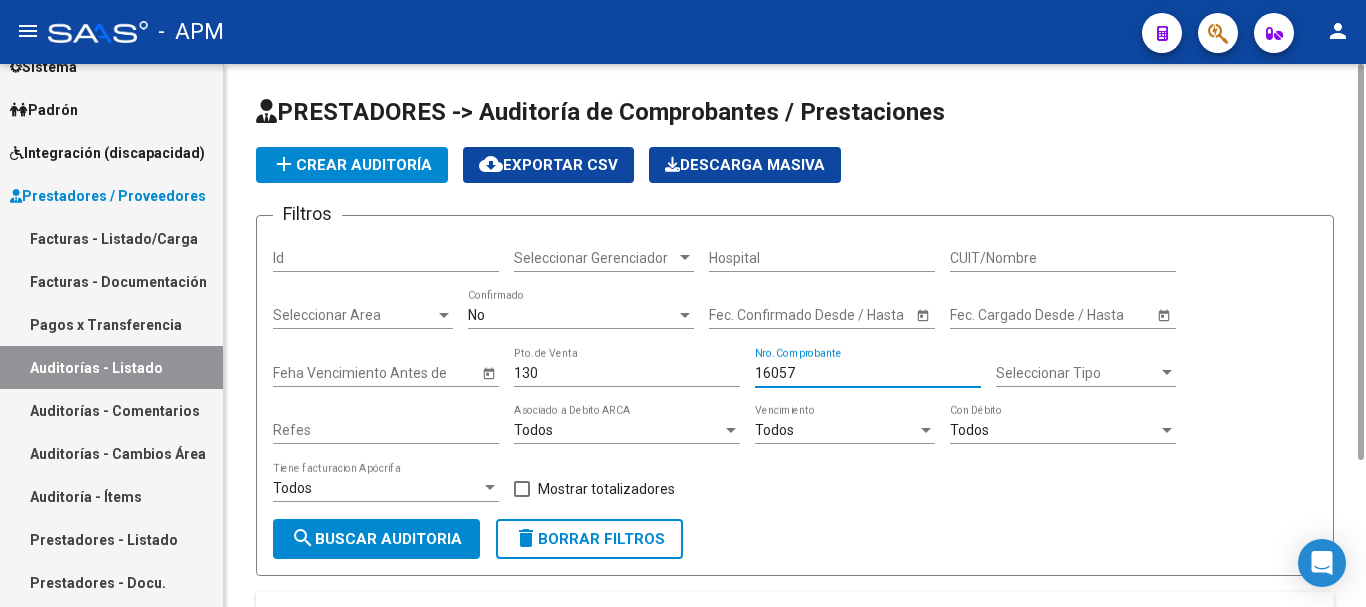 type on "16057" 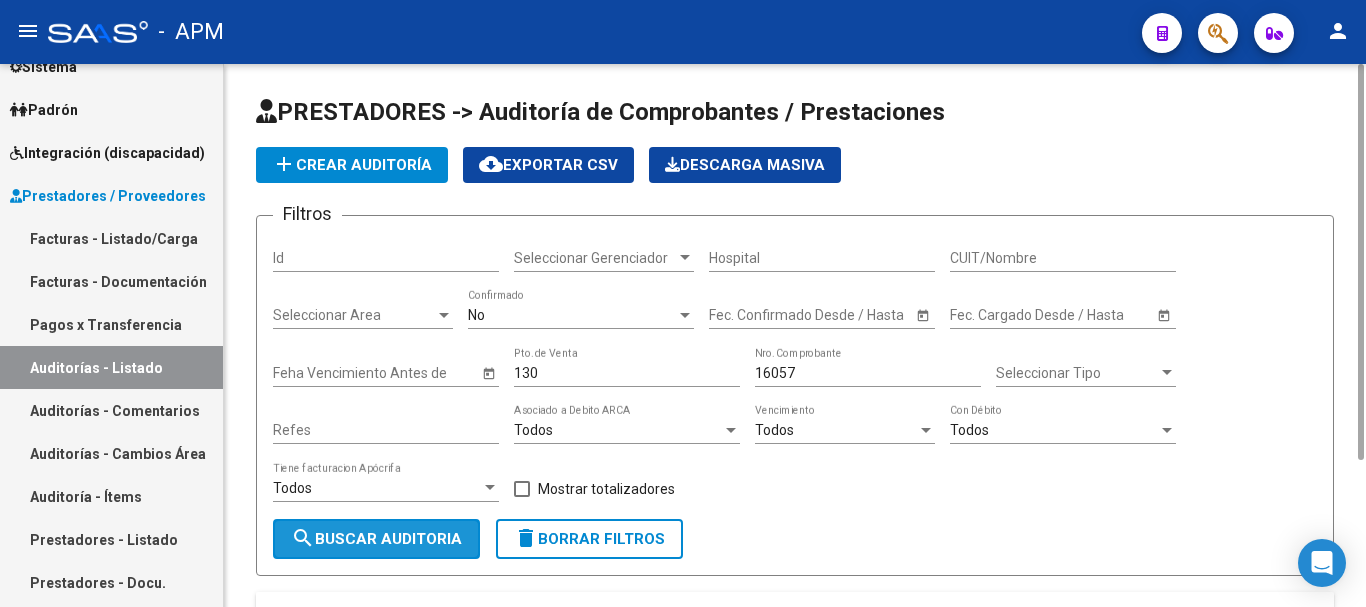 click on "search  Buscar Auditoria" 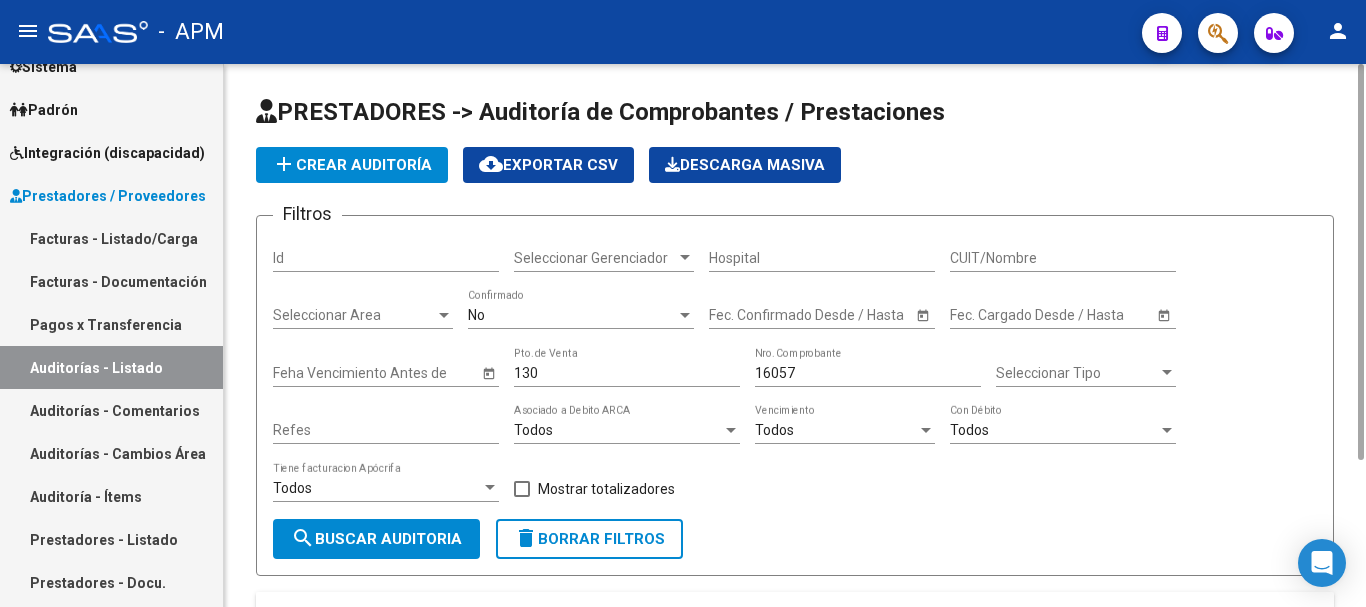 click on "No" at bounding box center (572, 315) 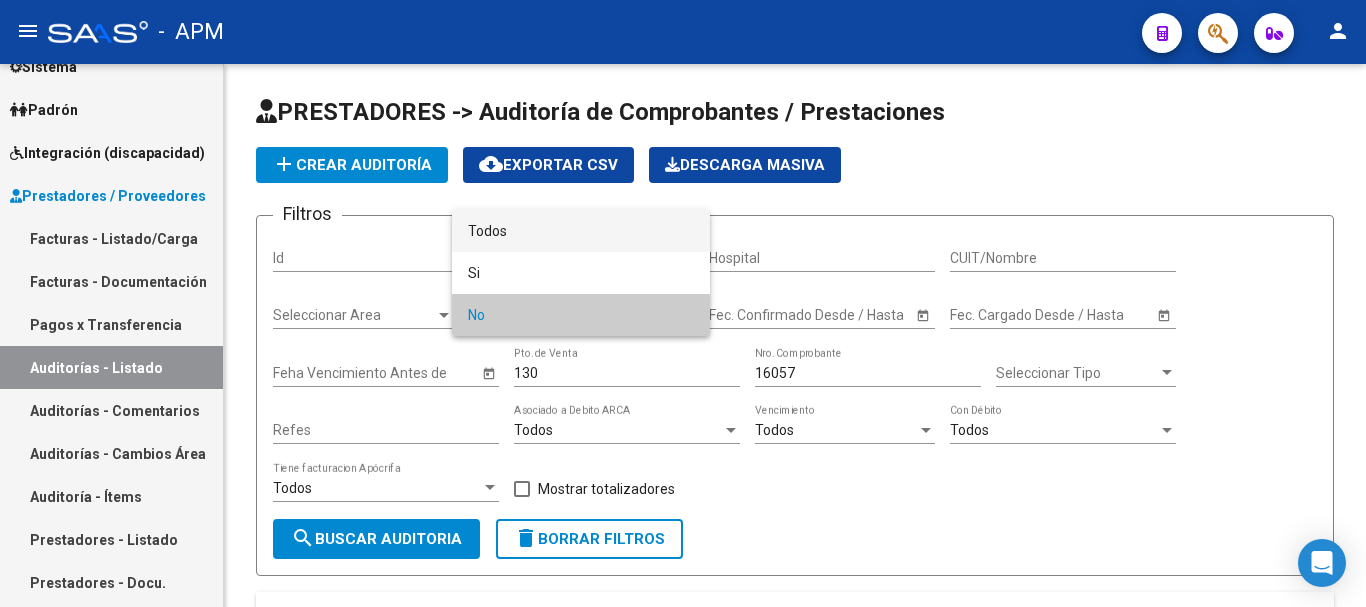click on "Todos" at bounding box center (581, 231) 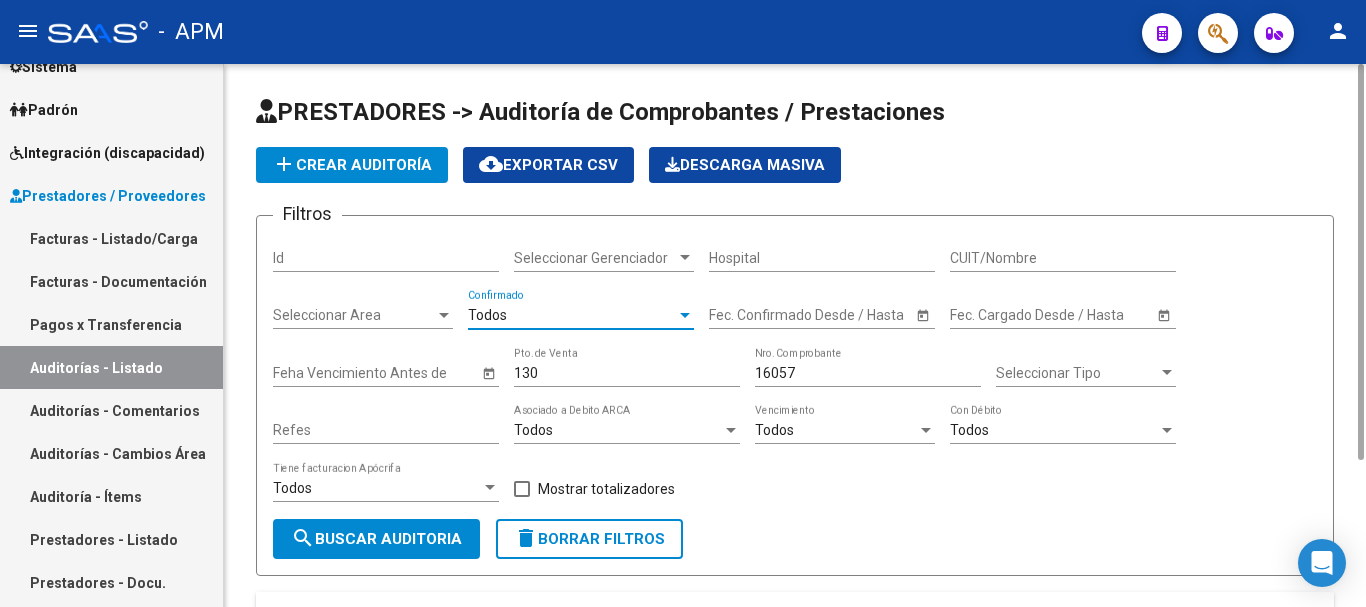 click on "search  Buscar Auditoria" 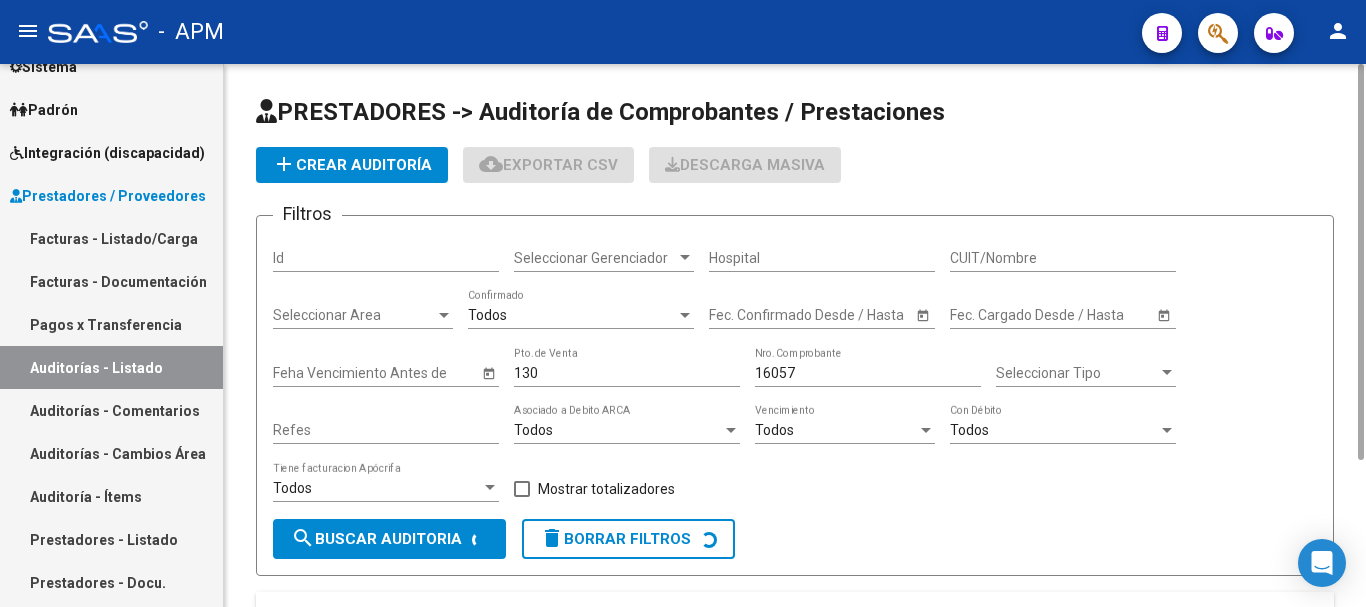 scroll, scrollTop: 245, scrollLeft: 0, axis: vertical 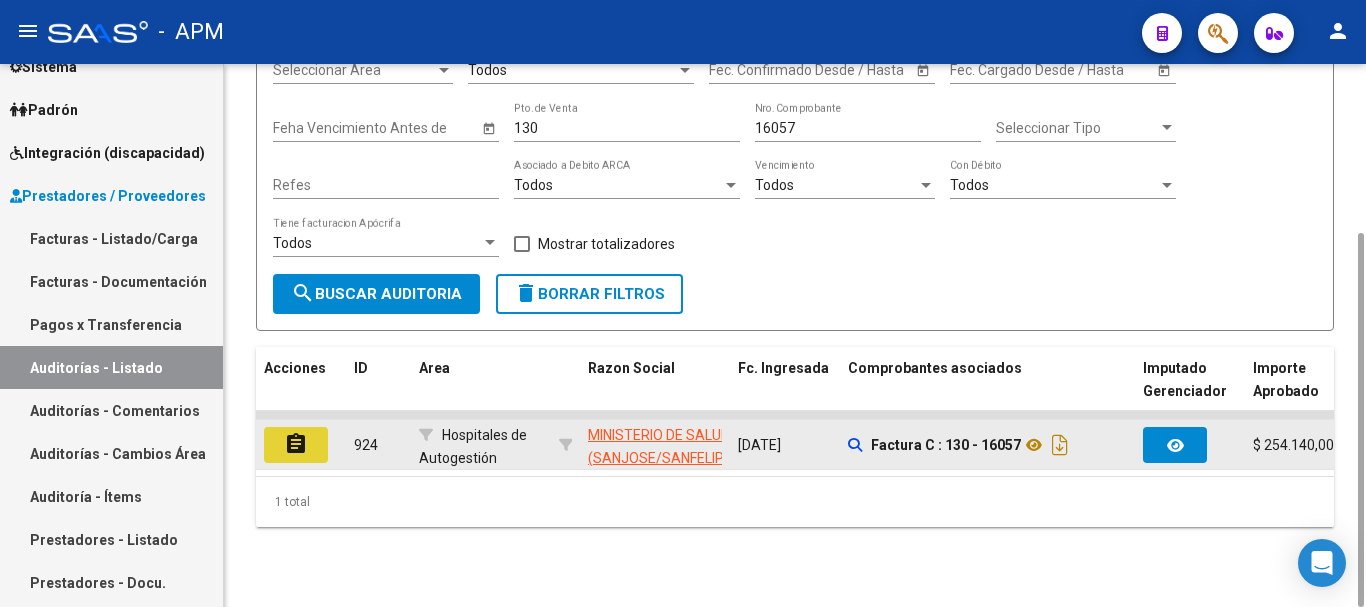 click on "assignment" 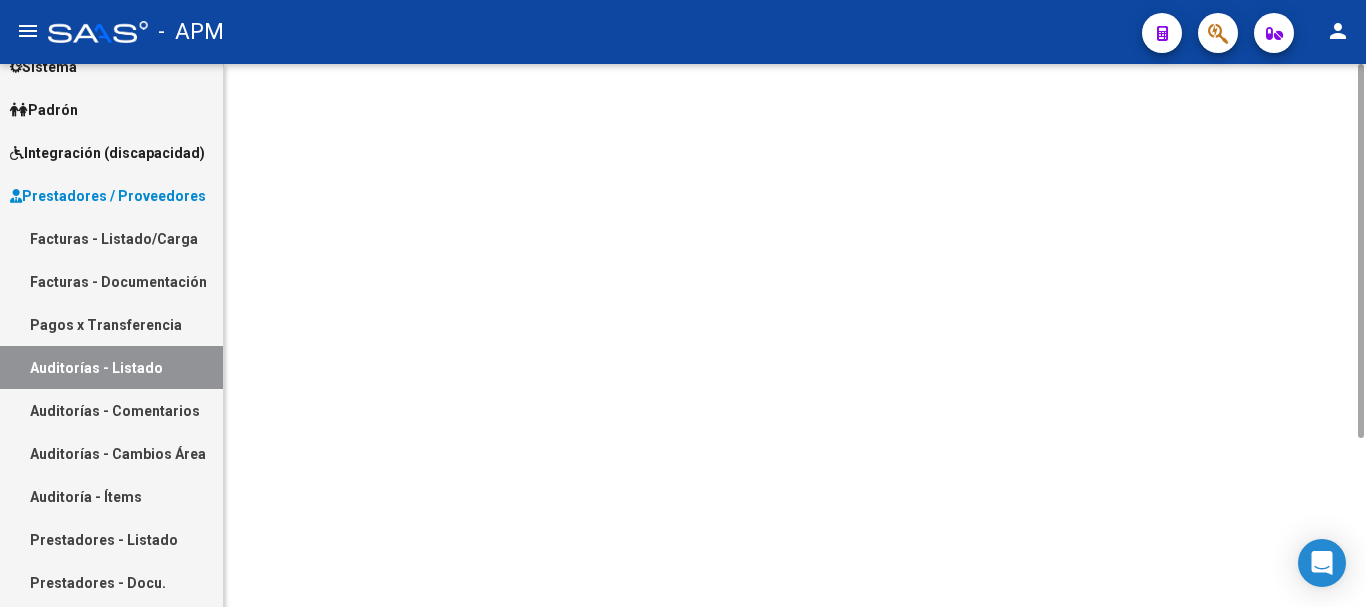 scroll, scrollTop: 0, scrollLeft: 0, axis: both 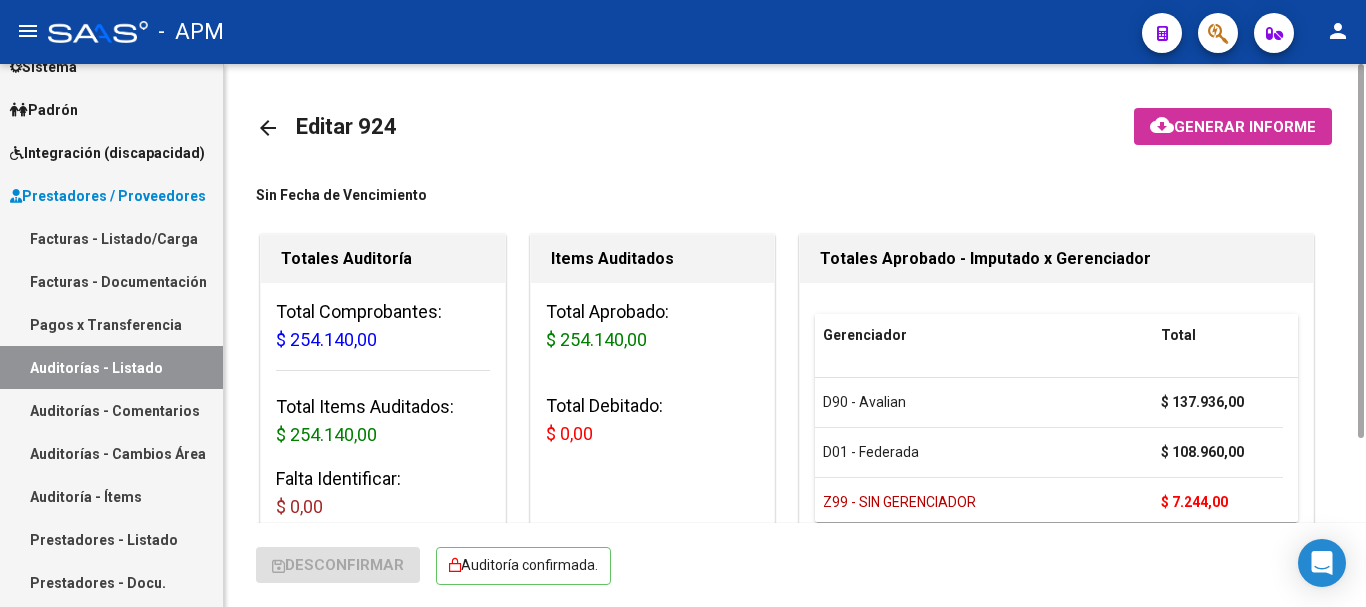 click on "Facturas - Listado/Carga" at bounding box center (111, 238) 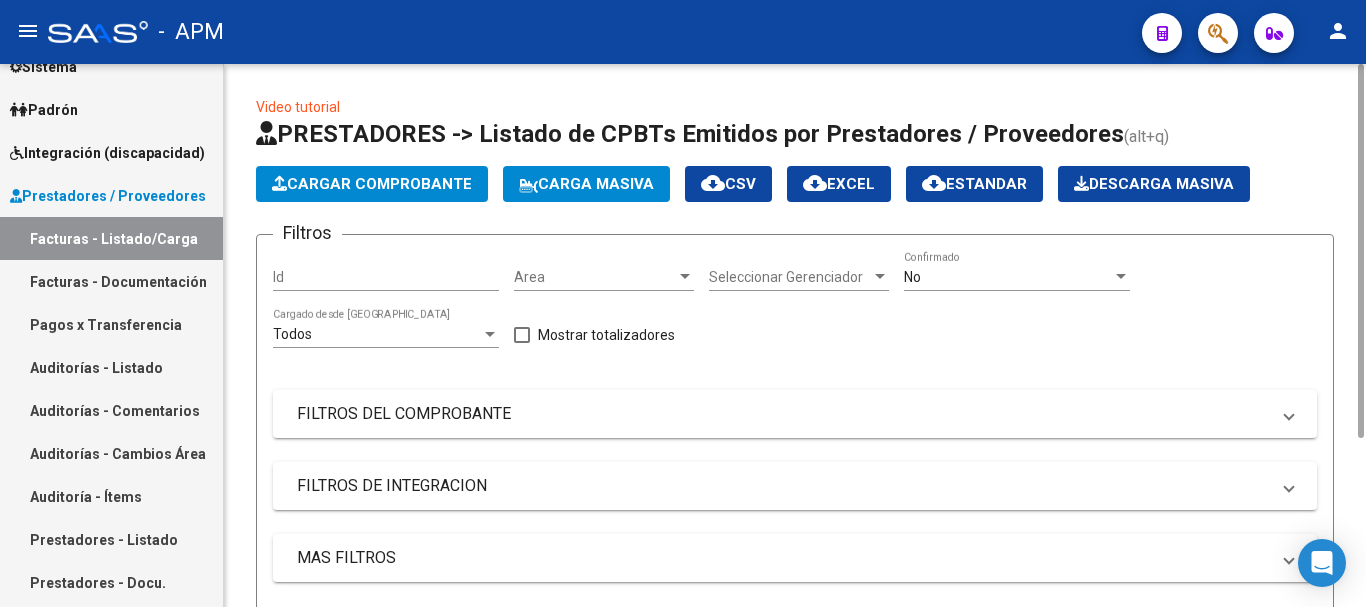 click on "Cargar Comprobante" 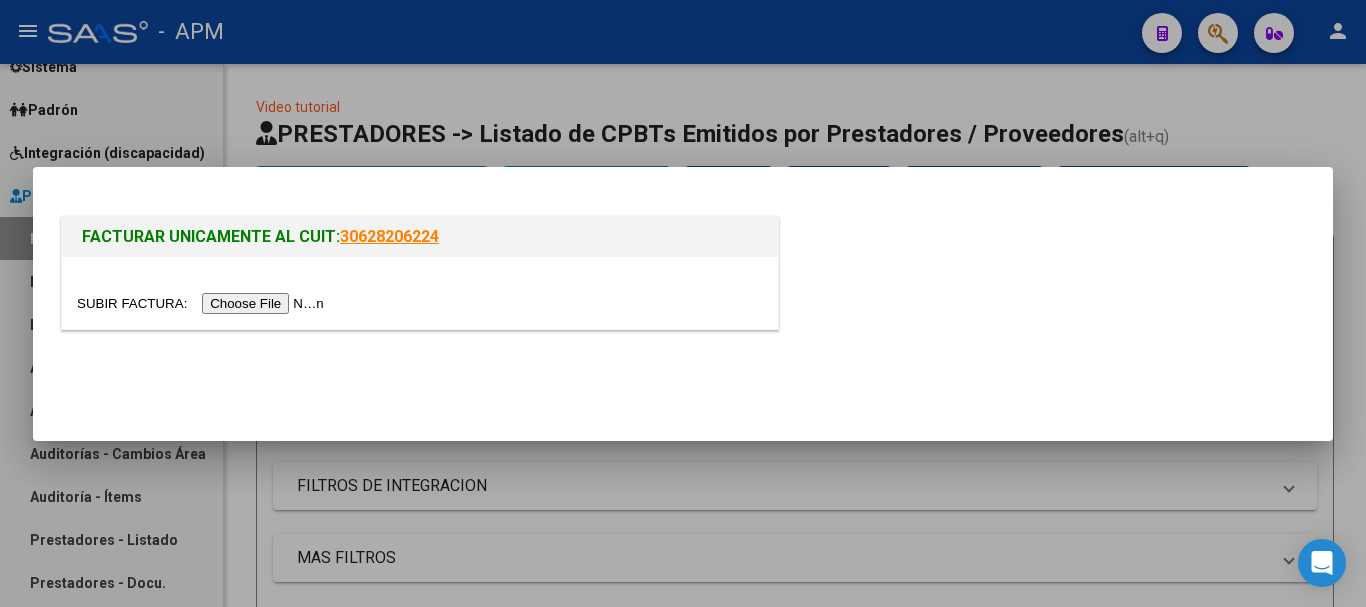 click at bounding box center (203, 303) 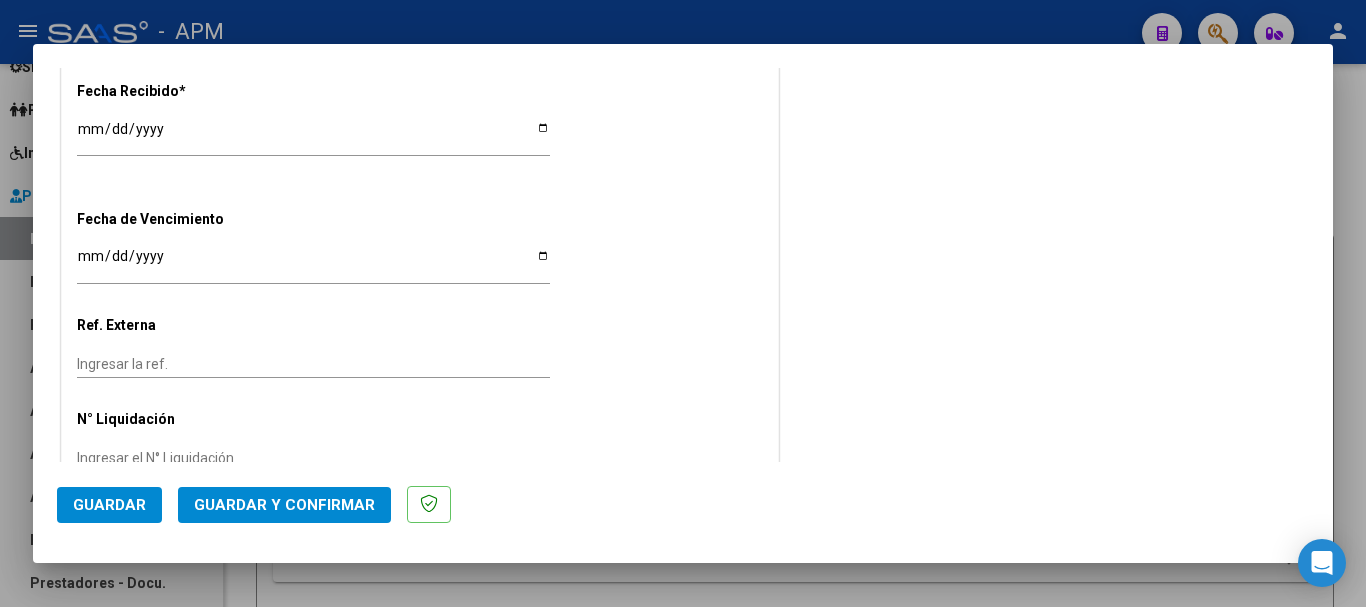 scroll, scrollTop: 1179, scrollLeft: 0, axis: vertical 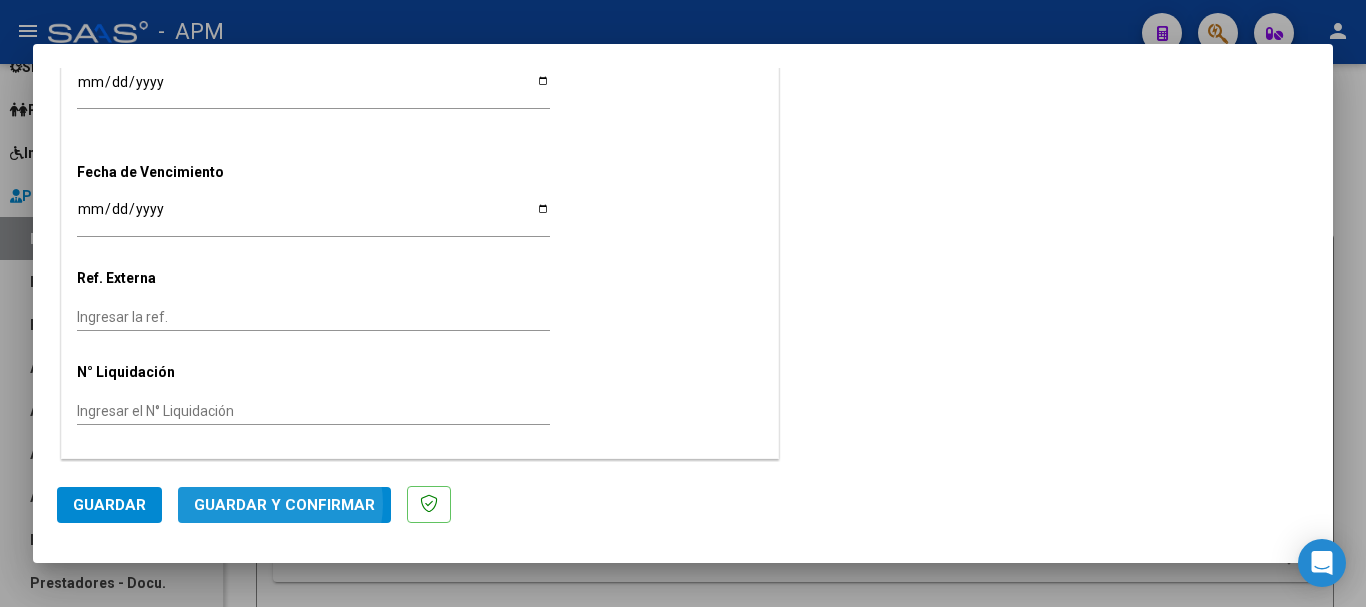 click on "Guardar y Confirmar" 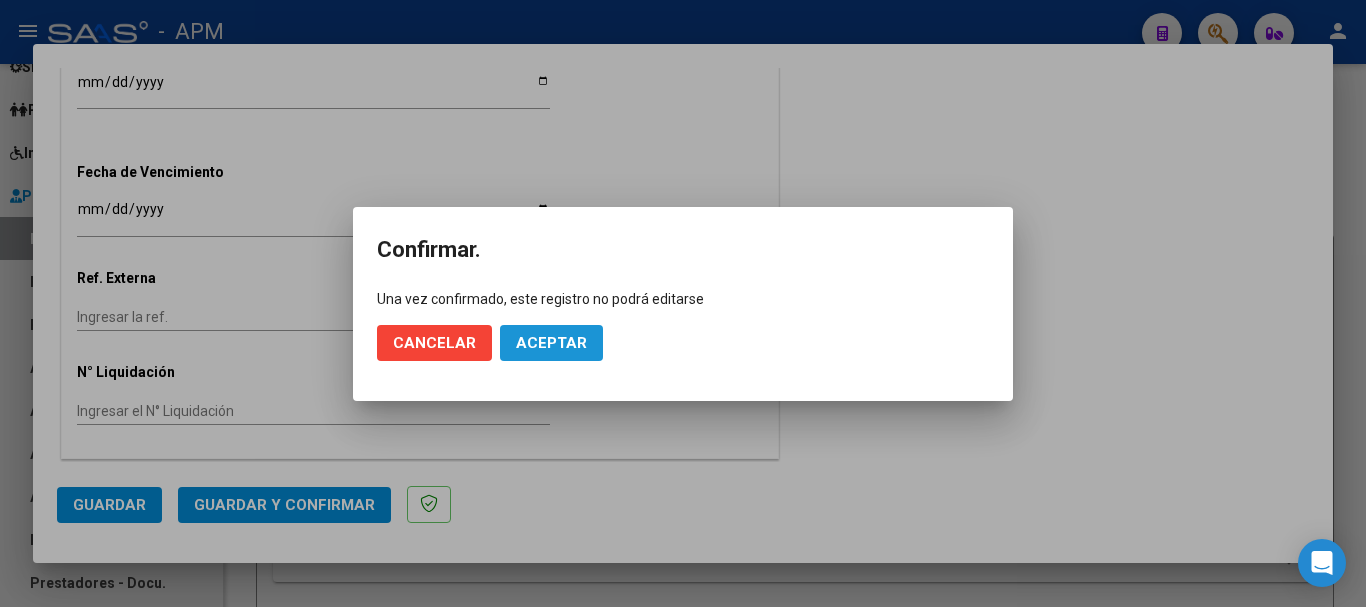 click on "Aceptar" 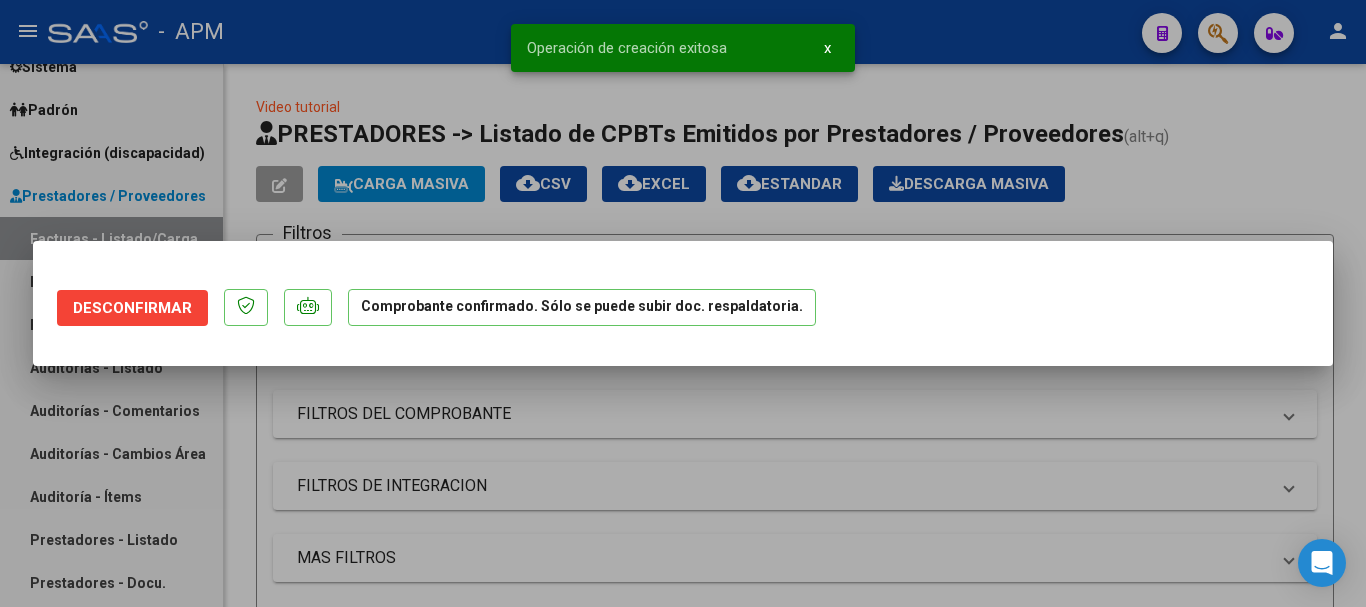 scroll, scrollTop: 0, scrollLeft: 0, axis: both 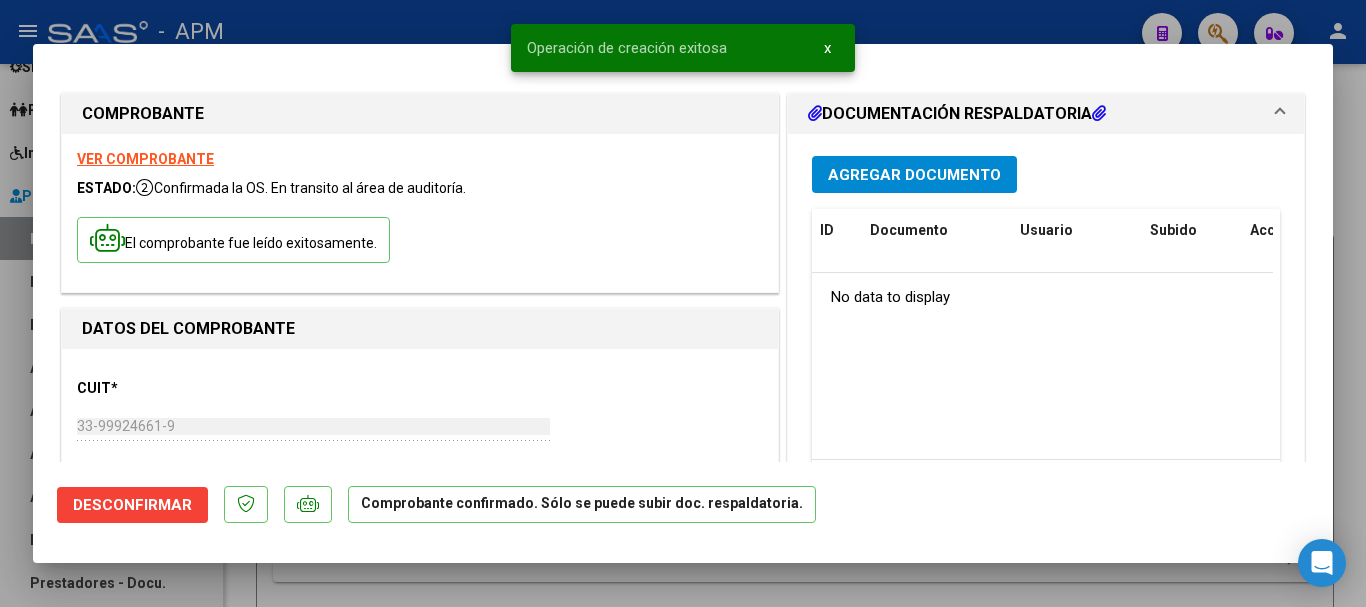 click at bounding box center [683, 303] 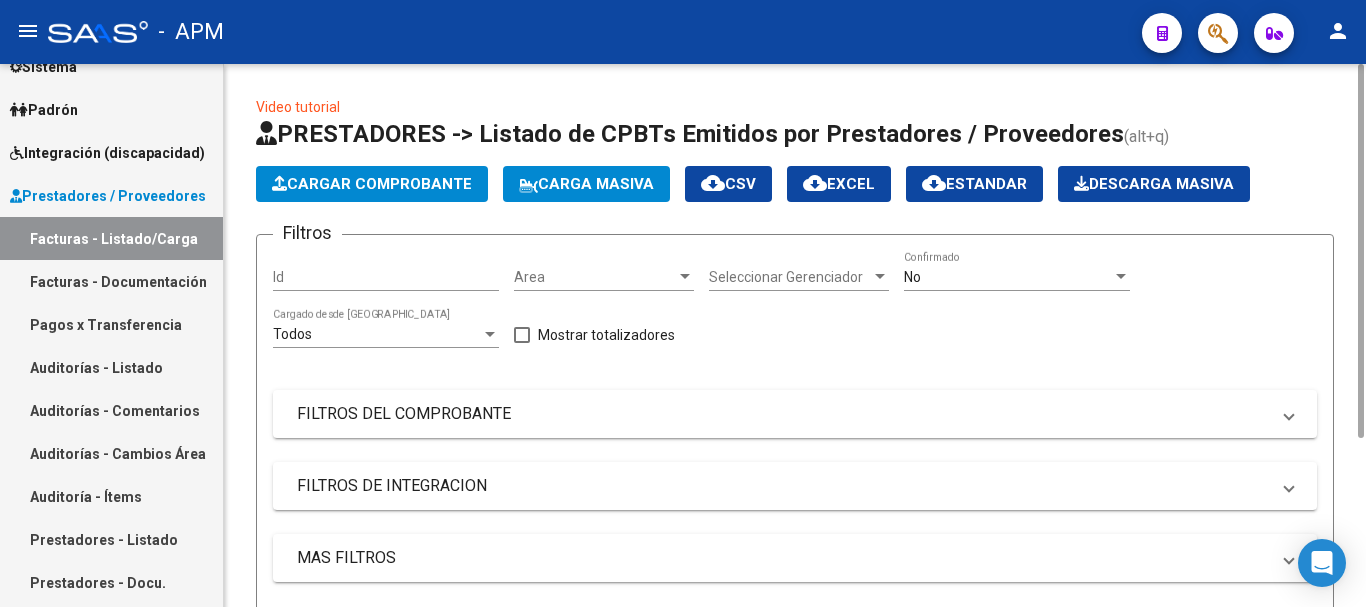 scroll, scrollTop: 600, scrollLeft: 0, axis: vertical 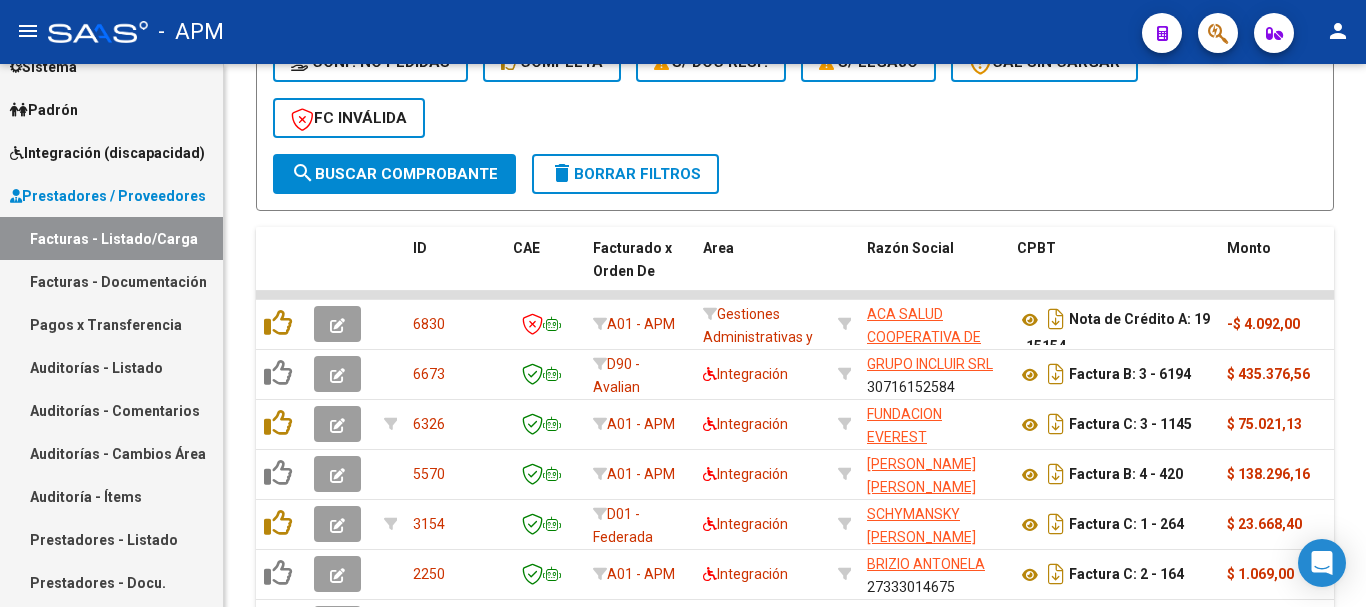click on "Integración (discapacidad)" at bounding box center [107, 153] 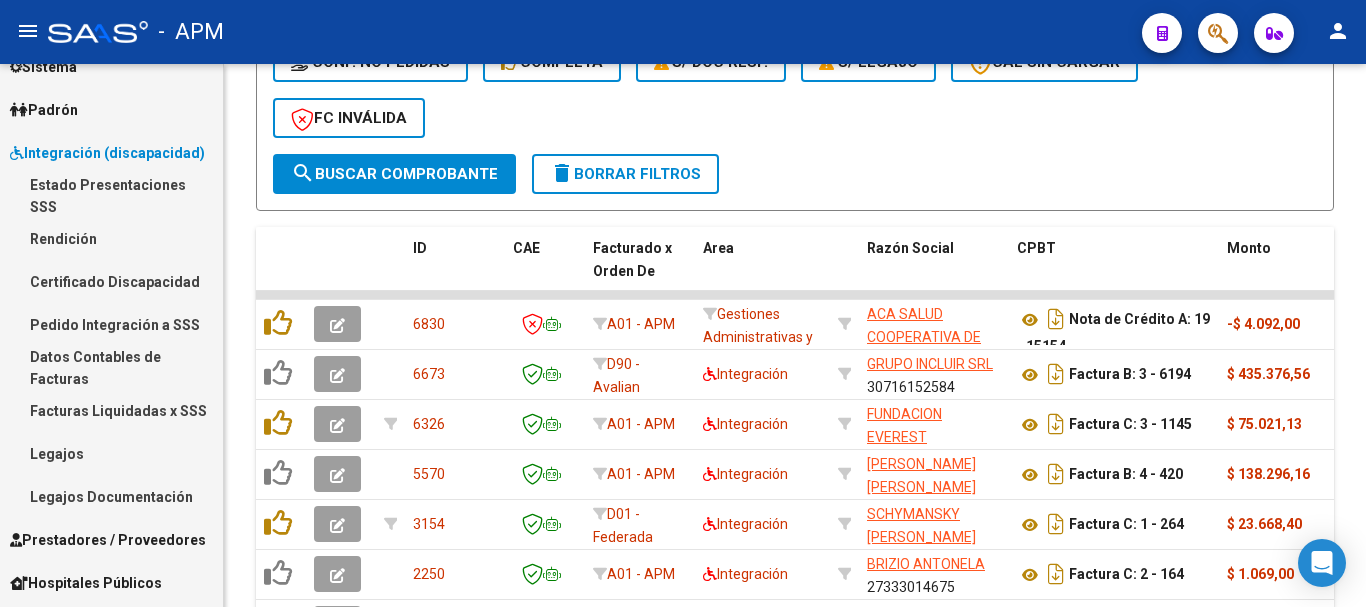 click on "Pedido Integración a SSS" at bounding box center (111, 324) 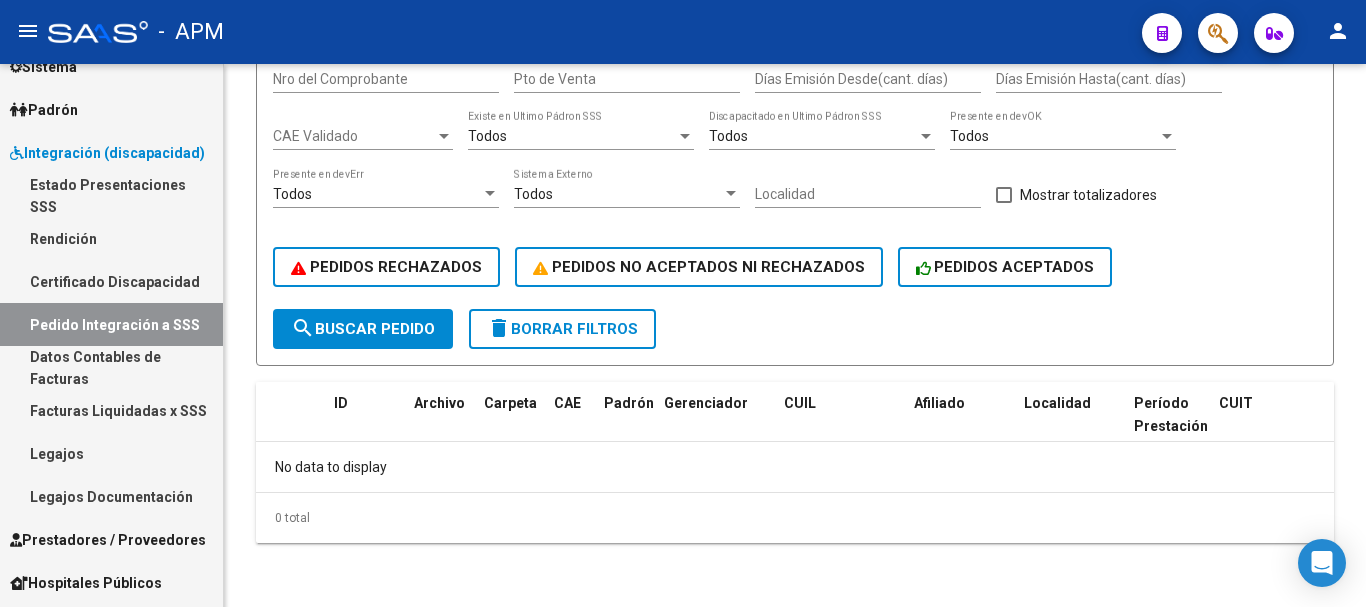 scroll, scrollTop: 0, scrollLeft: 0, axis: both 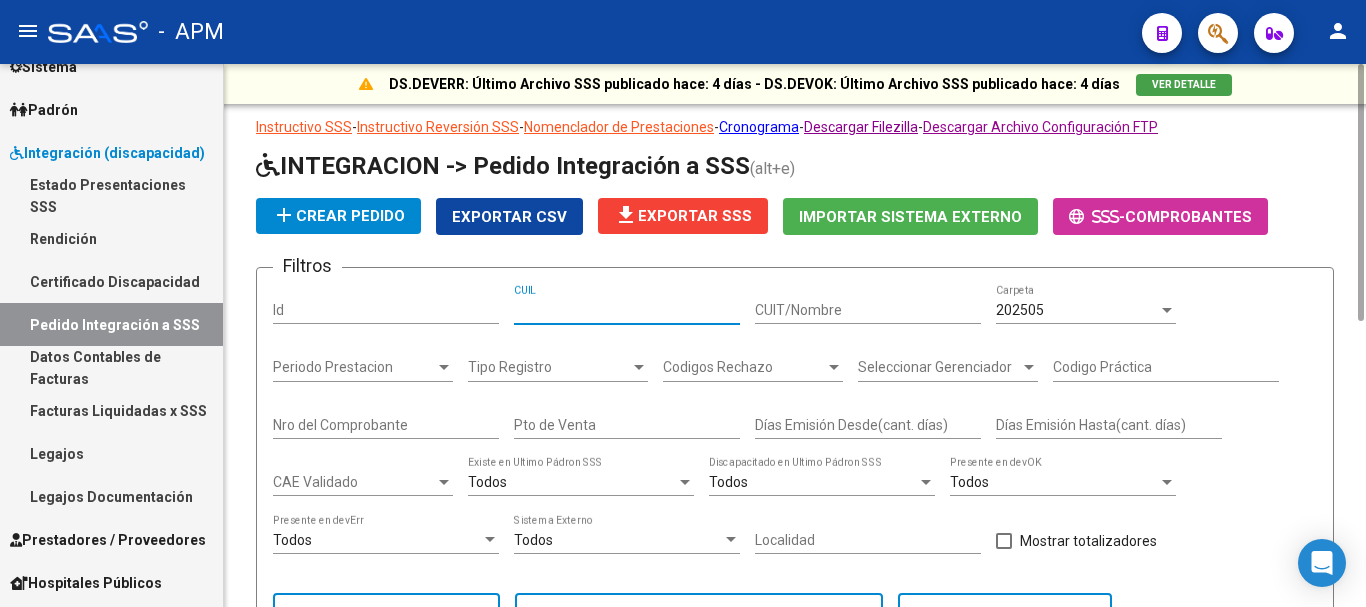 paste on "17.152236" 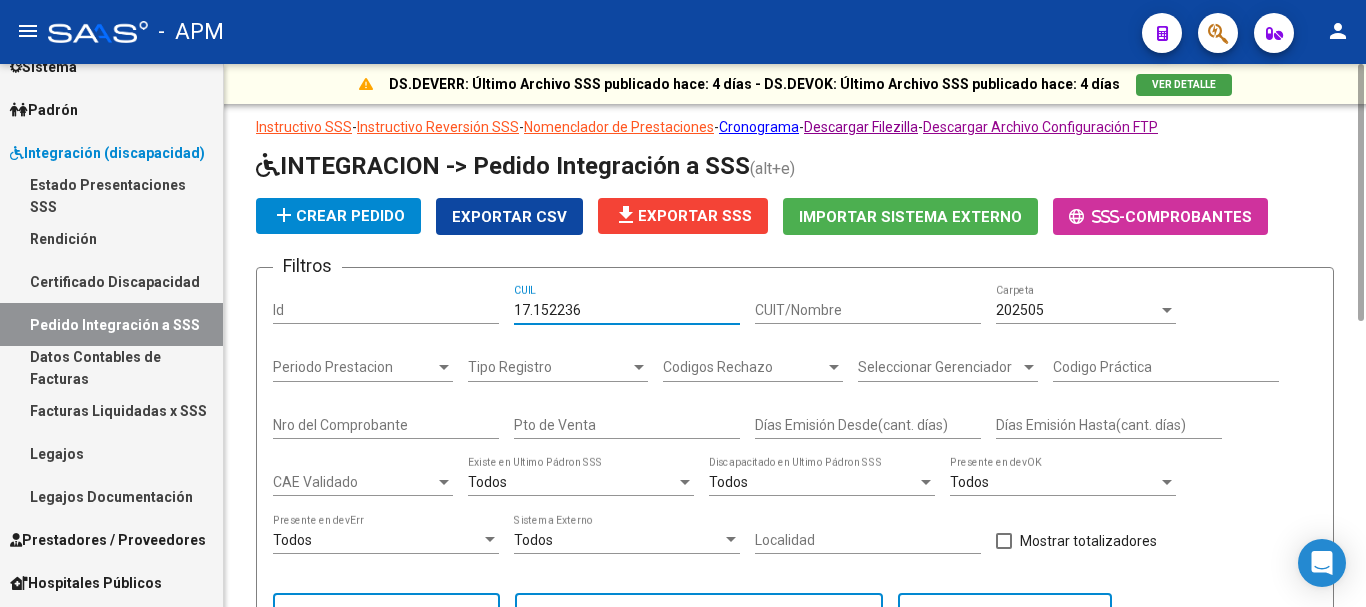 click on "17.152236" at bounding box center [627, 310] 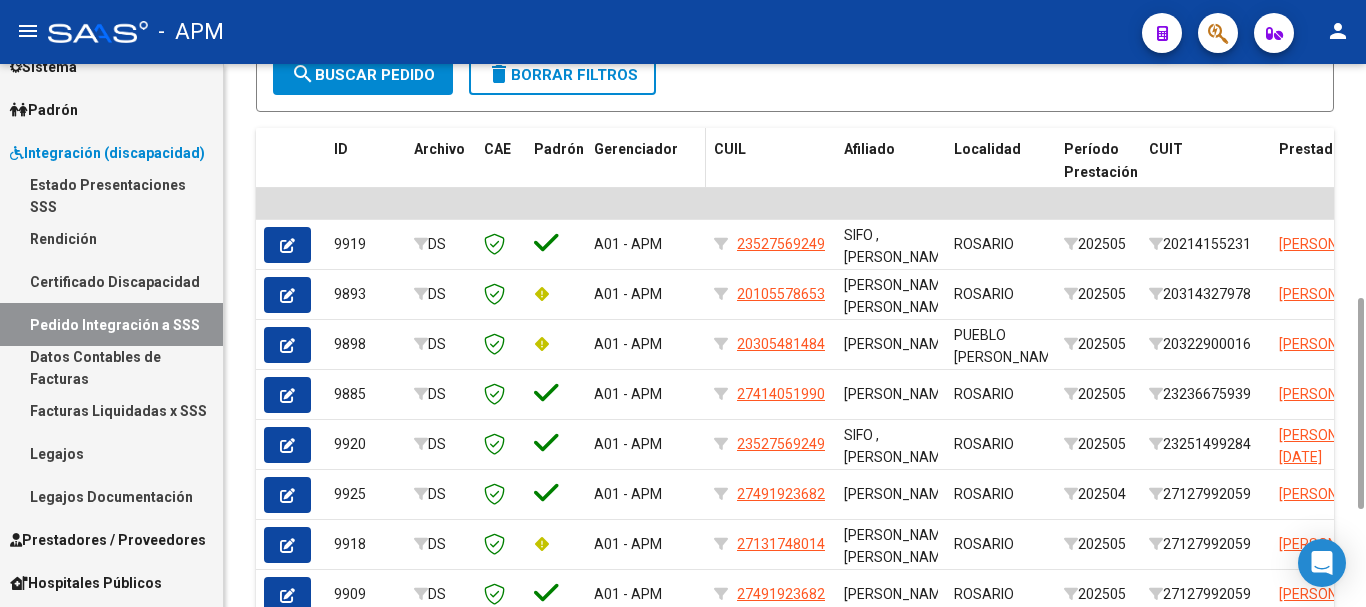 scroll, scrollTop: 400, scrollLeft: 0, axis: vertical 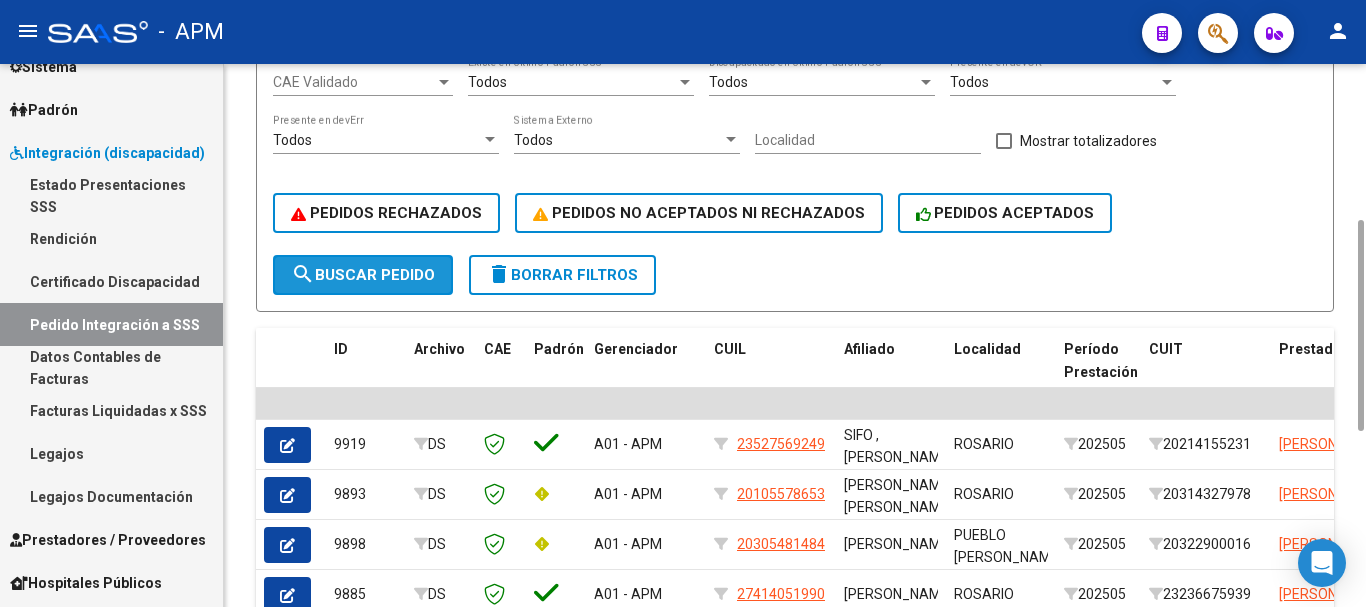 click on "search  Buscar Pedido" 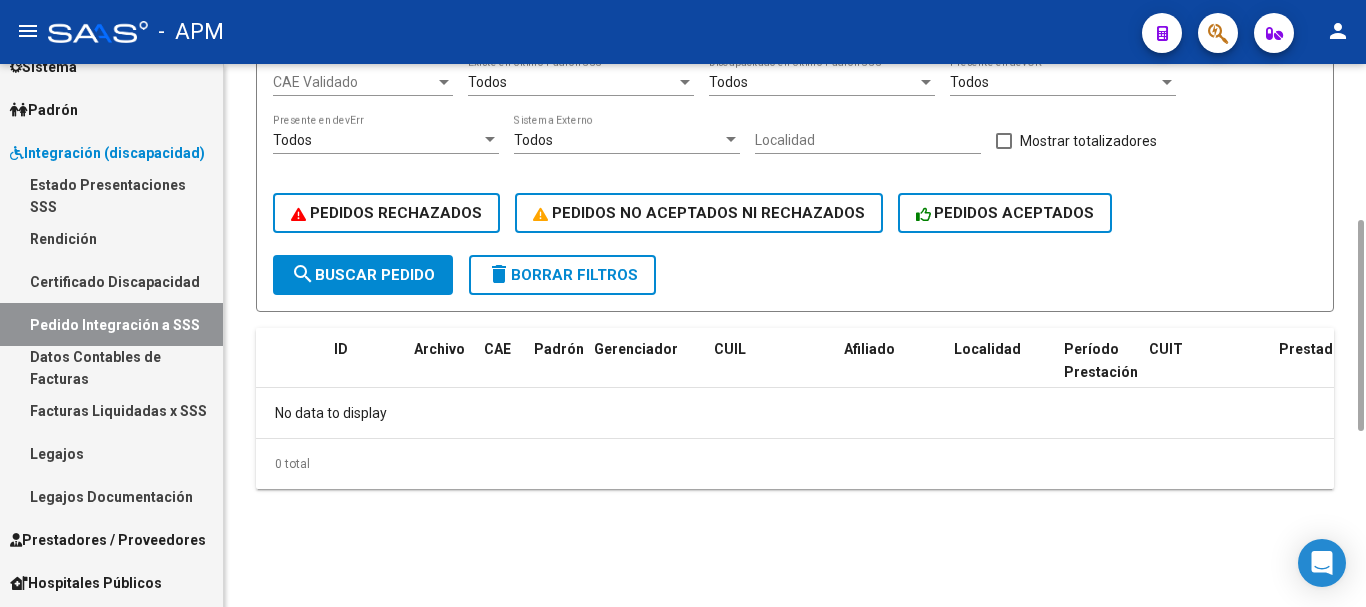 scroll, scrollTop: 0, scrollLeft: 0, axis: both 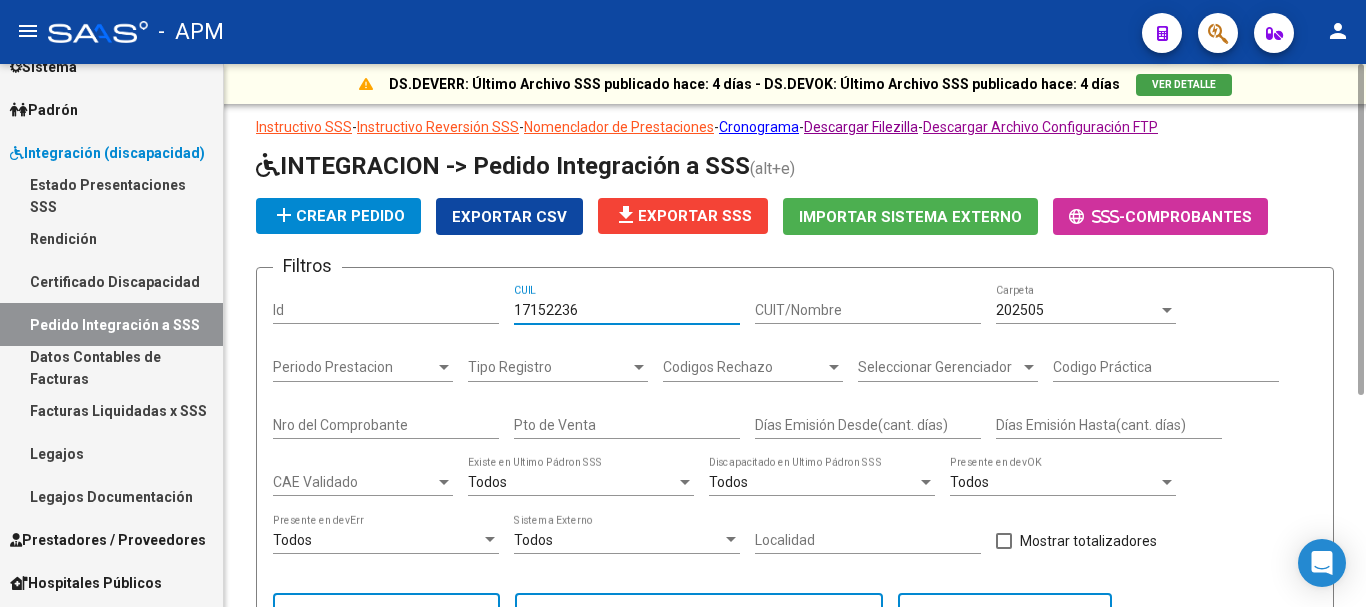 click on "17152236" at bounding box center [627, 310] 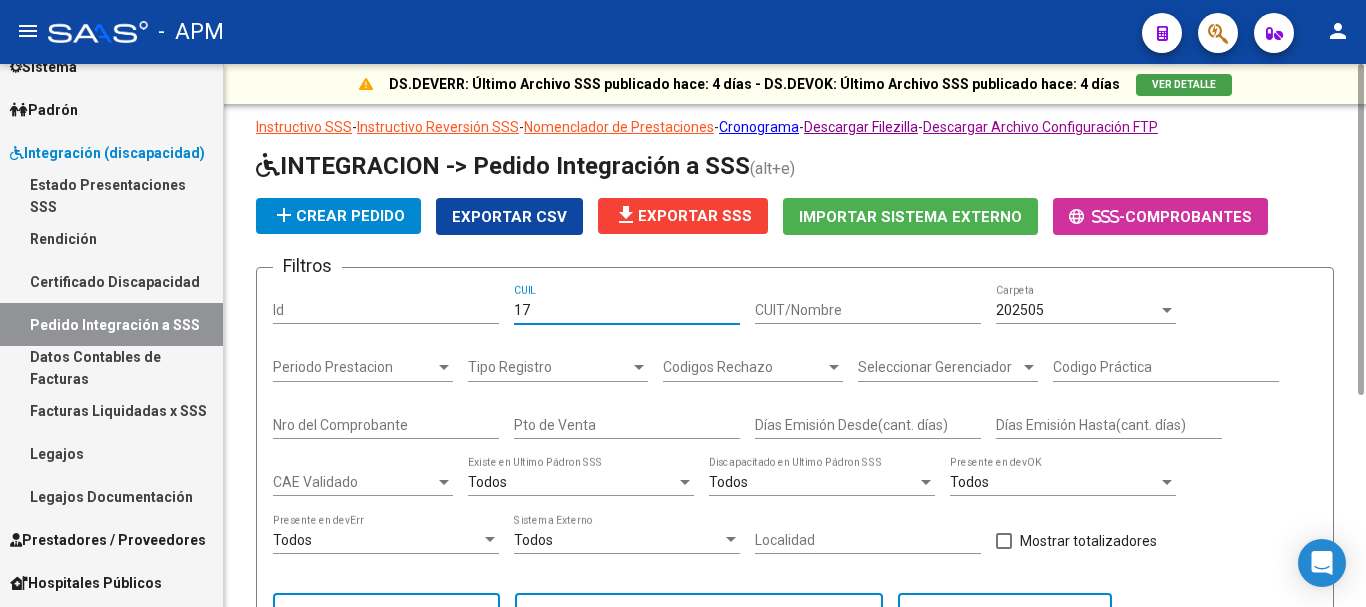 type on "1" 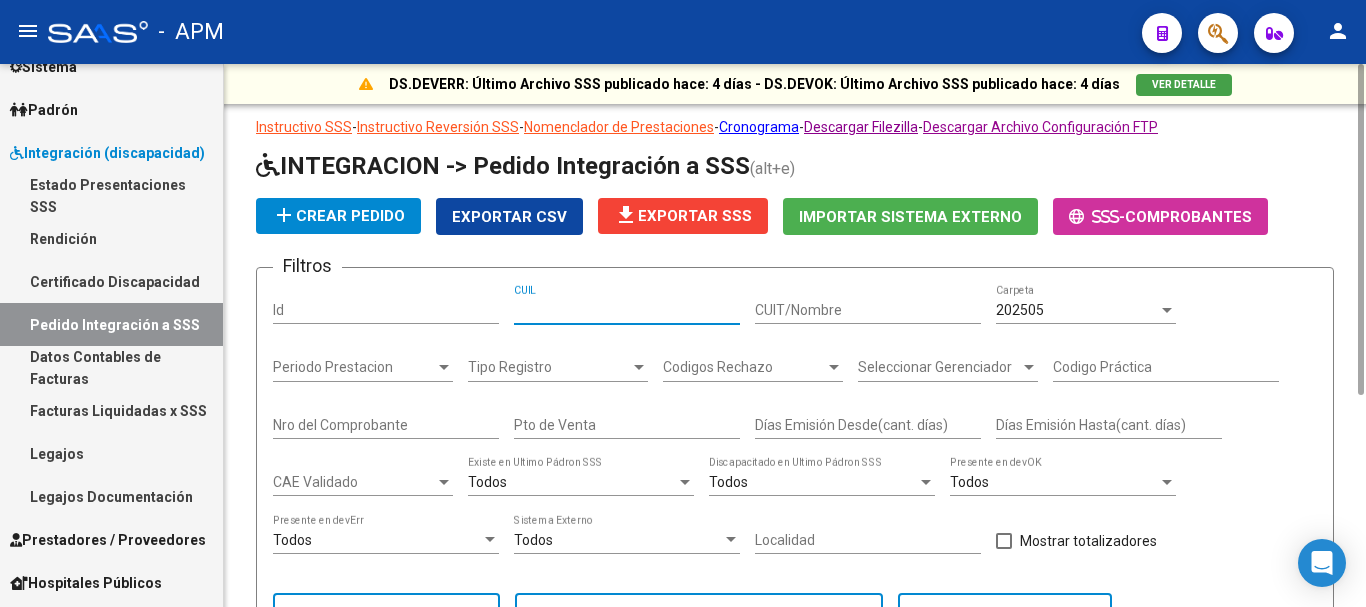 paste on "27171522361" 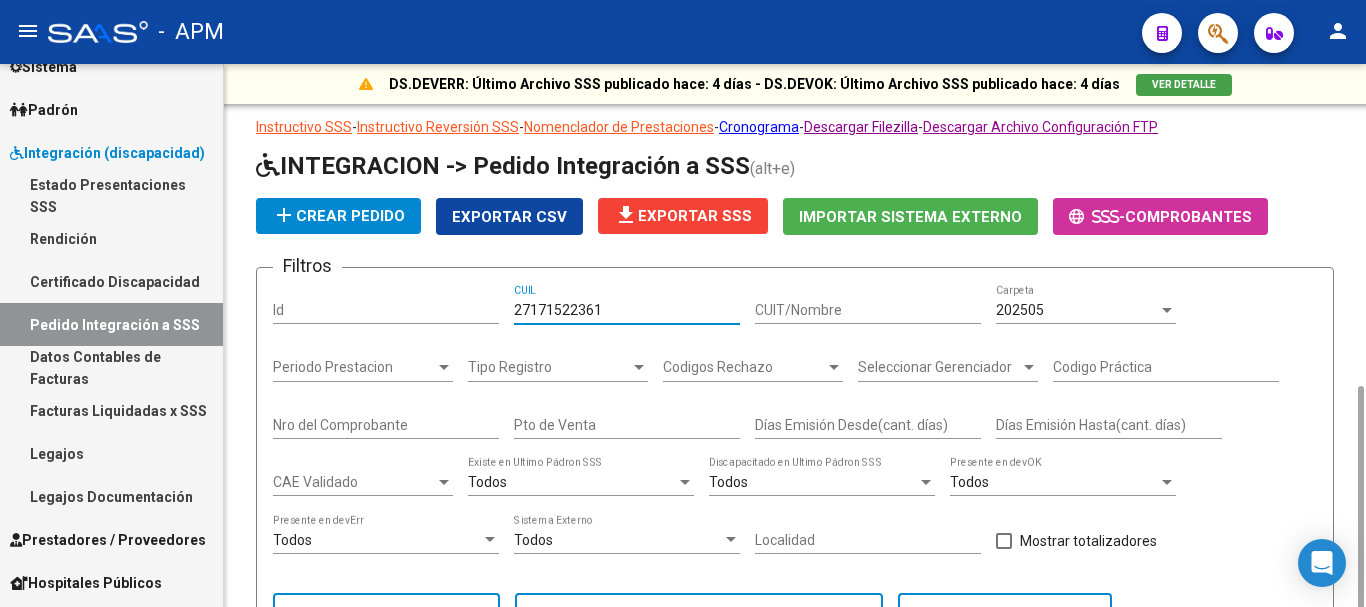 scroll, scrollTop: 346, scrollLeft: 0, axis: vertical 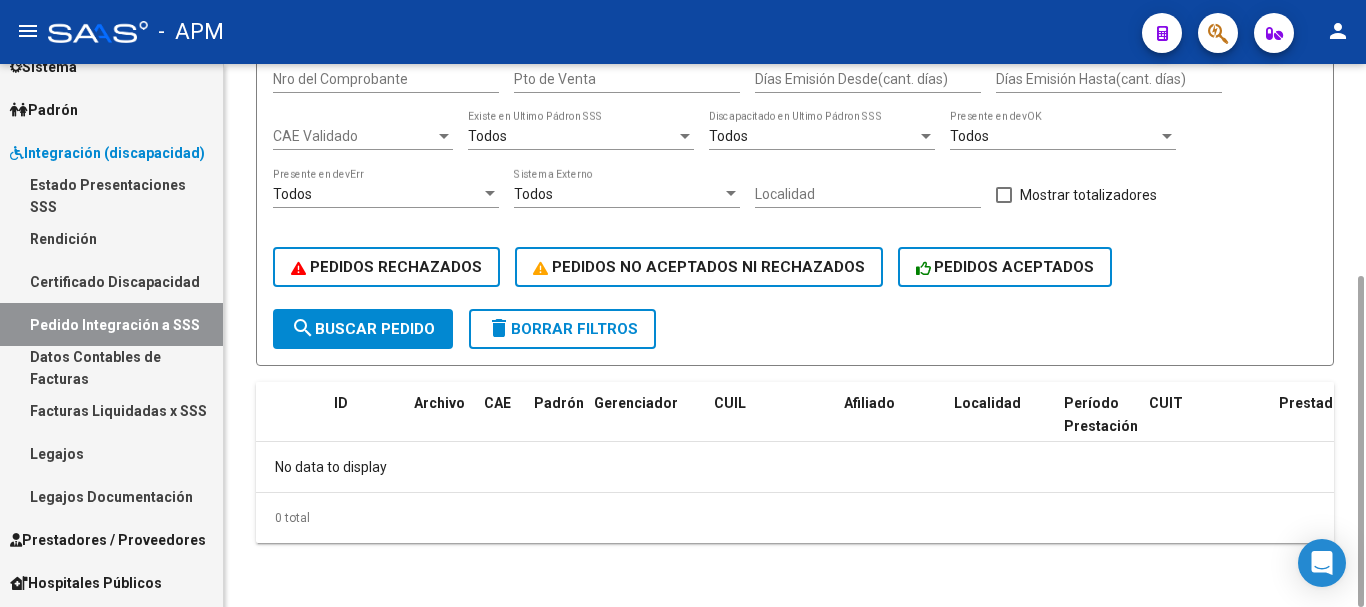 type on "27171522361" 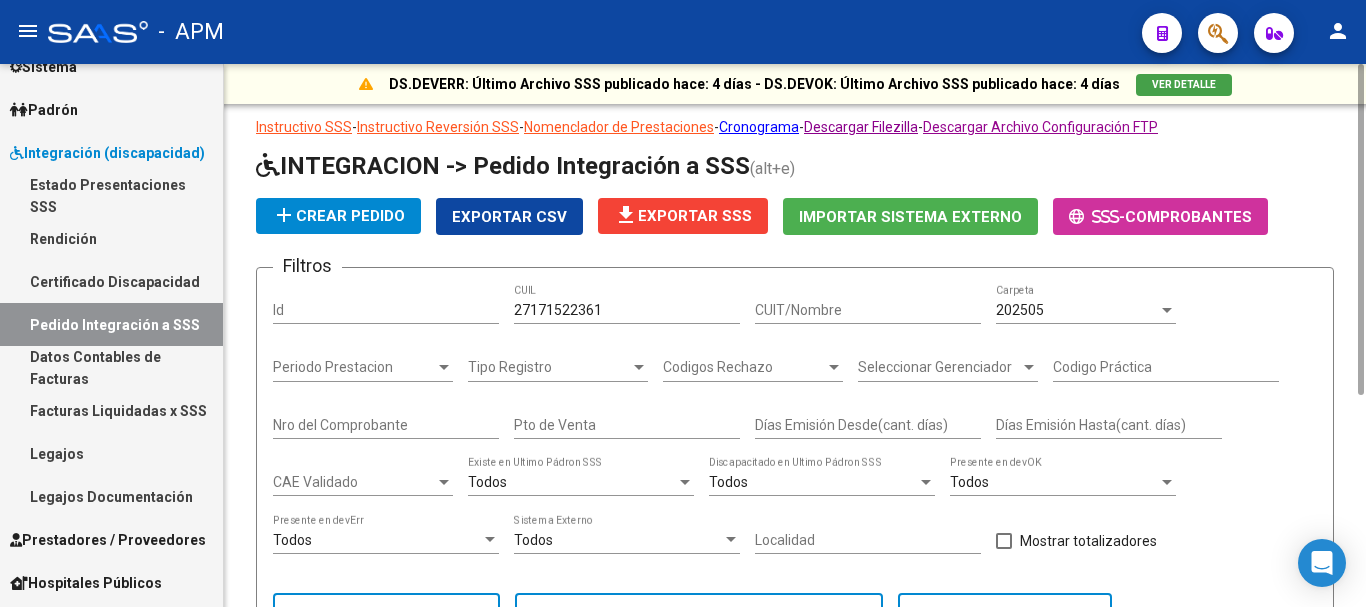 scroll, scrollTop: 346, scrollLeft: 0, axis: vertical 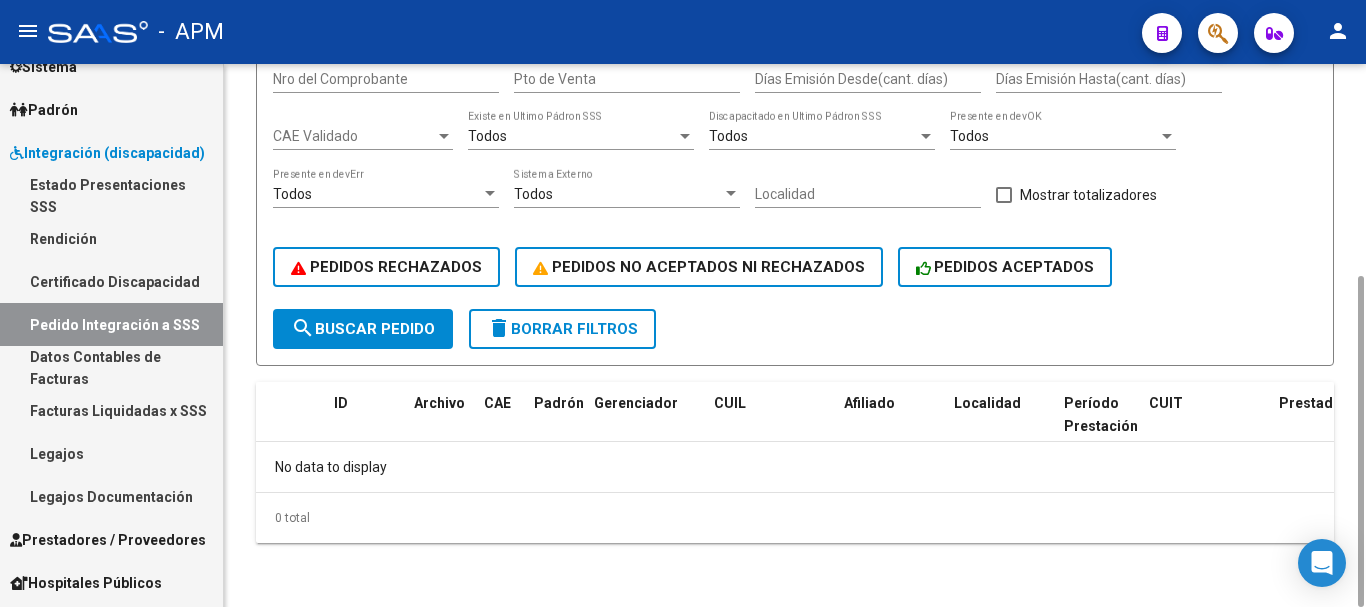 click on "search  Buscar Pedido" 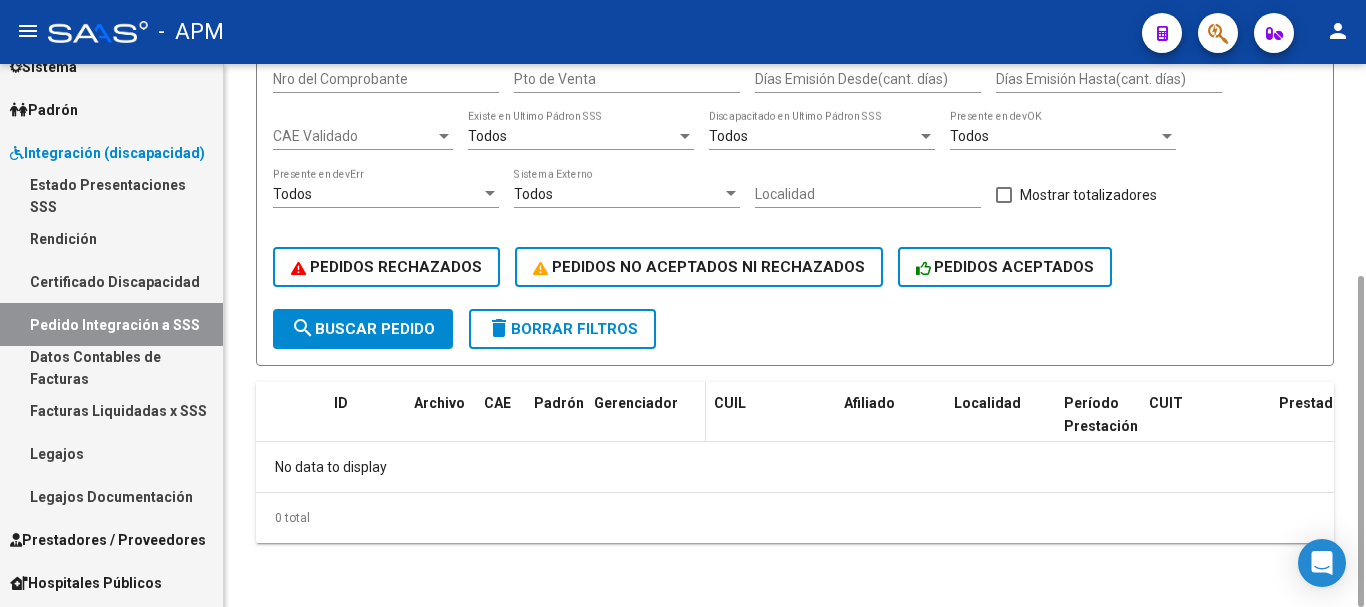 scroll, scrollTop: 0, scrollLeft: 0, axis: both 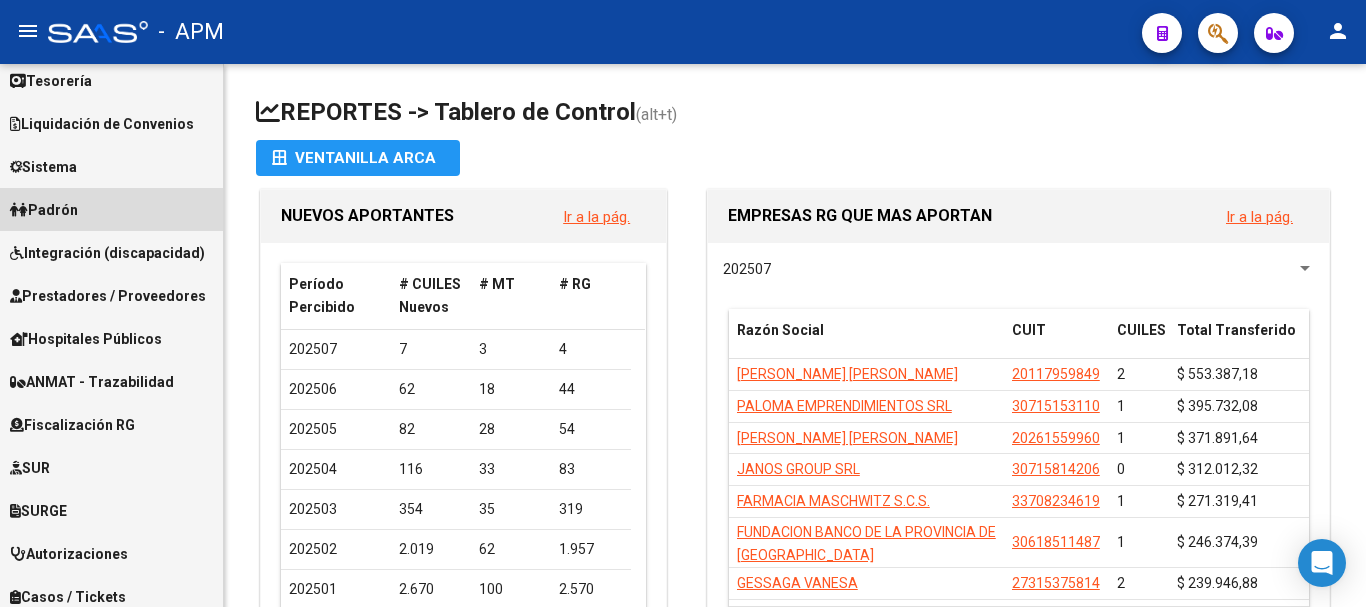 click on "Padrón" at bounding box center (111, 209) 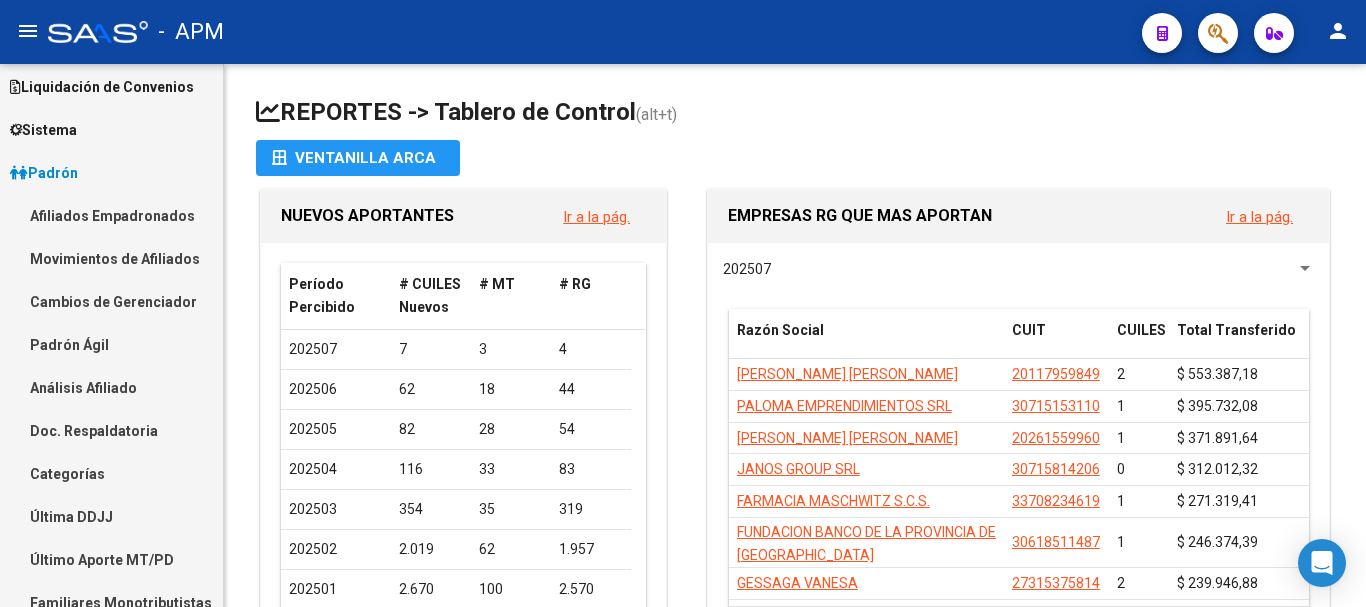 scroll, scrollTop: 99, scrollLeft: 0, axis: vertical 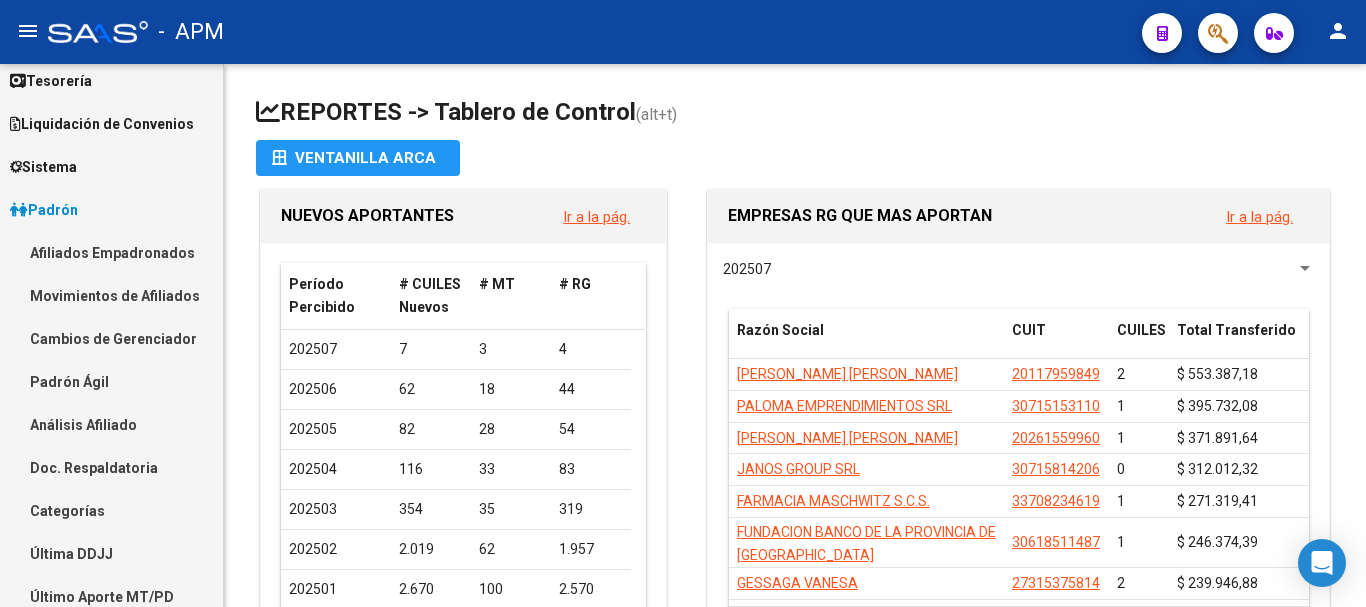 click on "Afiliados Empadronados" at bounding box center (111, 252) 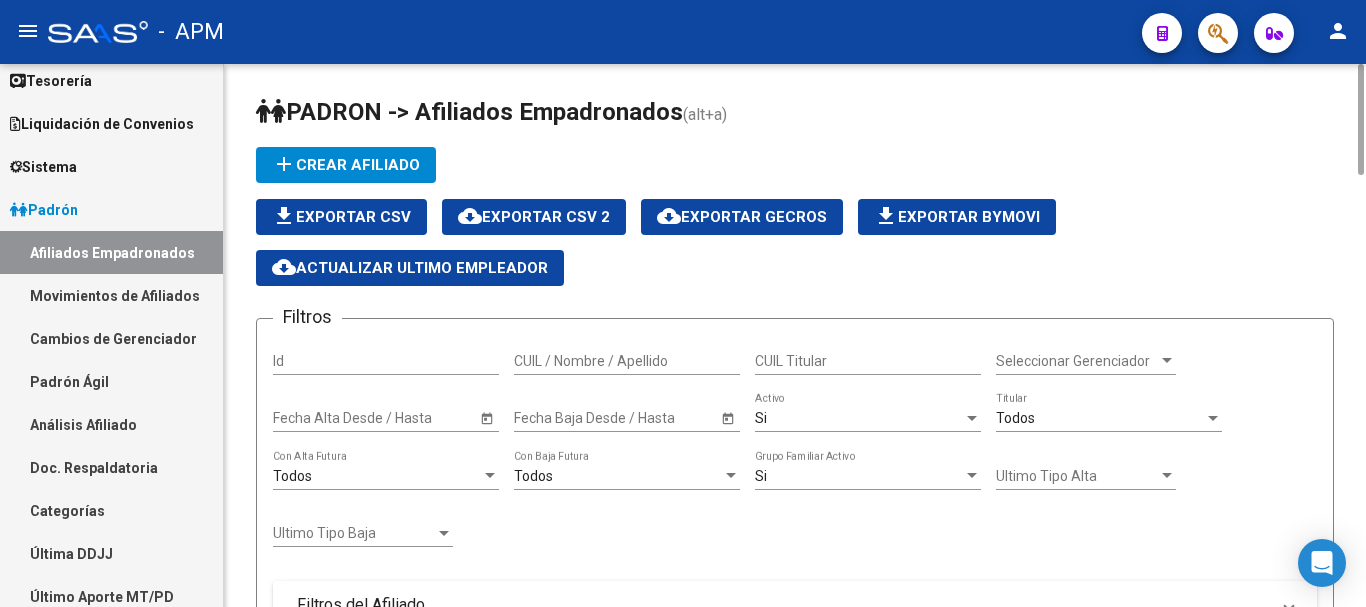 click on "CUIL / Nombre / Apellido" at bounding box center [627, 361] 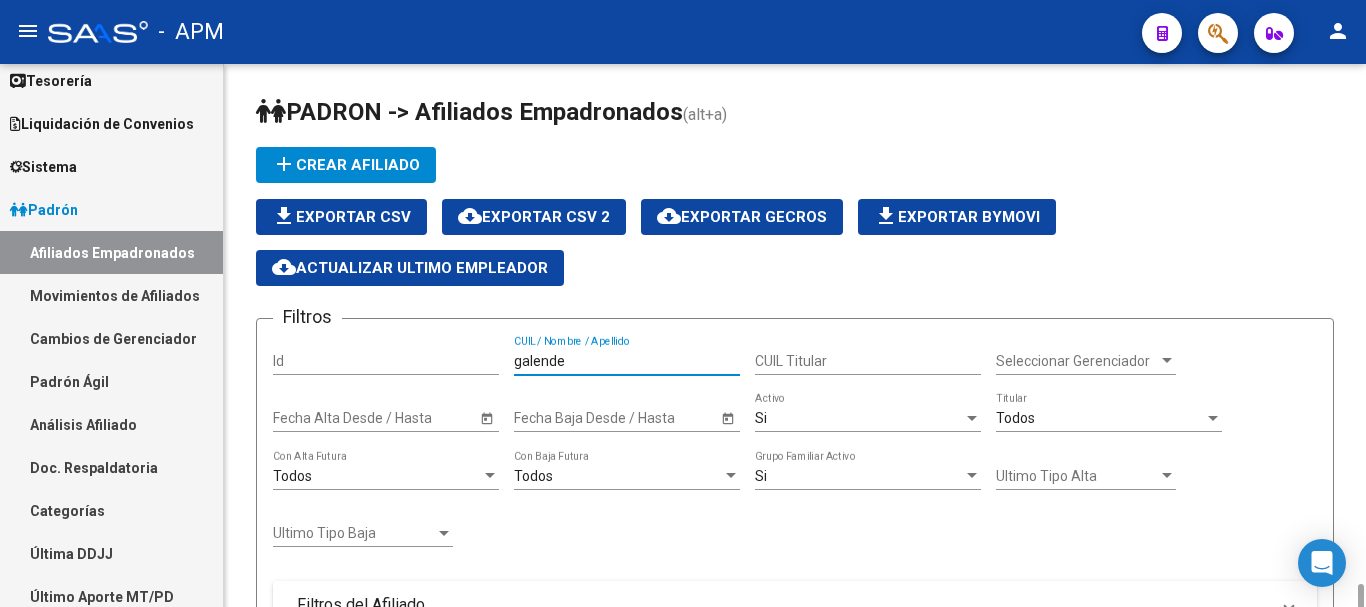 scroll, scrollTop: 400, scrollLeft: 0, axis: vertical 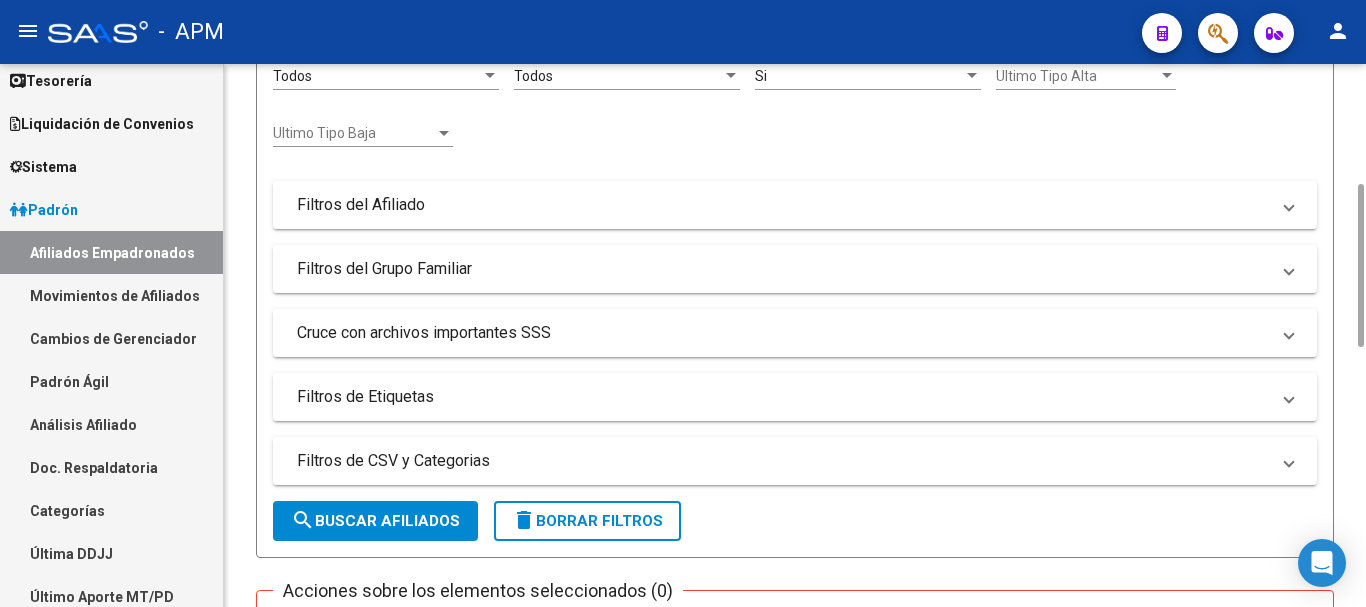 type on "galende" 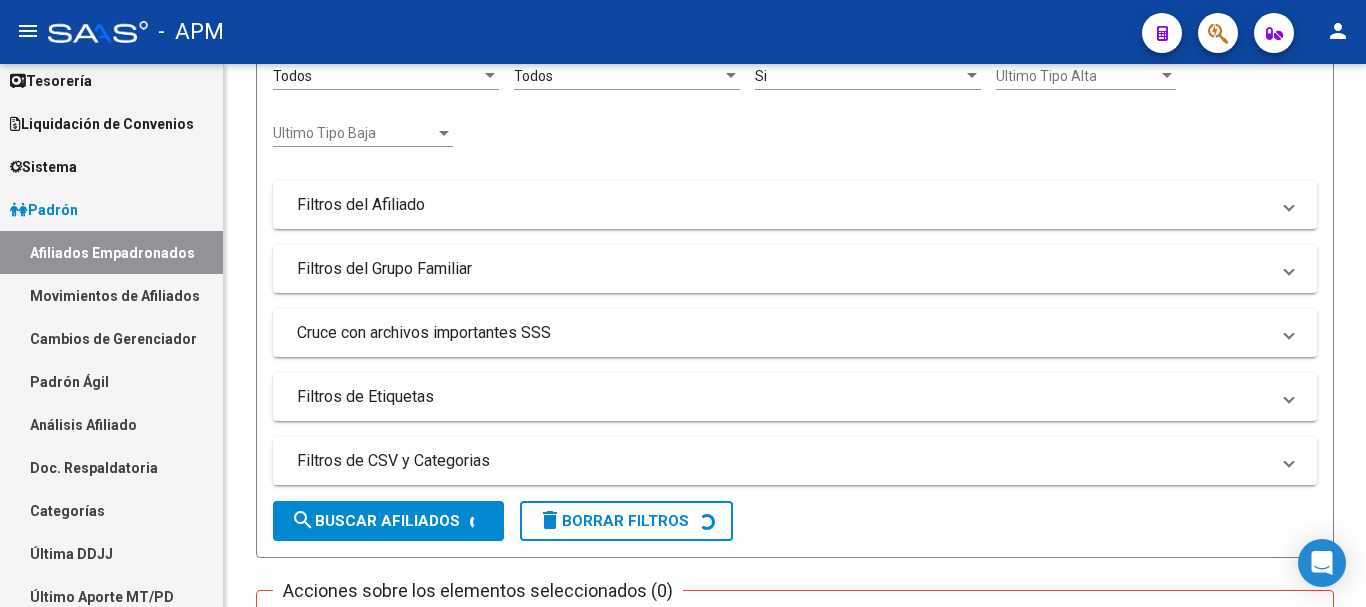 scroll, scrollTop: 1000, scrollLeft: 0, axis: vertical 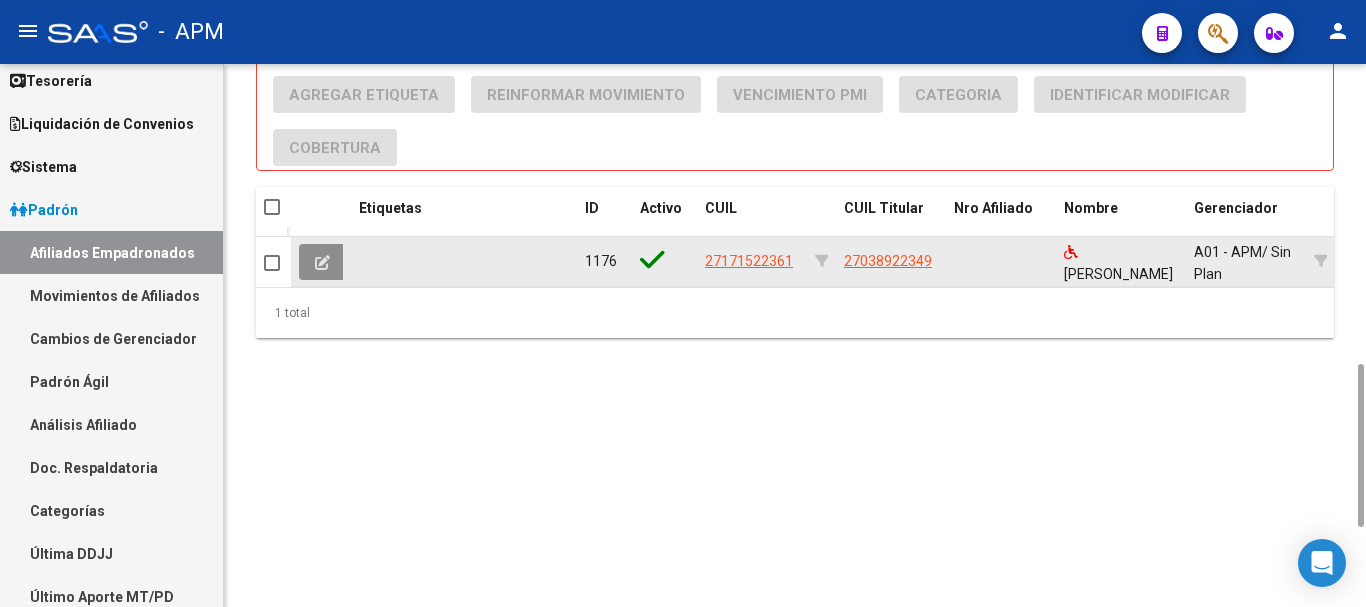 click 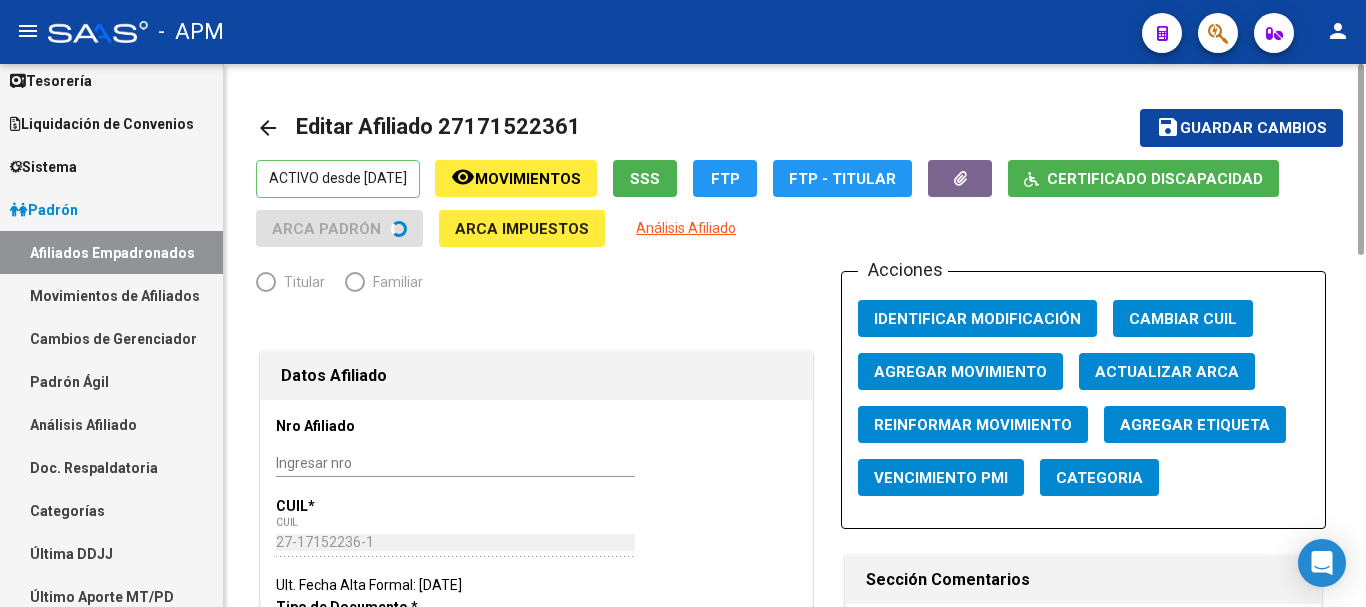 radio on "true" 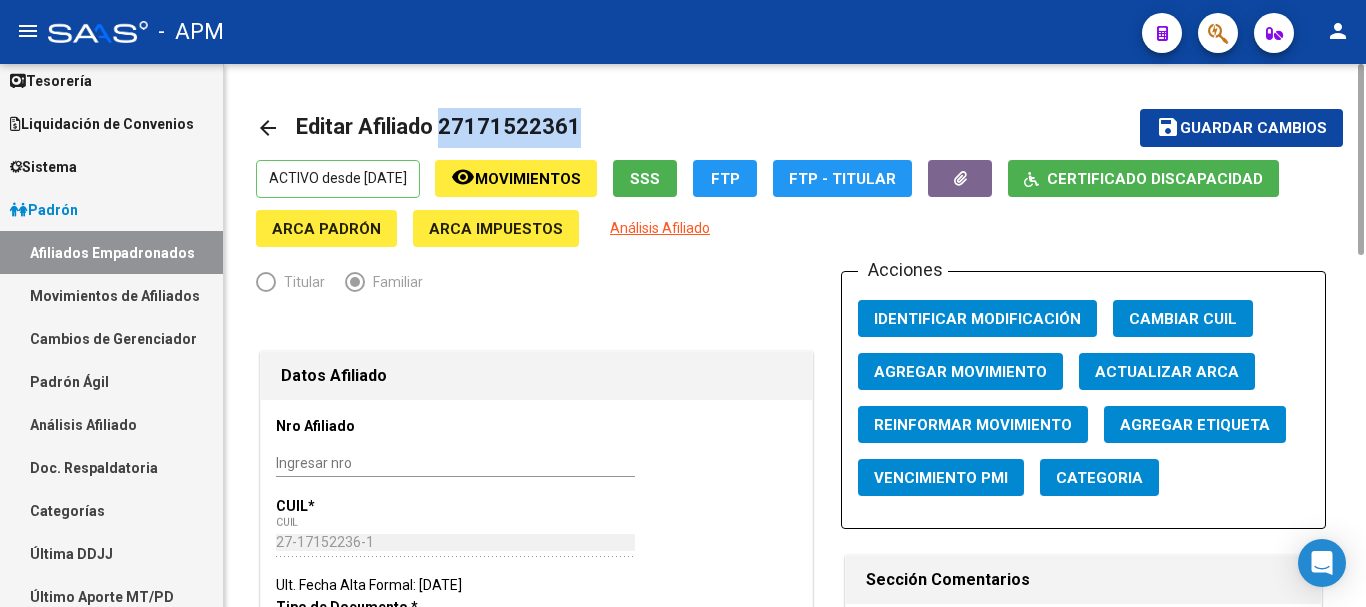 drag, startPoint x: 440, startPoint y: 127, endPoint x: 576, endPoint y: 122, distance: 136.09187 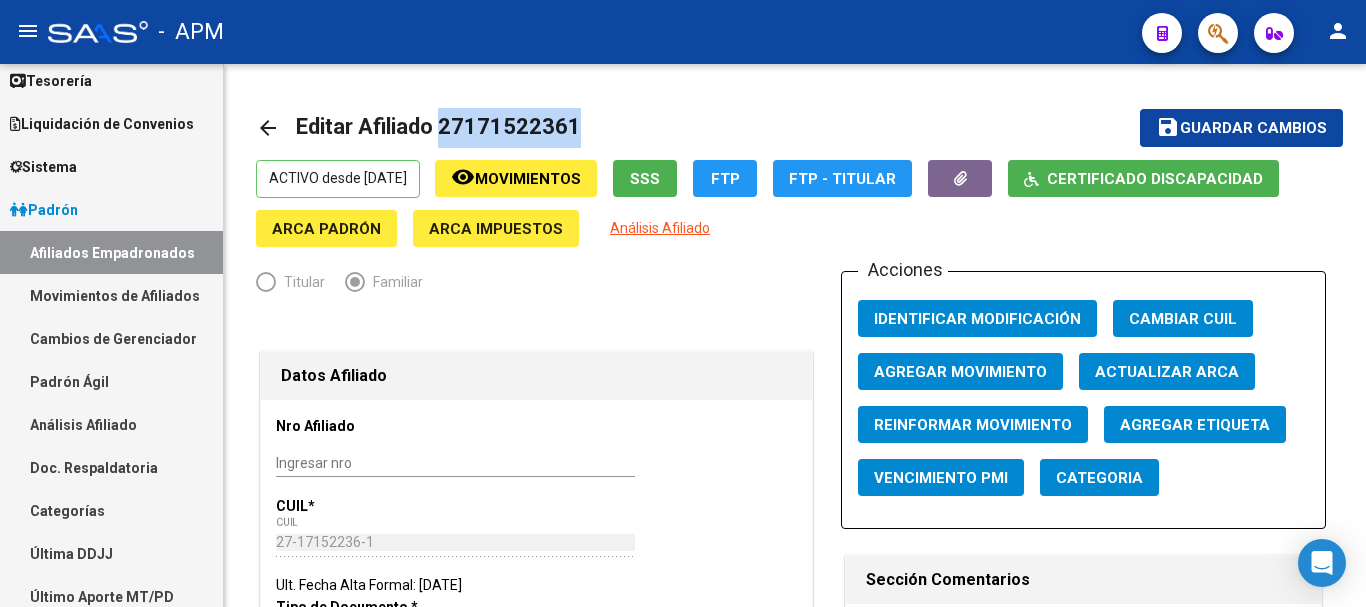 click on "Afiliados Empadronados" at bounding box center [111, 252] 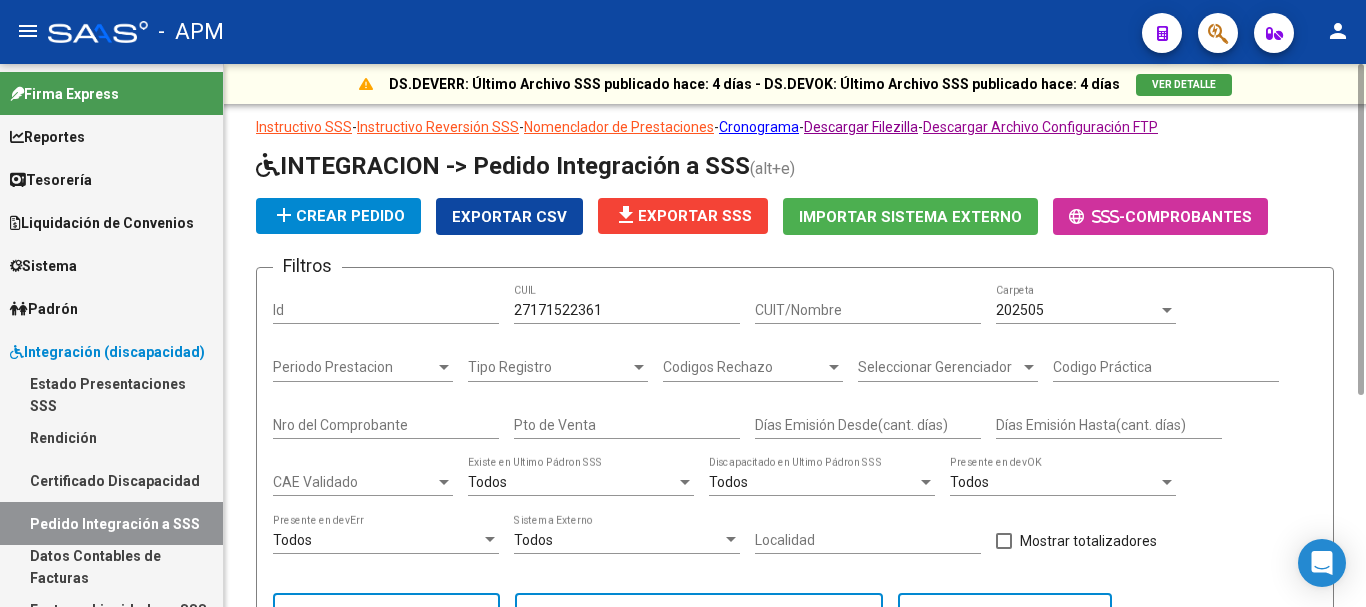 scroll, scrollTop: 0, scrollLeft: 0, axis: both 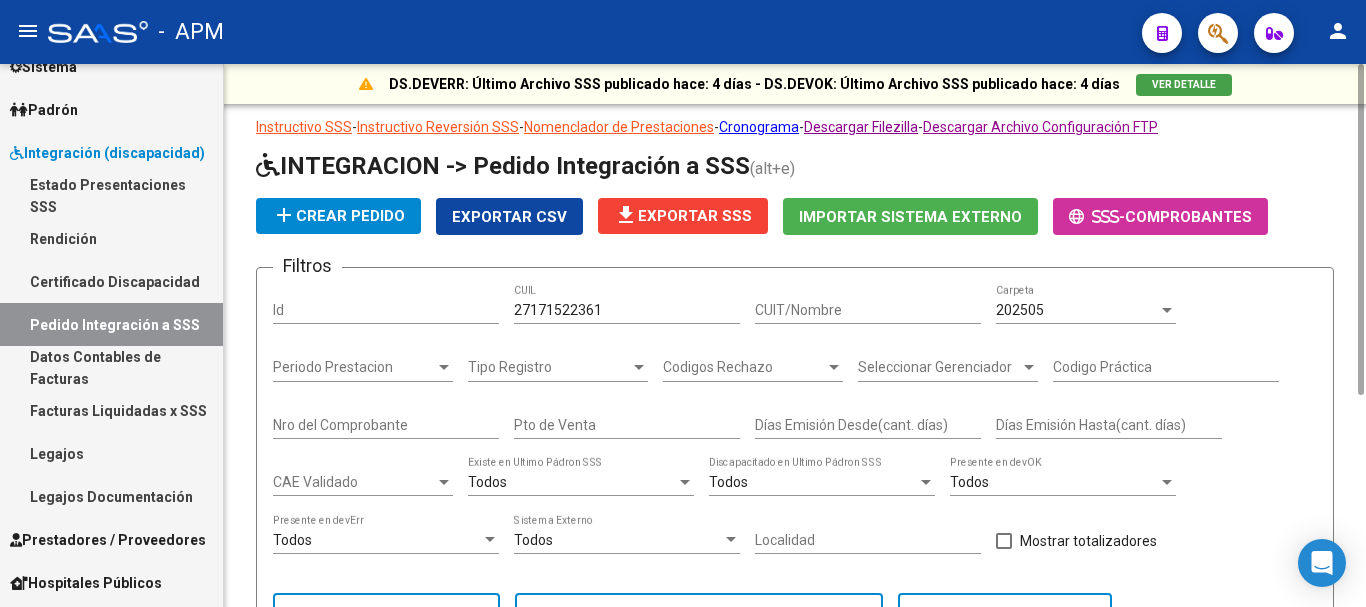 click on "202505" at bounding box center [1077, 310] 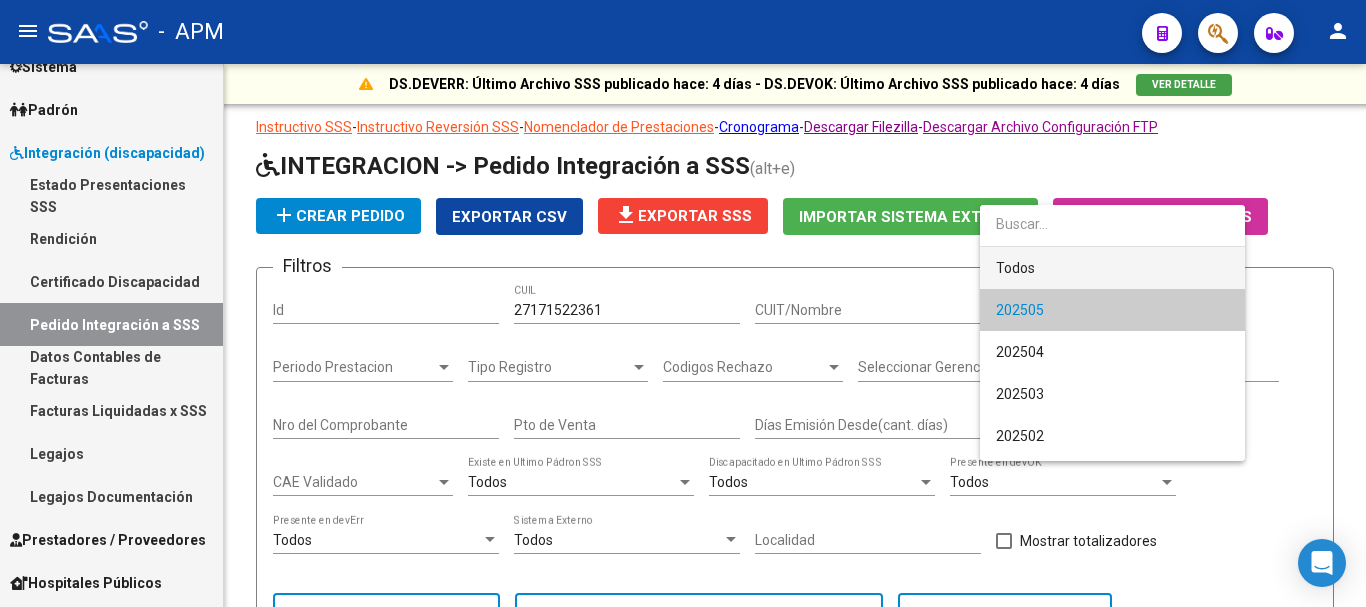 click on "Todos" at bounding box center (1112, 268) 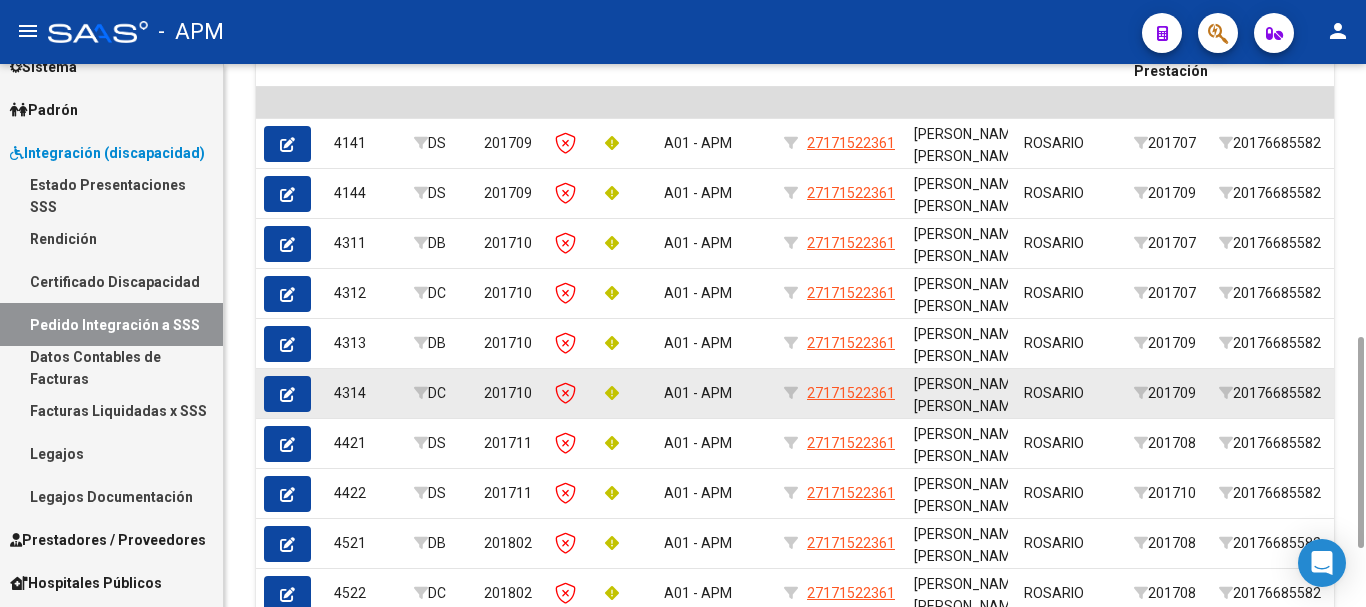 scroll, scrollTop: 850, scrollLeft: 0, axis: vertical 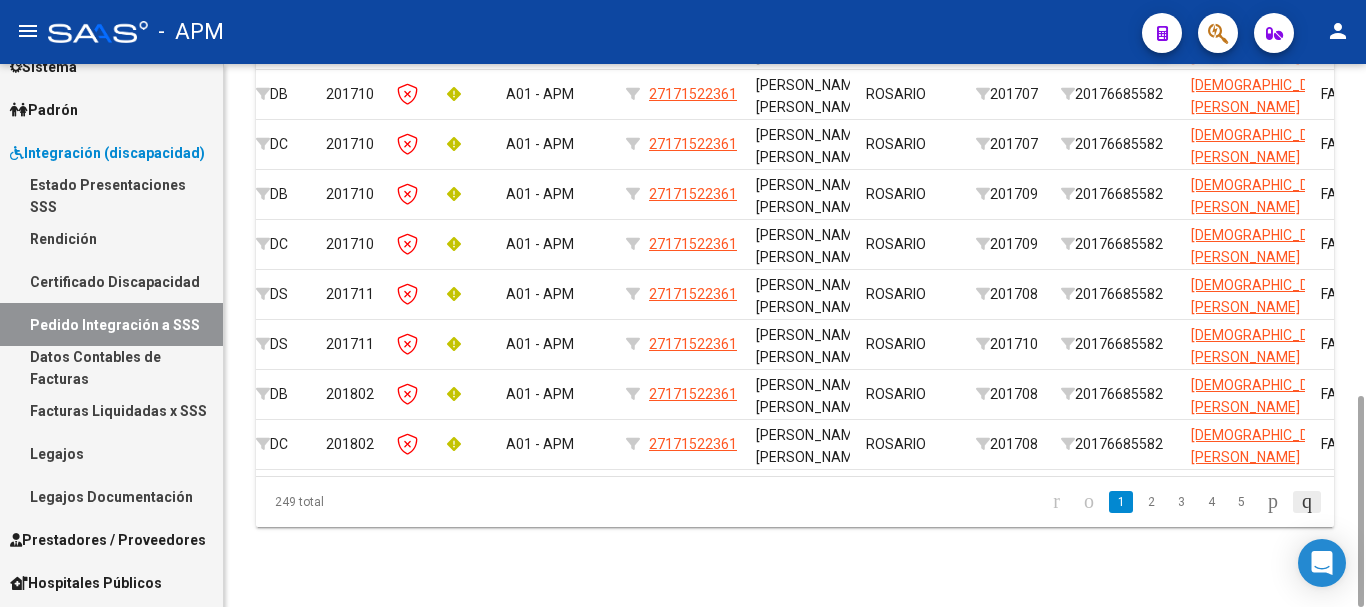 click 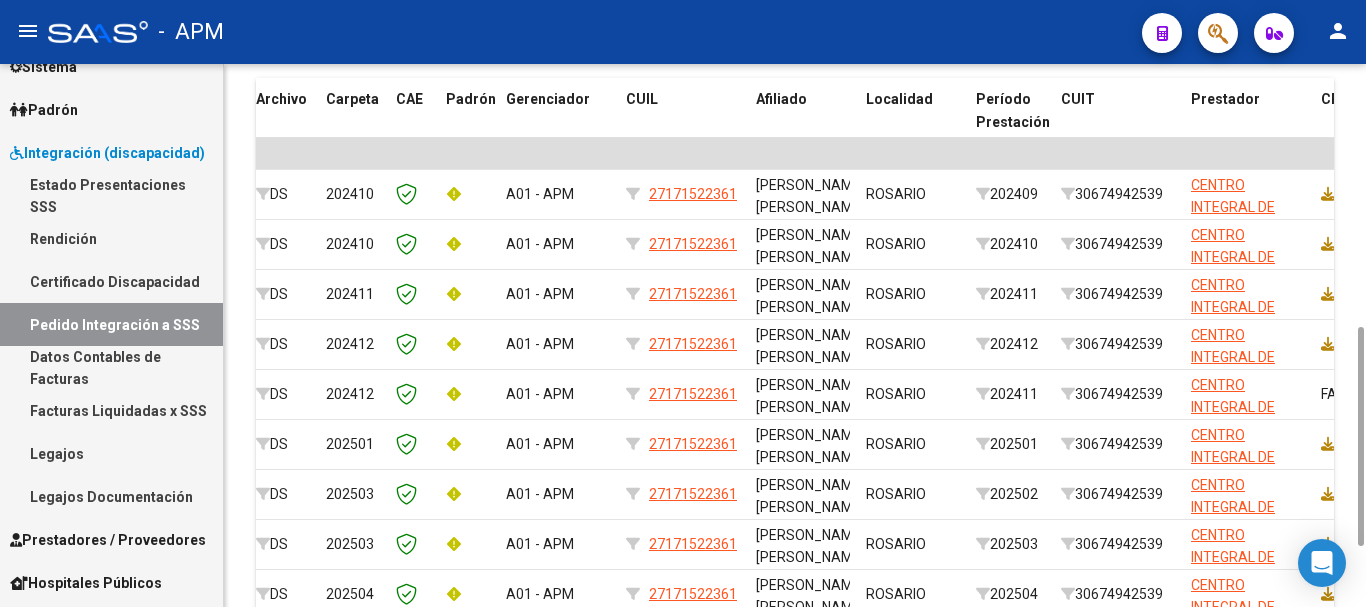 scroll, scrollTop: 800, scrollLeft: 0, axis: vertical 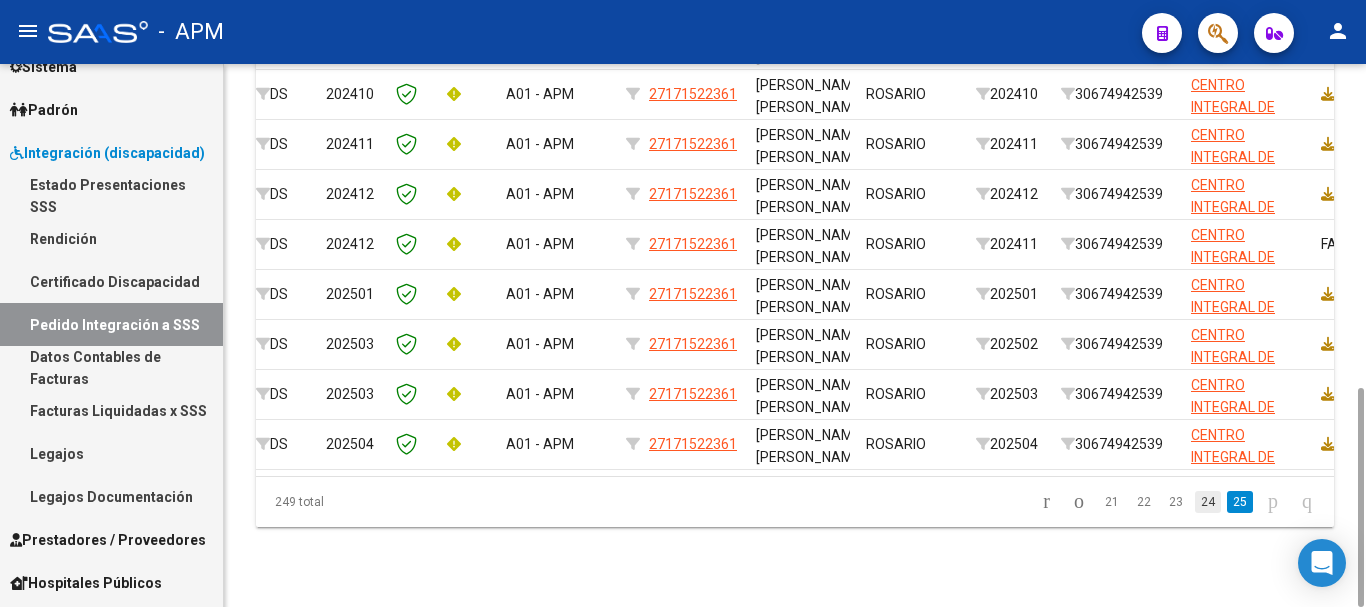 click on "24" 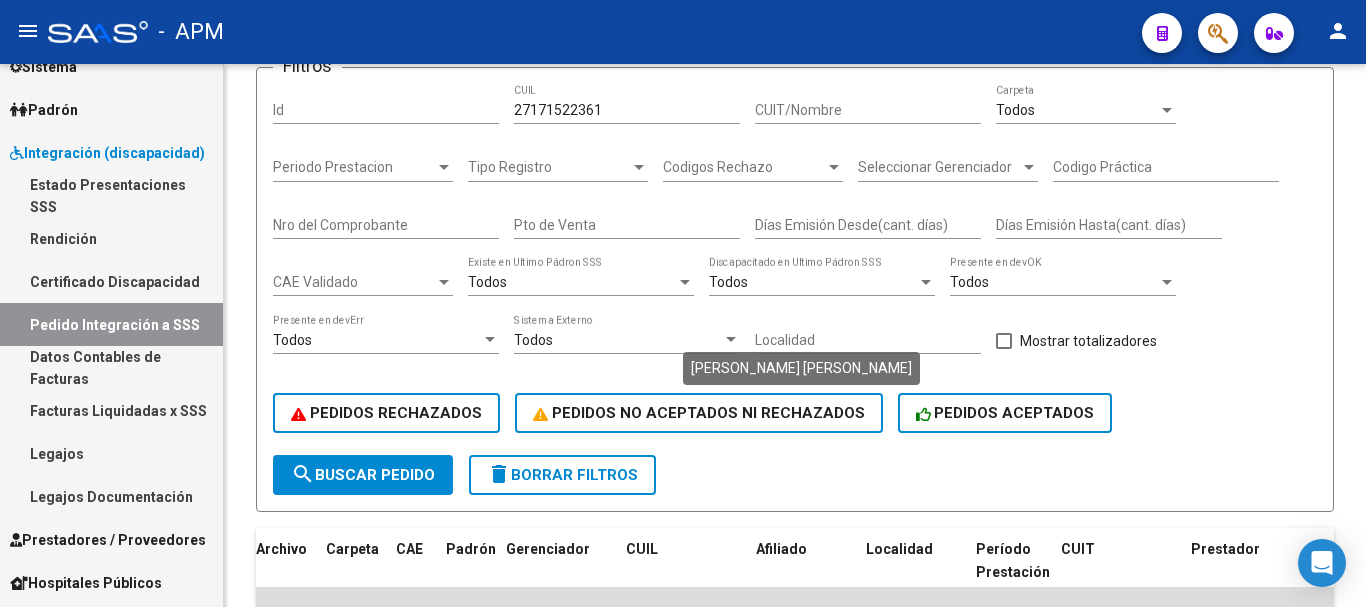 scroll, scrollTop: 850, scrollLeft: 0, axis: vertical 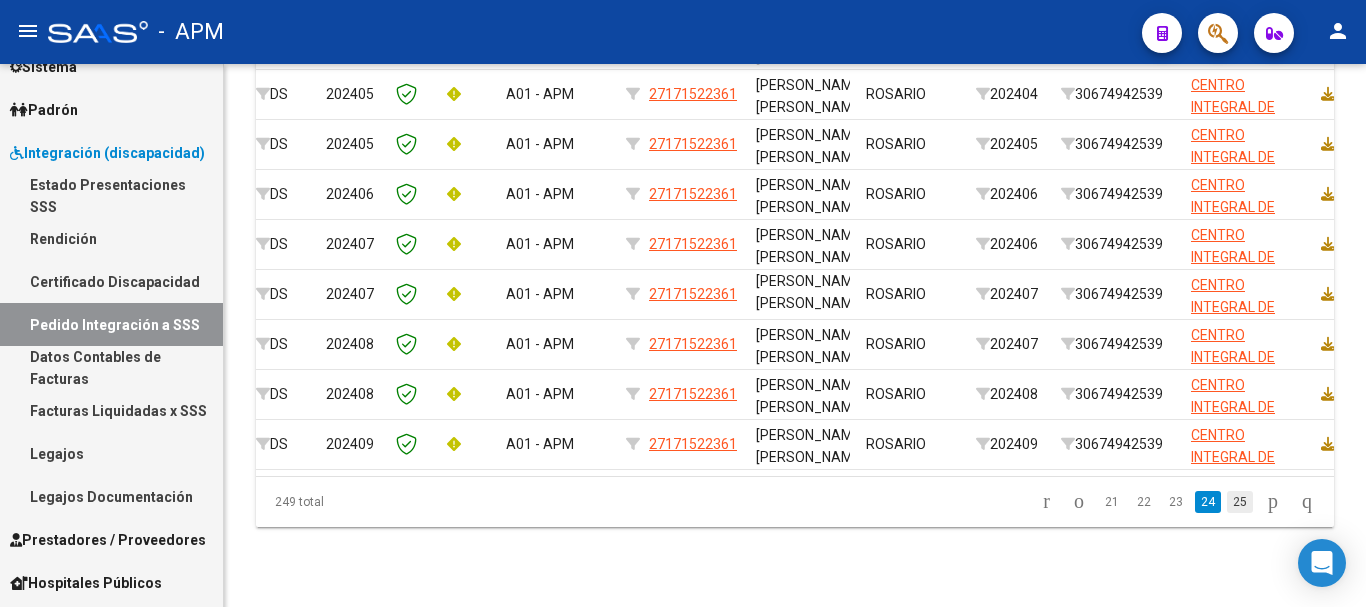 click on "25" 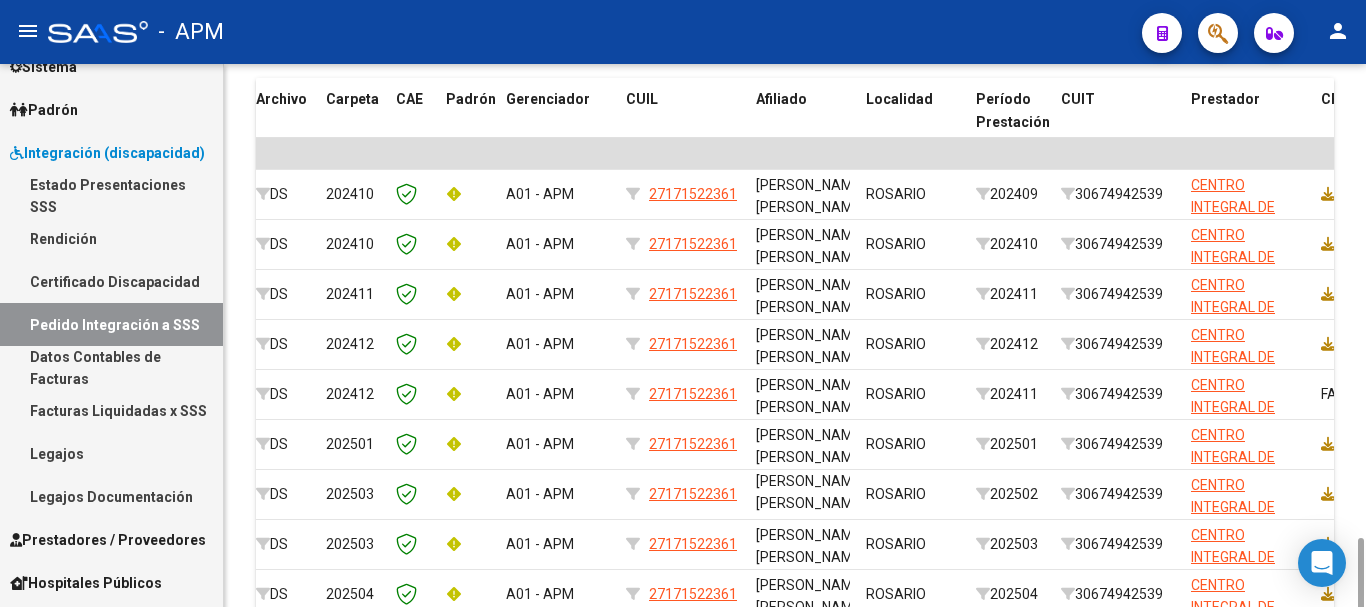 scroll, scrollTop: 800, scrollLeft: 0, axis: vertical 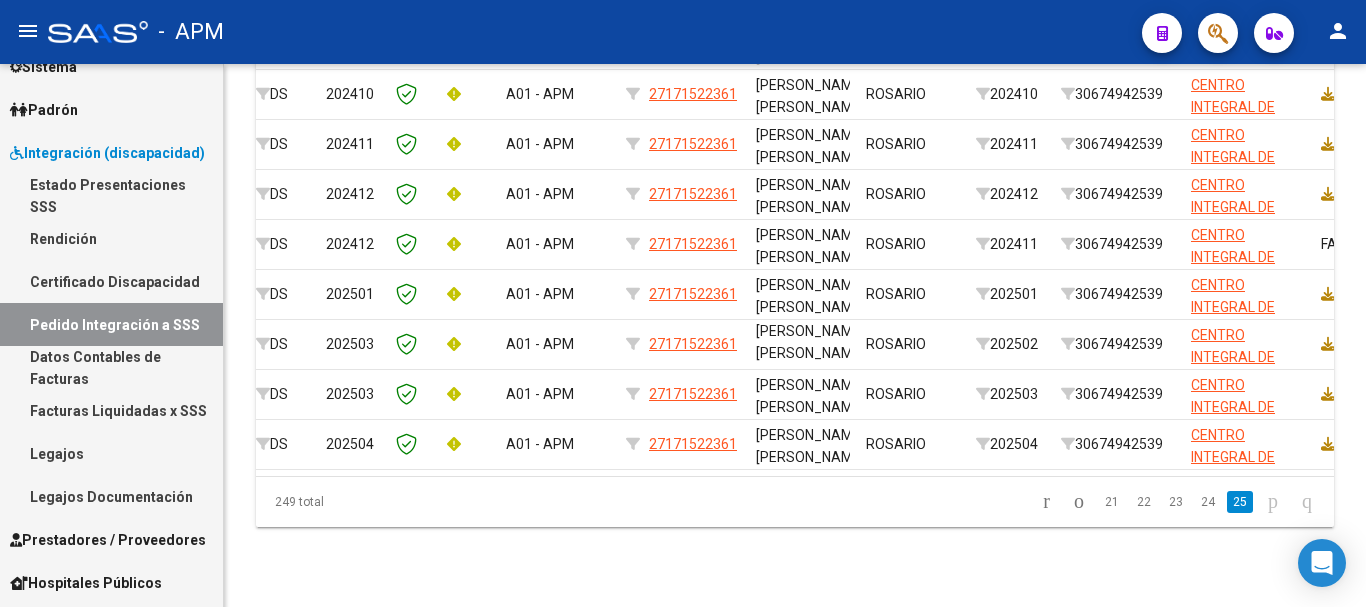 drag, startPoint x: 636, startPoint y: 476, endPoint x: 739, endPoint y: 490, distance: 103.947105 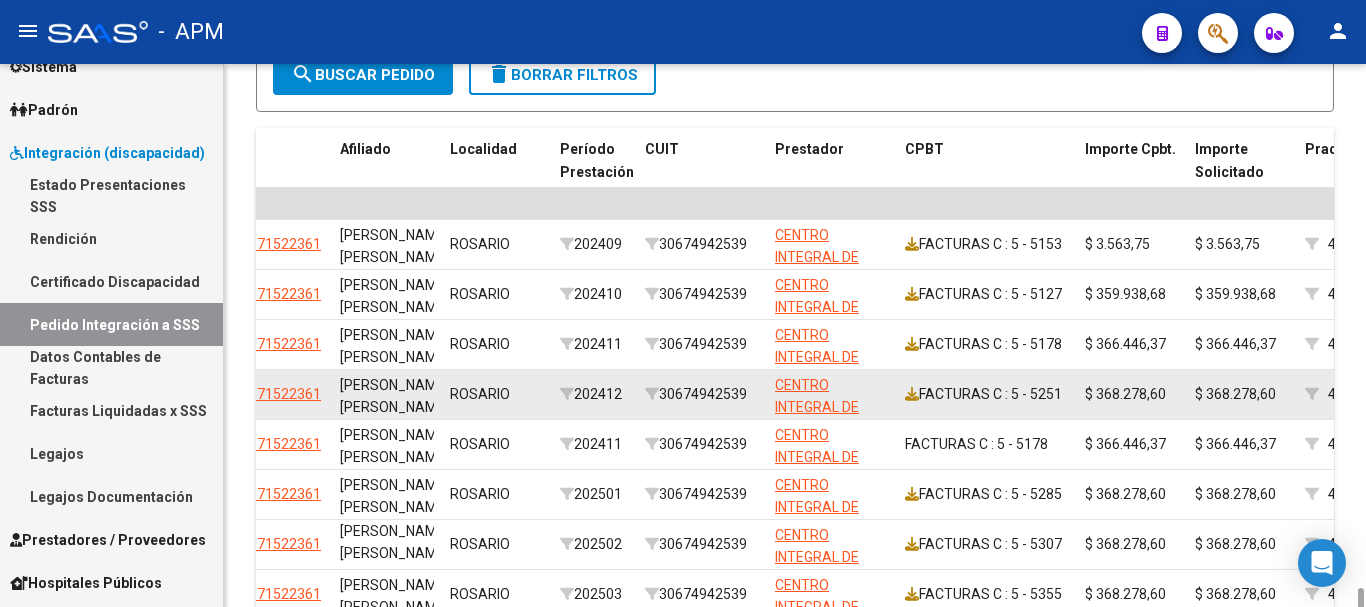 scroll, scrollTop: 800, scrollLeft: 0, axis: vertical 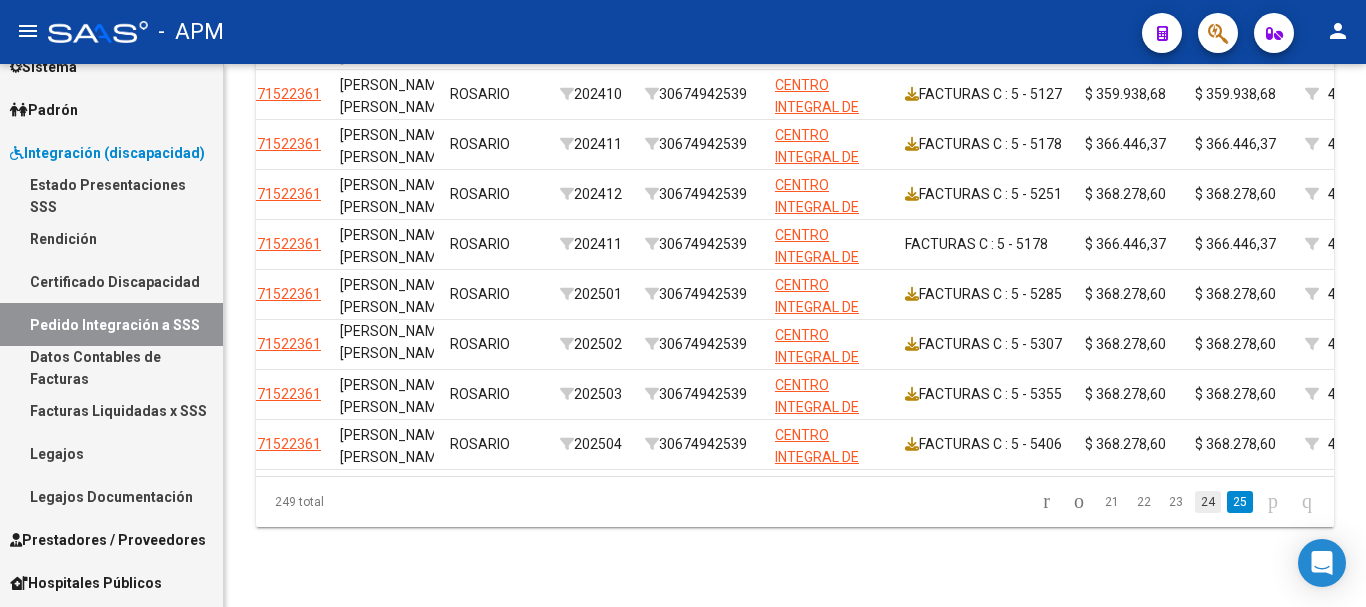 click on "24" 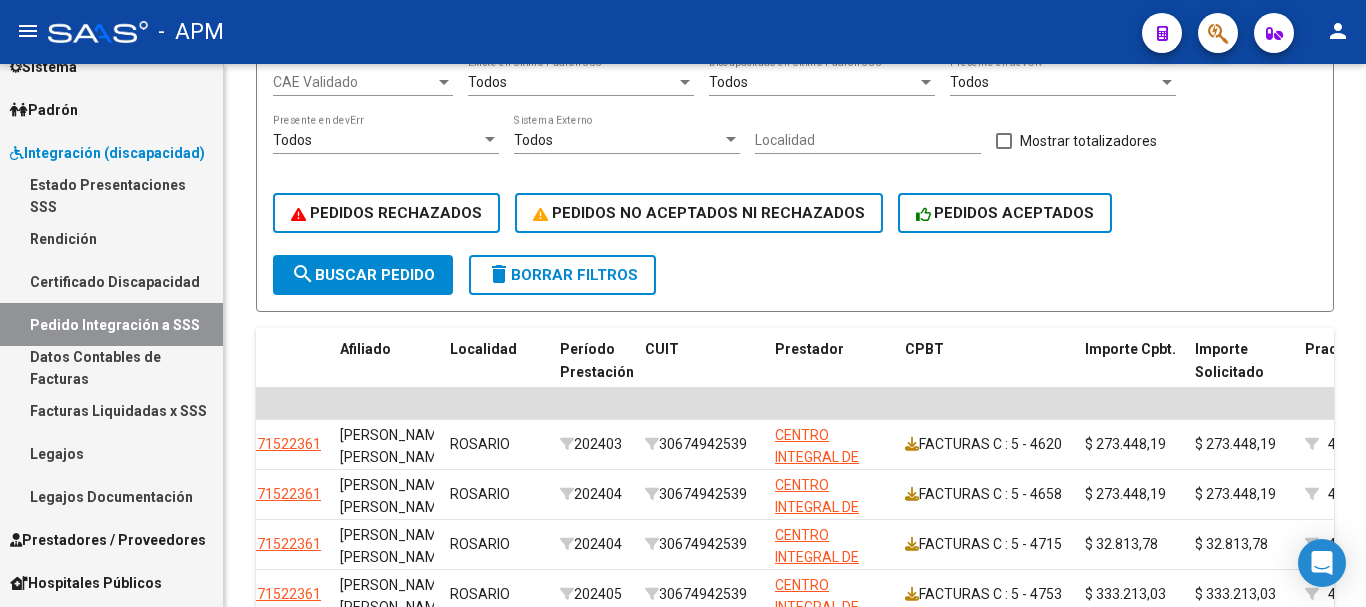 scroll, scrollTop: 800, scrollLeft: 0, axis: vertical 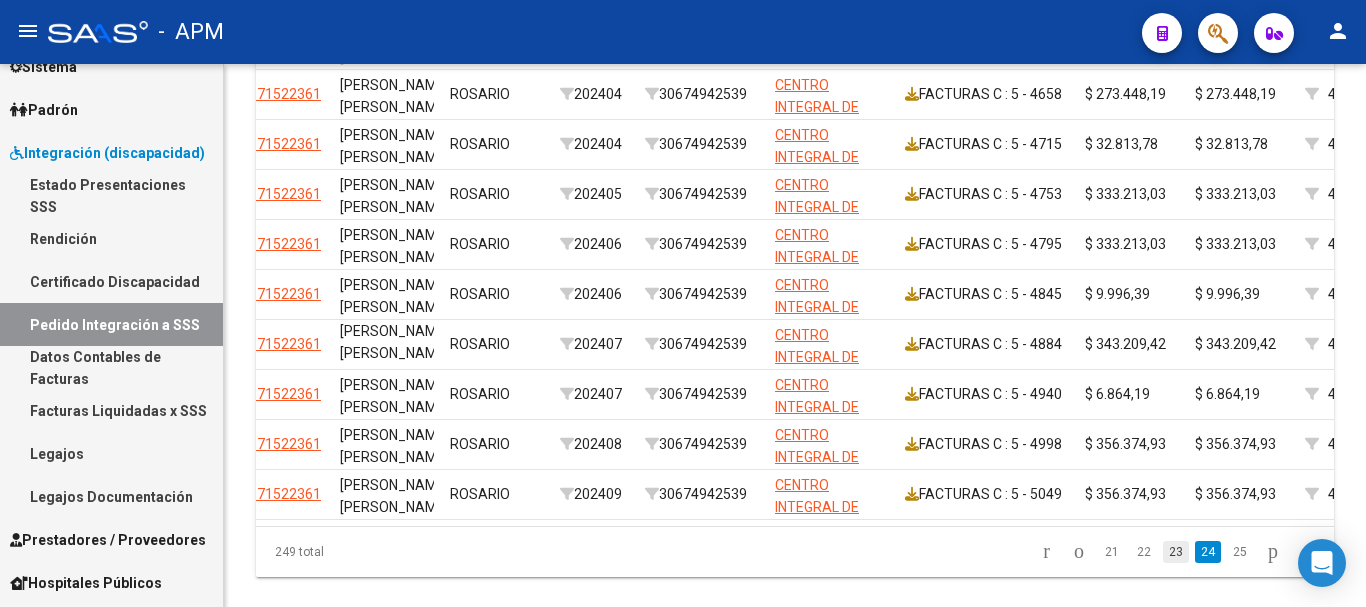 click on "23" 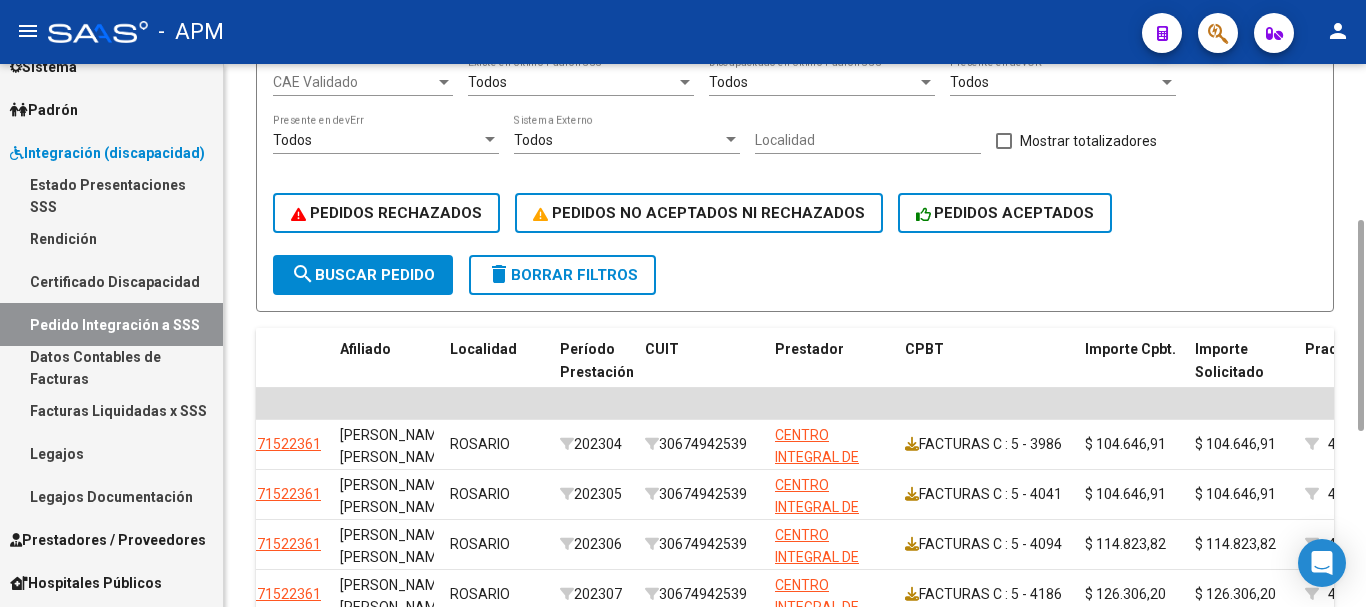 scroll, scrollTop: 800, scrollLeft: 0, axis: vertical 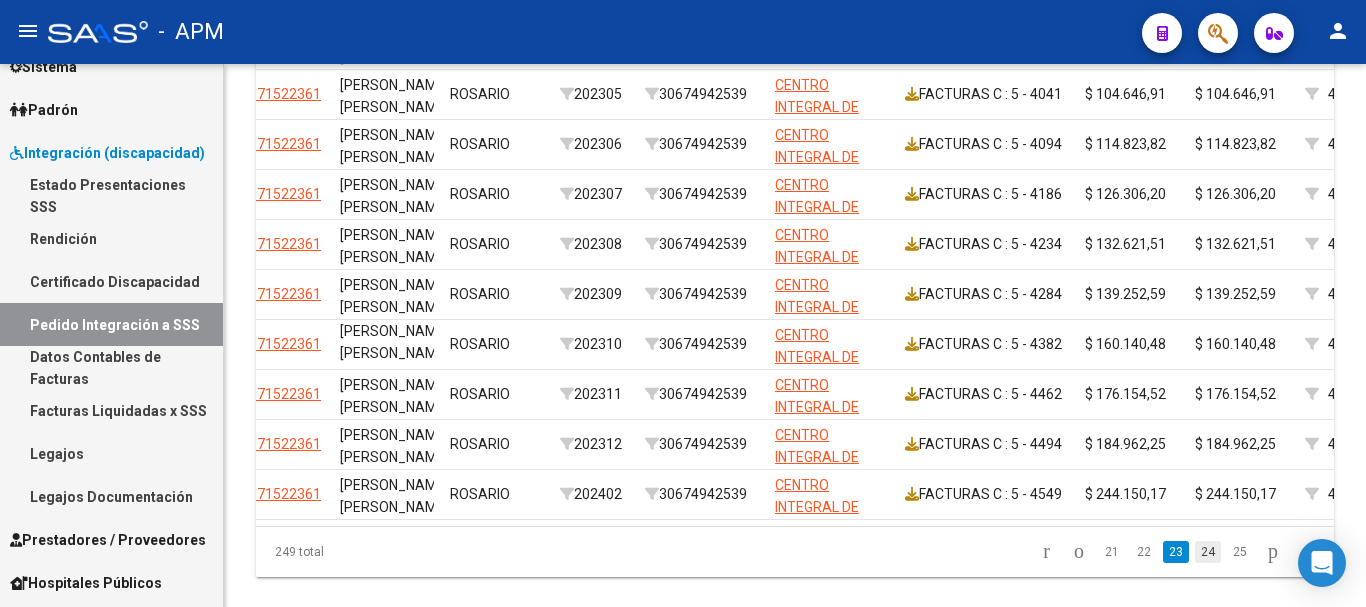 click on "24" 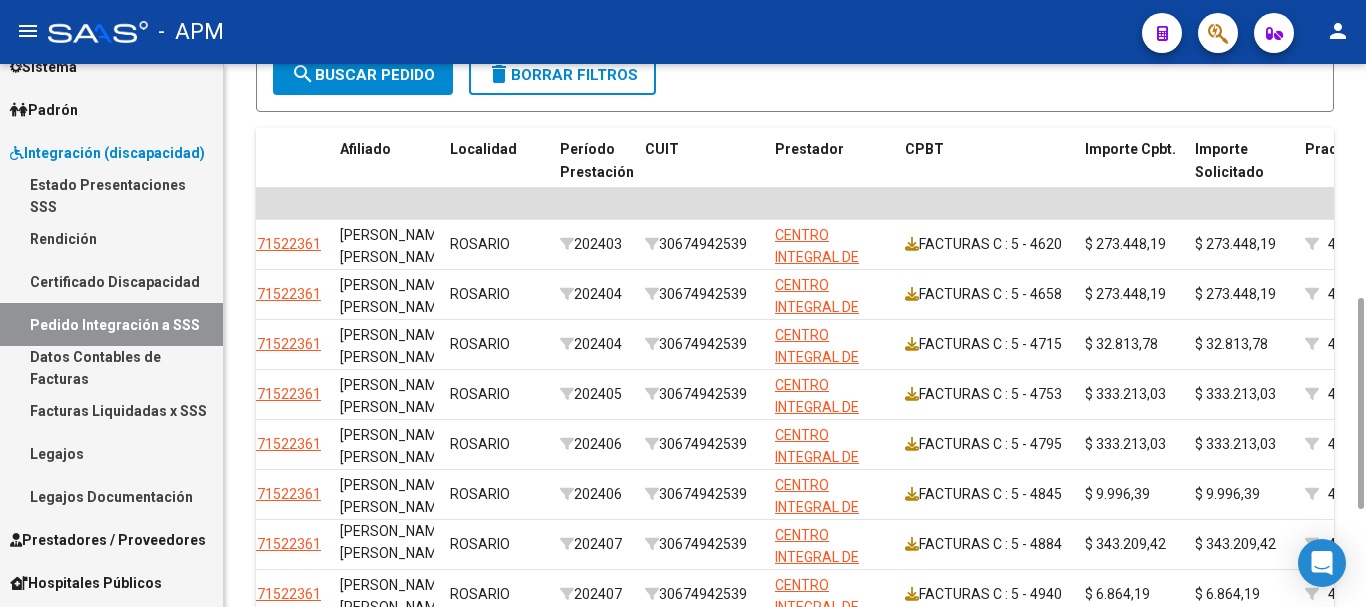 scroll, scrollTop: 800, scrollLeft: 0, axis: vertical 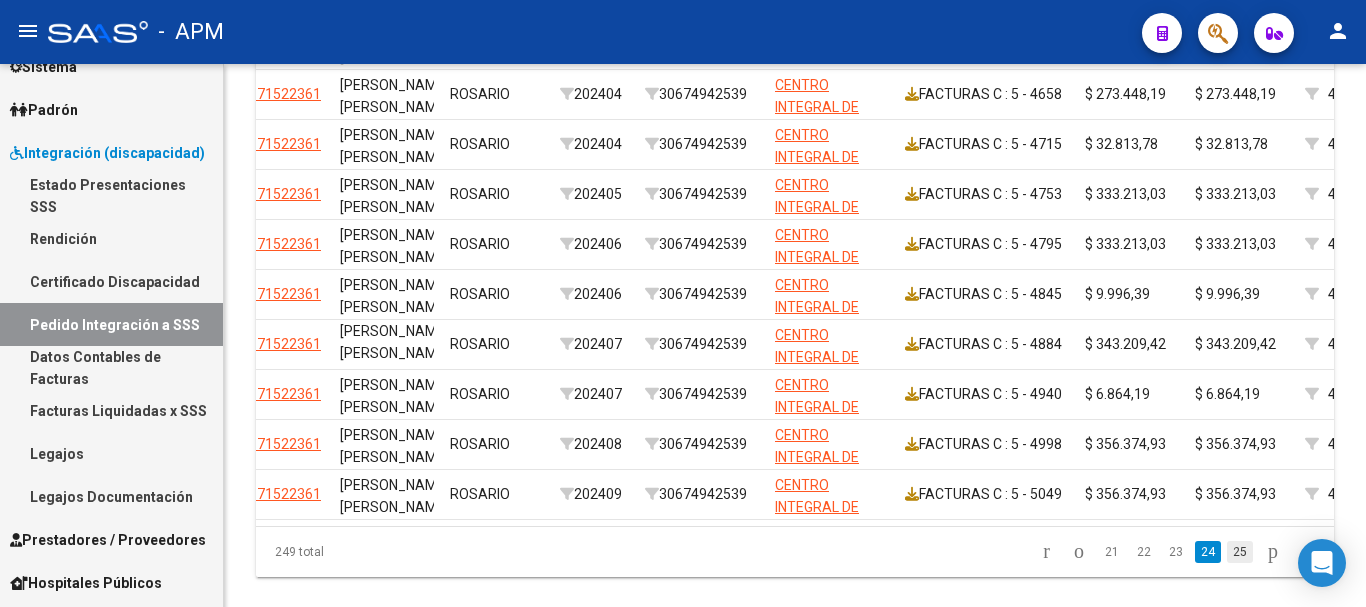 click on "25" 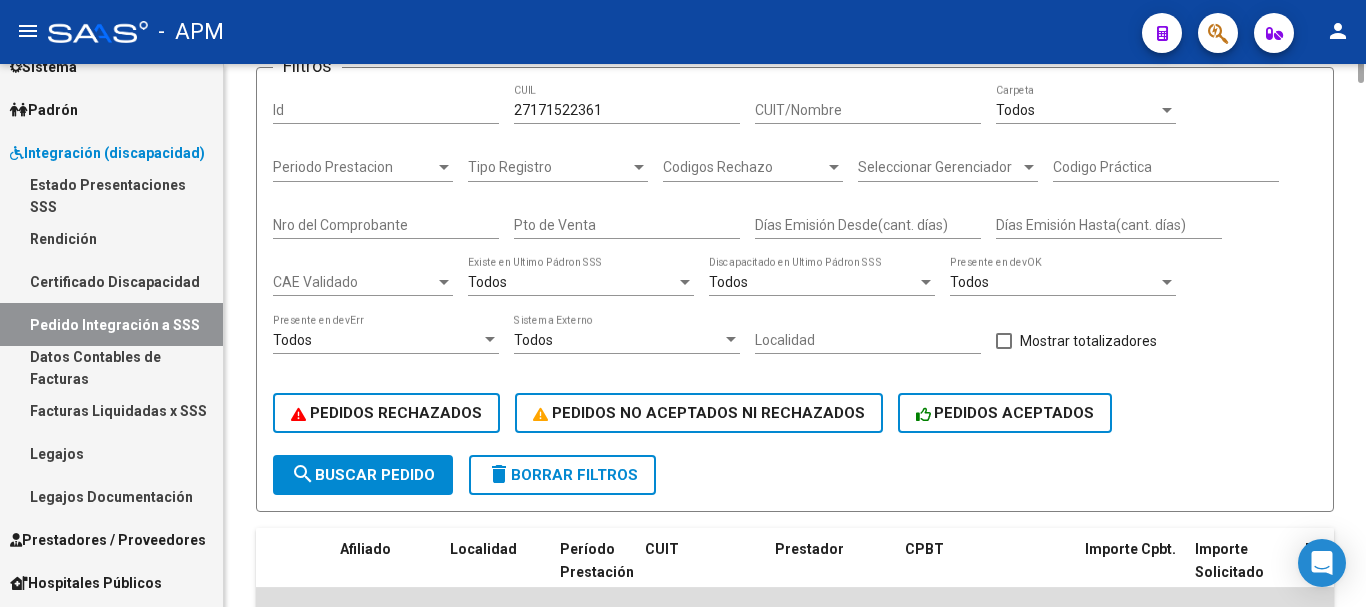 scroll, scrollTop: 0, scrollLeft: 0, axis: both 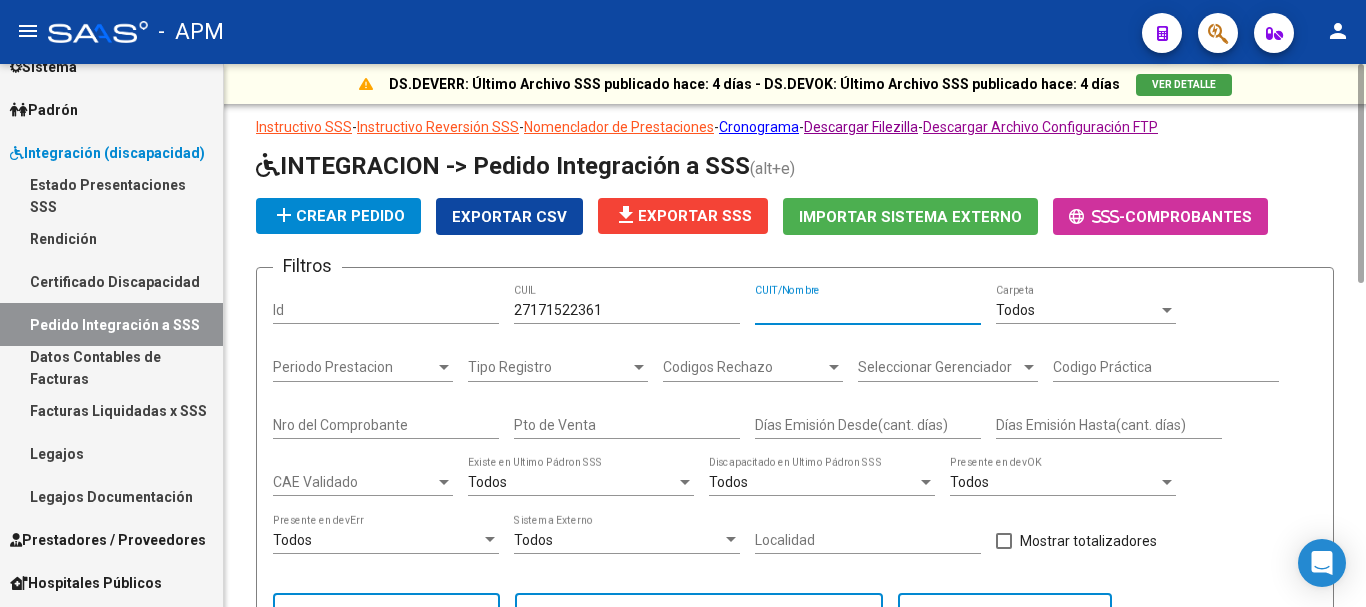 click on "CUIT/Nombre" at bounding box center [868, 310] 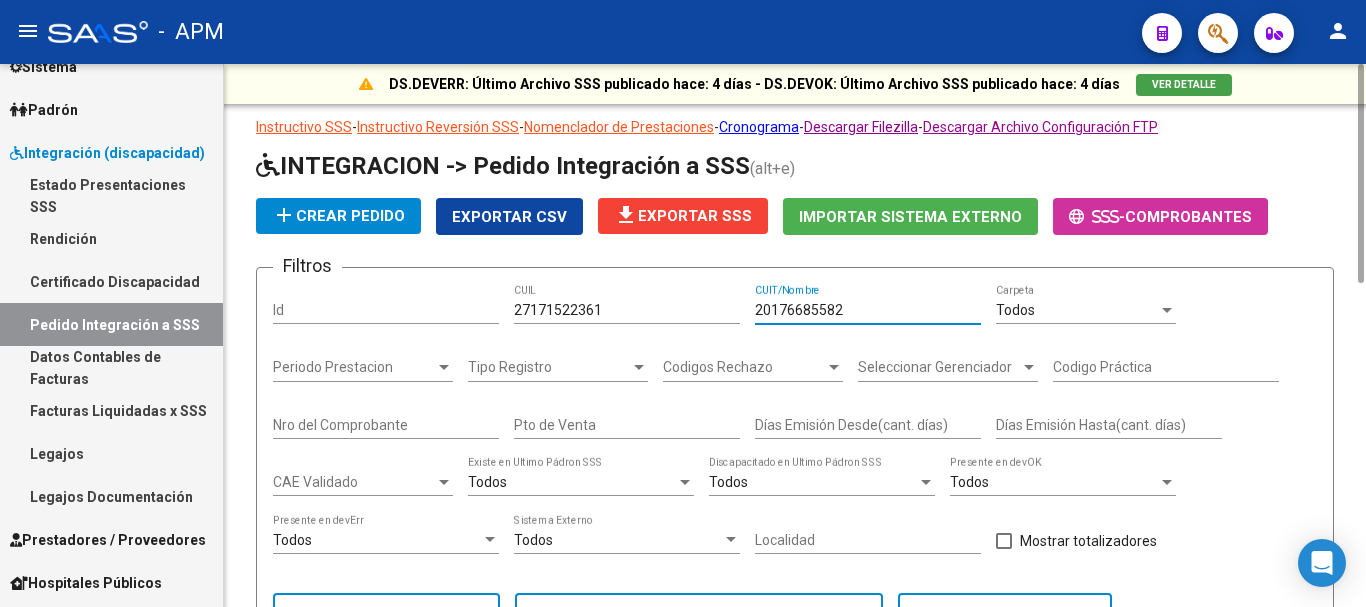 type on "20176685582" 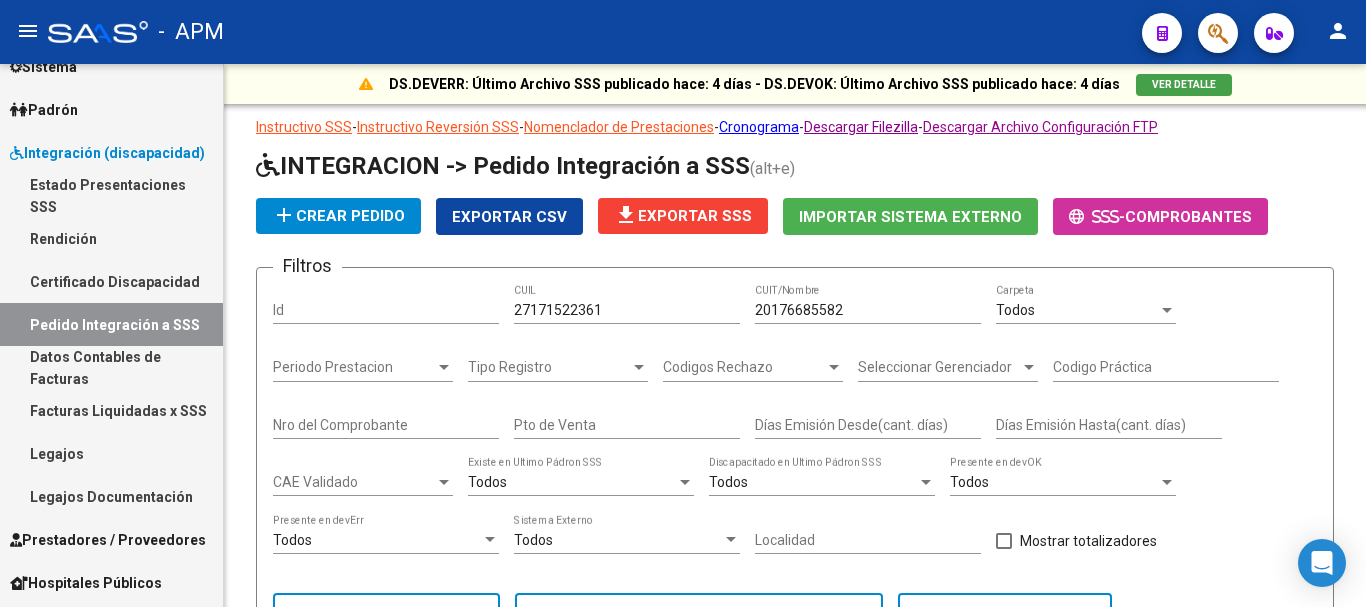 scroll, scrollTop: 400, scrollLeft: 0, axis: vertical 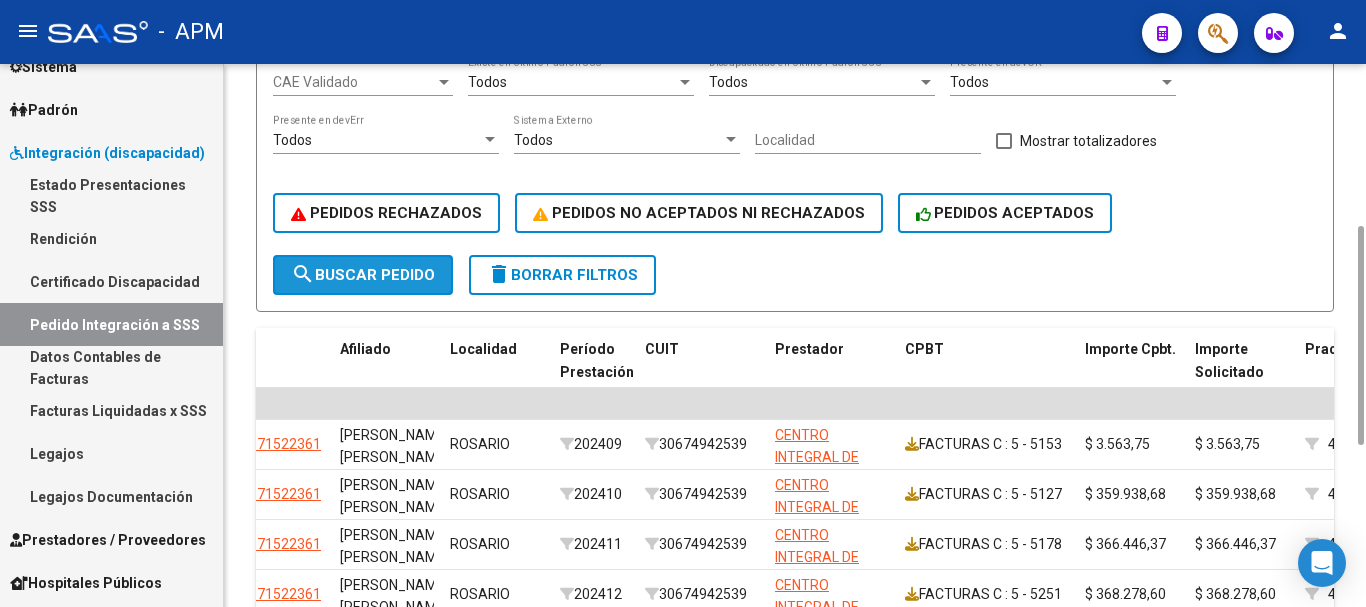 click on "search  Buscar Pedido" 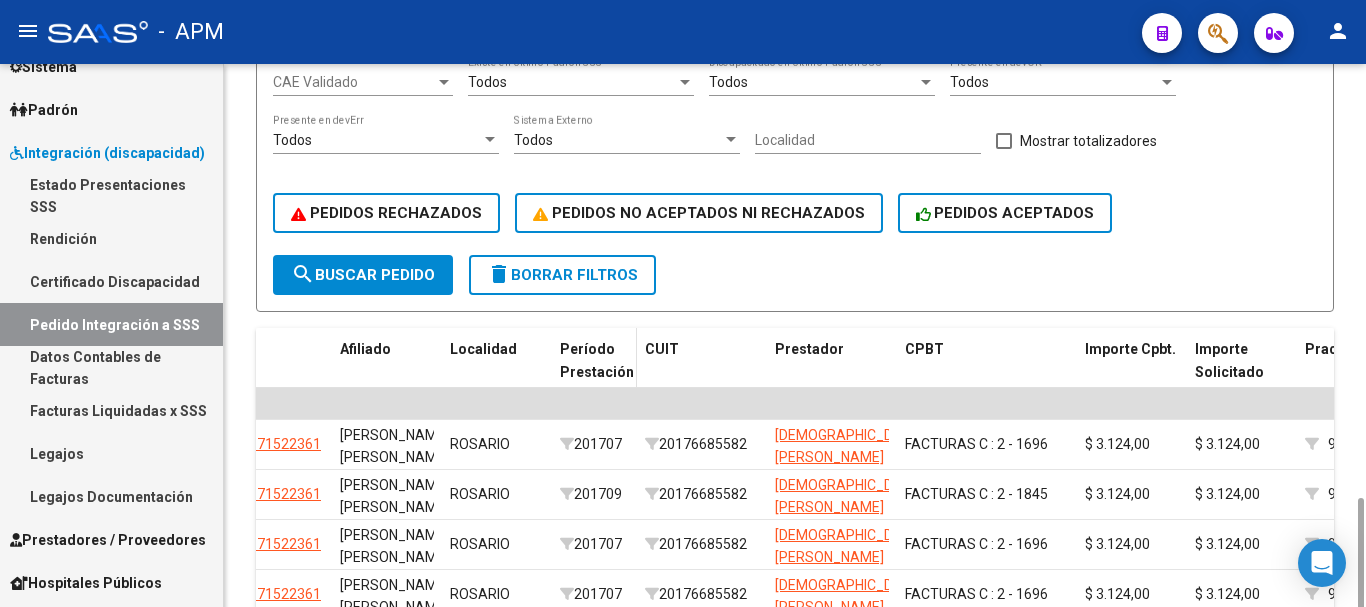 scroll, scrollTop: 800, scrollLeft: 0, axis: vertical 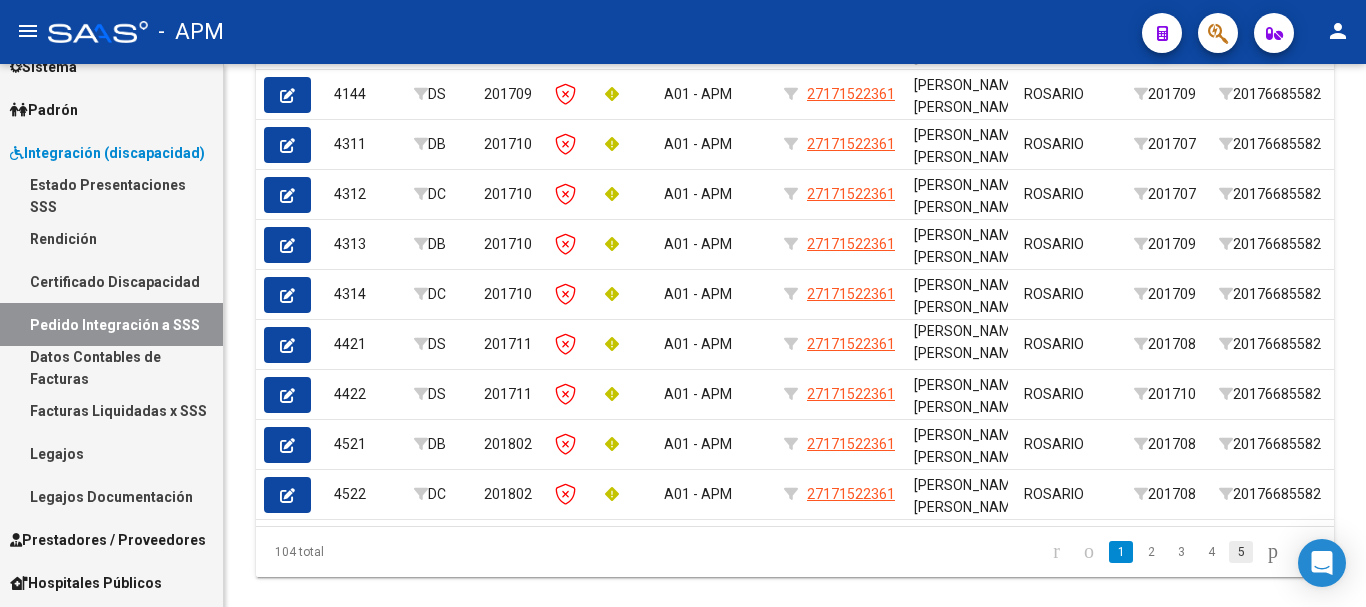 click on "5" 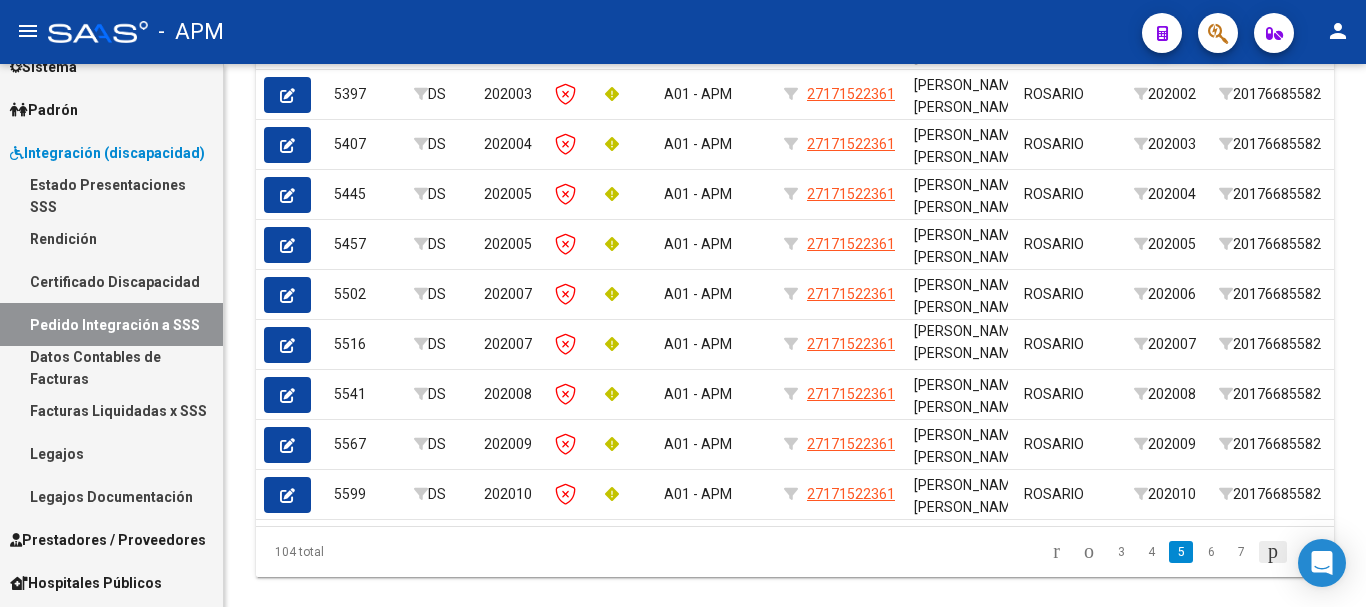 click 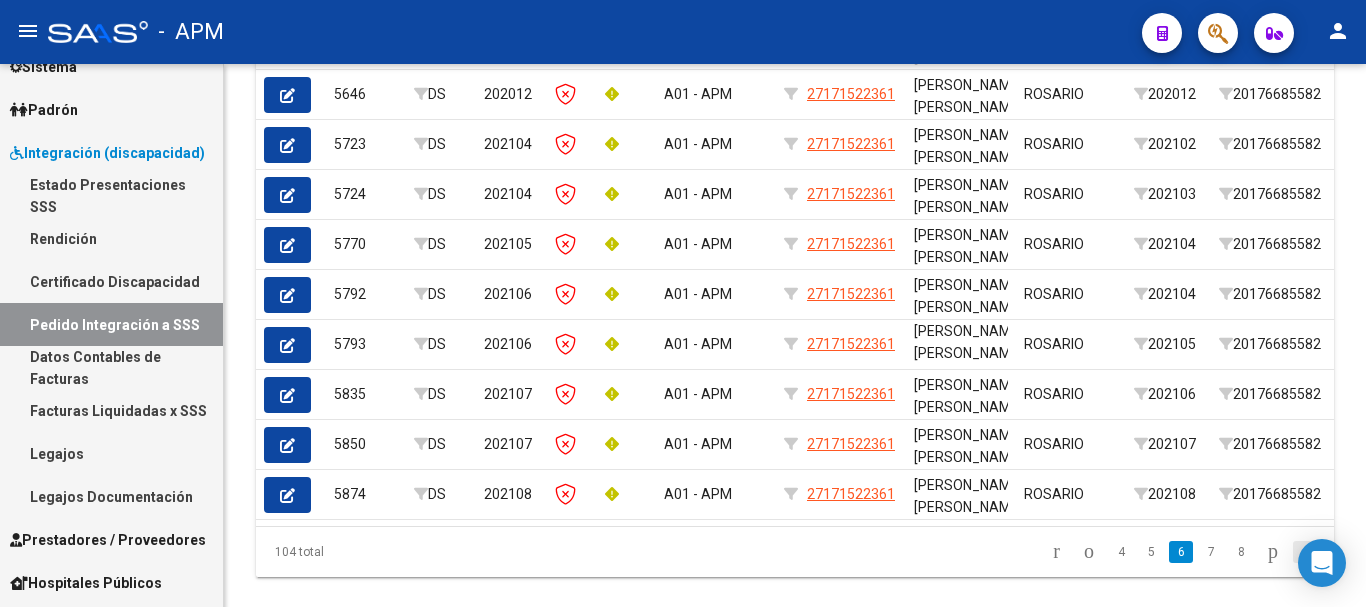 click 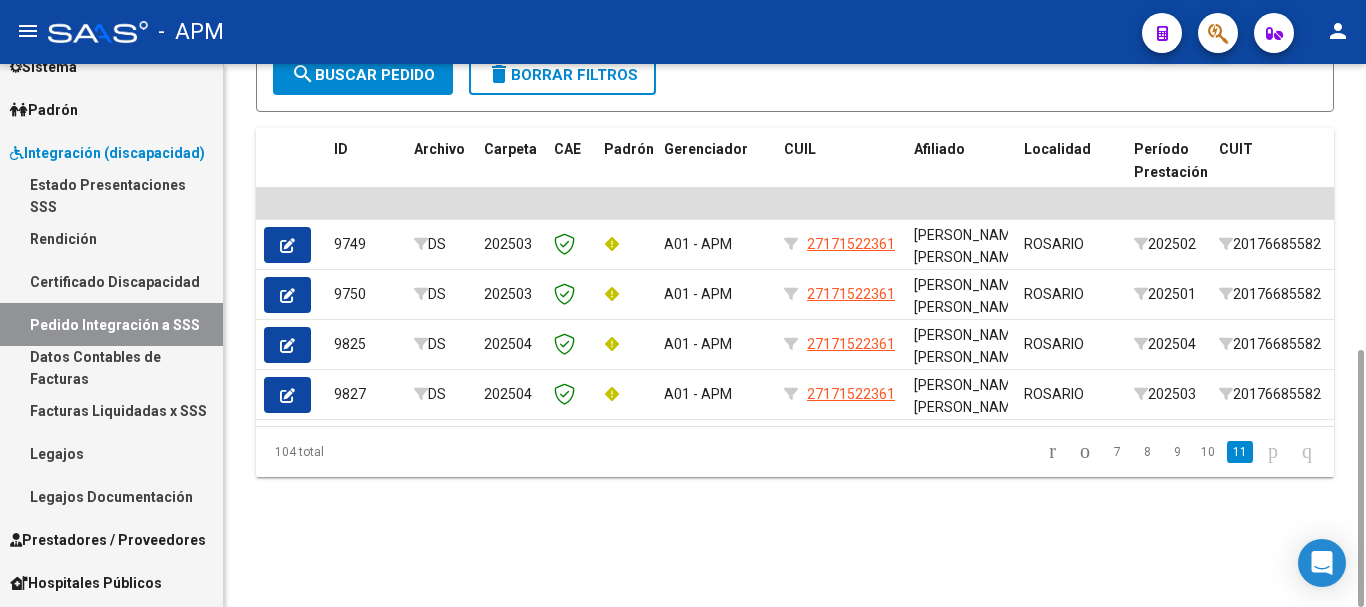 scroll, scrollTop: 600, scrollLeft: 0, axis: vertical 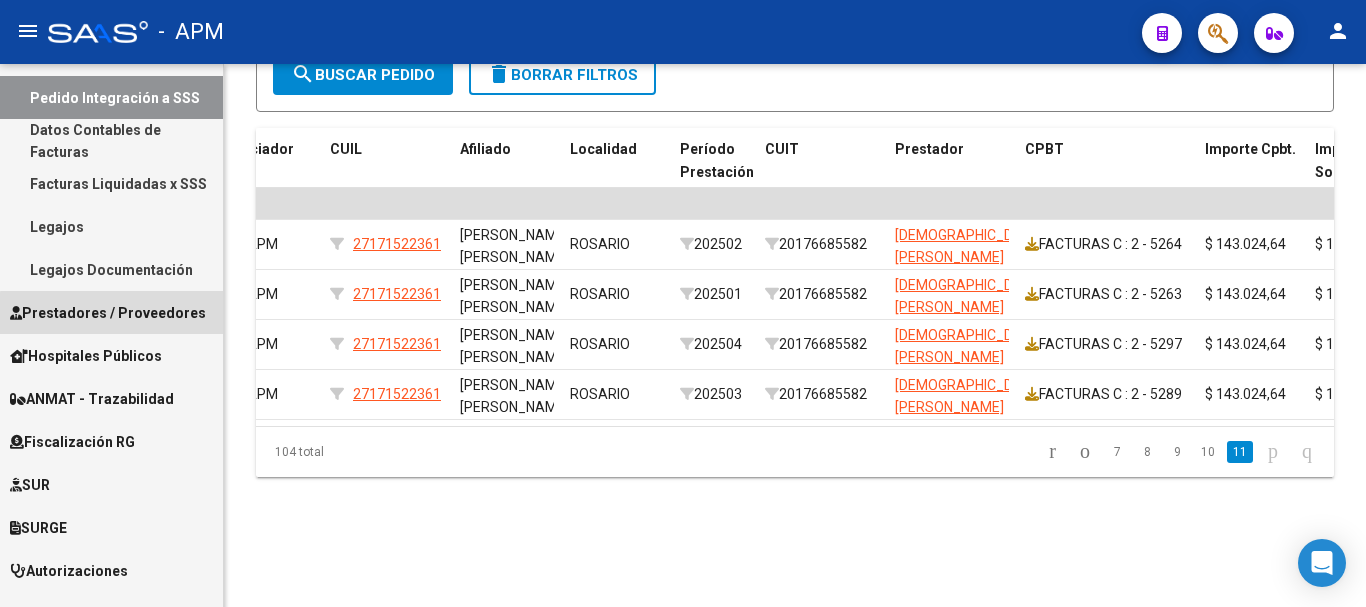 click on "Prestadores / Proveedores" at bounding box center [108, 313] 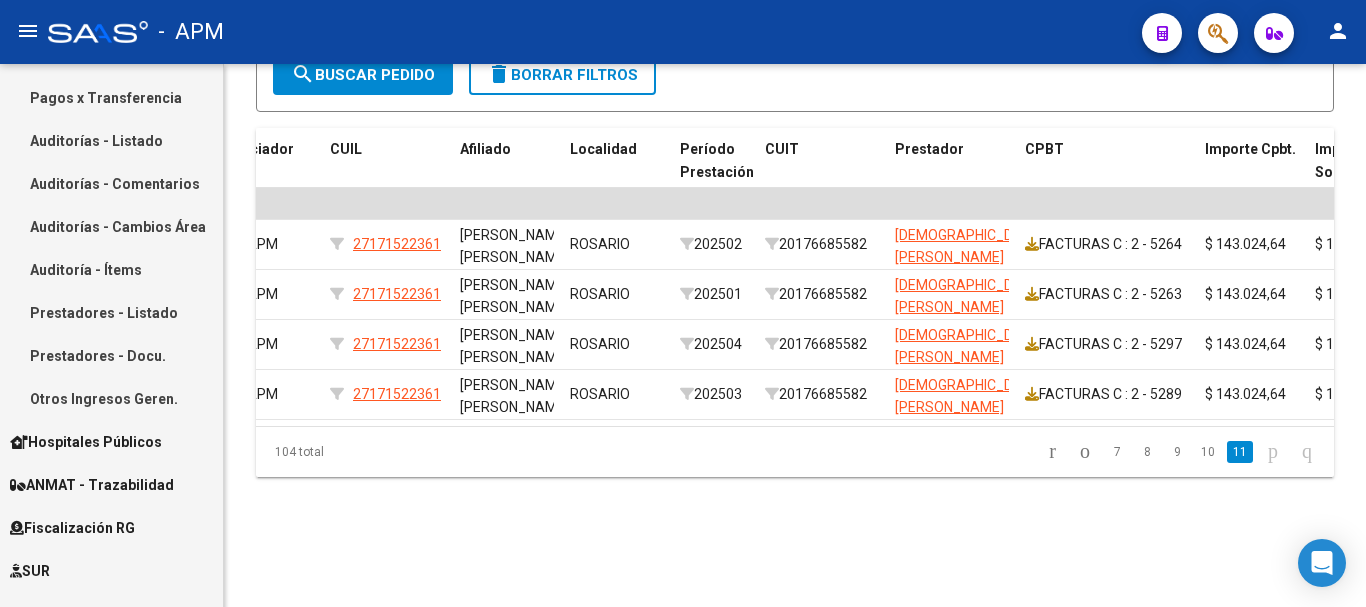 click on "Auditorías - Listado" at bounding box center (111, 140) 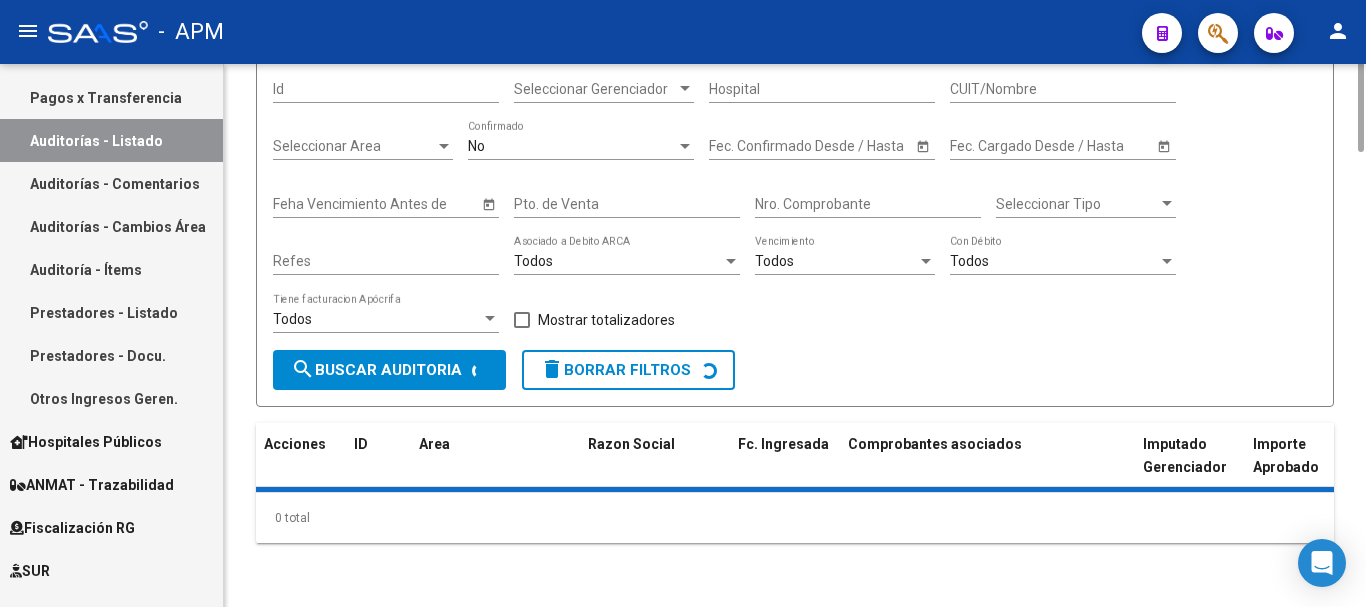 scroll, scrollTop: 0, scrollLeft: 0, axis: both 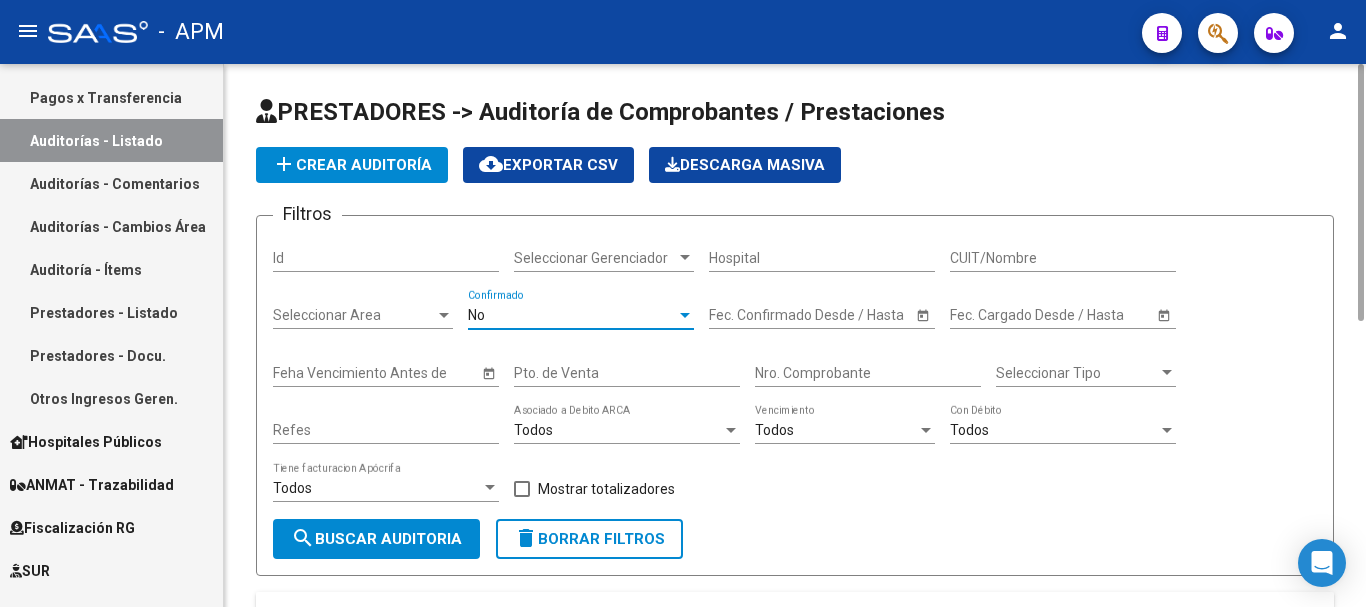 click on "No" at bounding box center (572, 315) 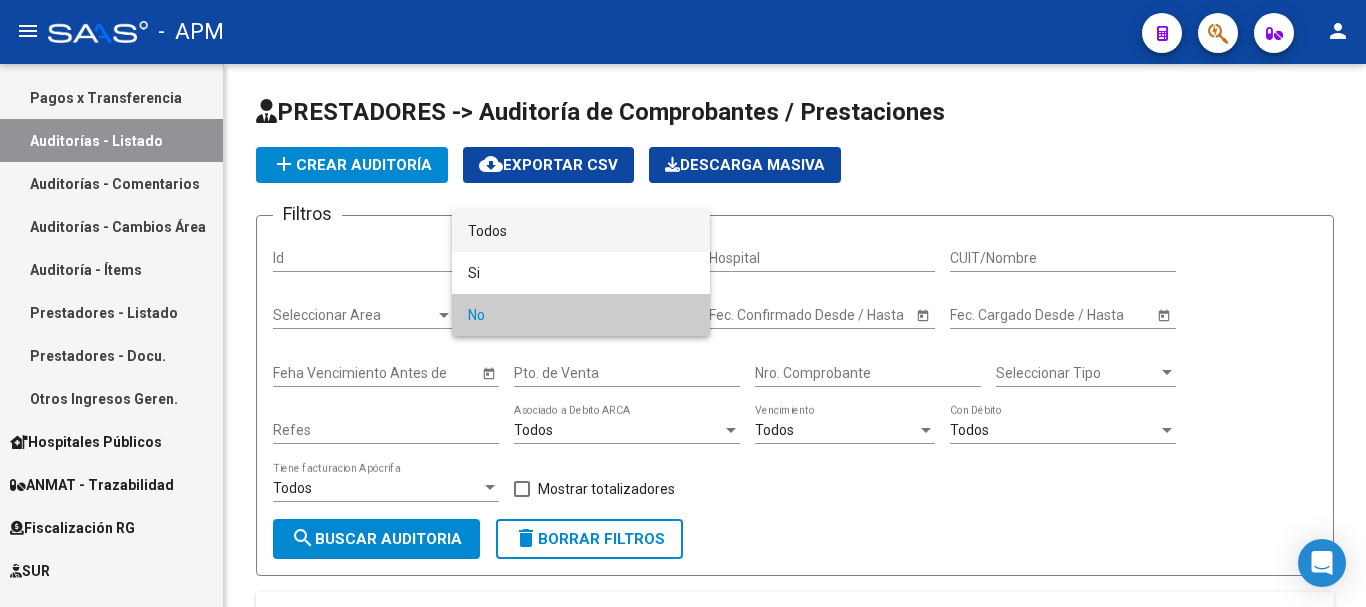 click on "Todos" at bounding box center [581, 231] 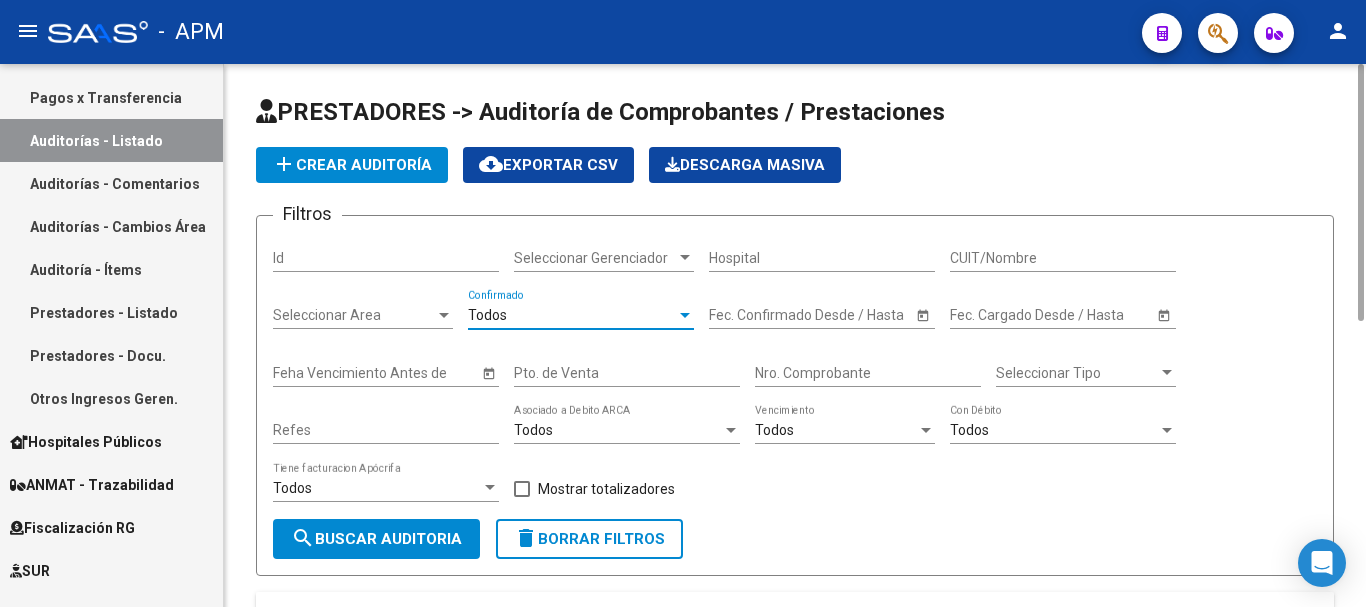 click on "Pto. de Venta" at bounding box center (627, 373) 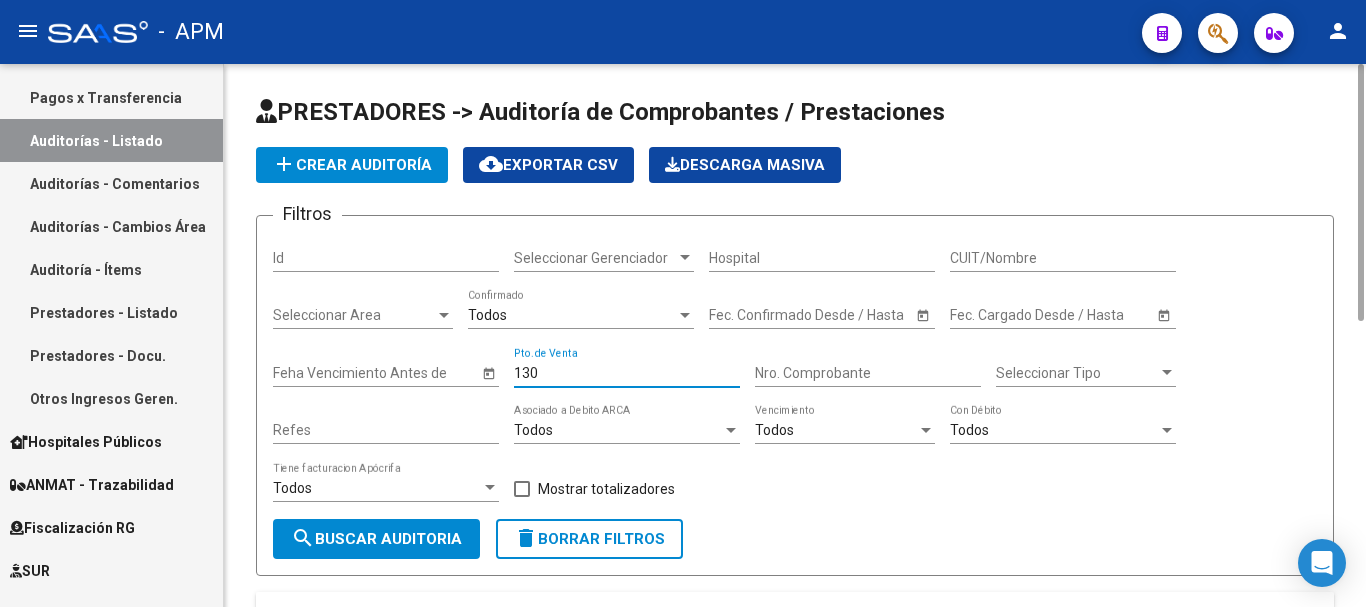 type on "130" 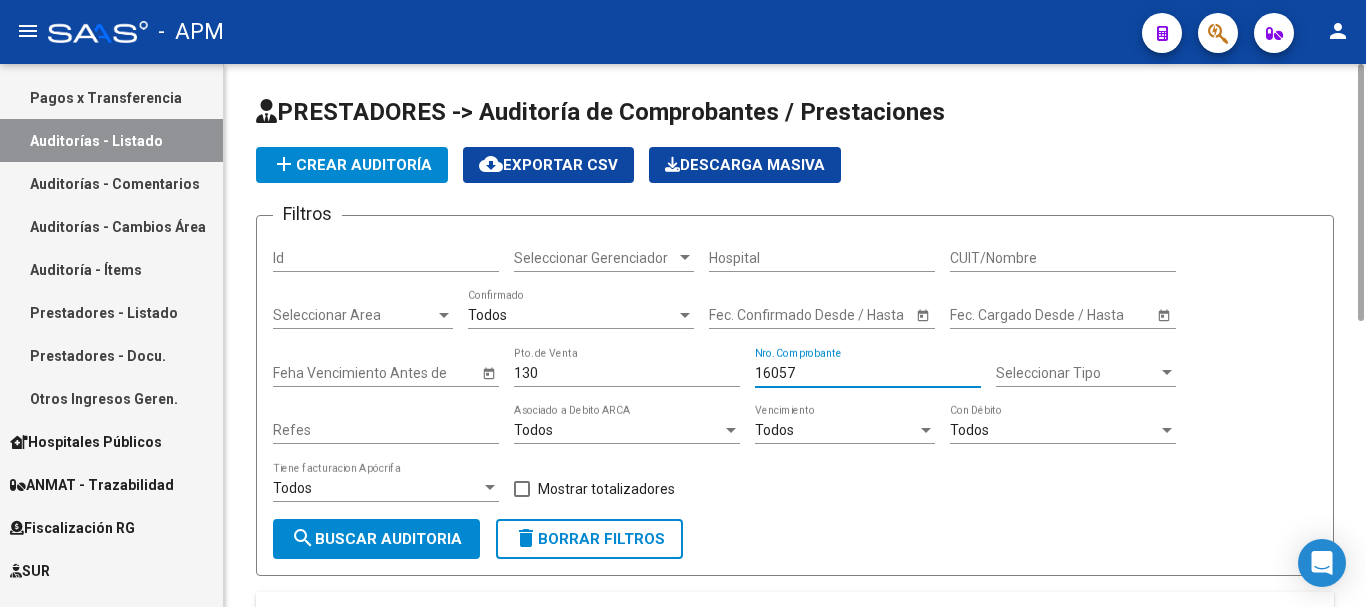 type on "16057" 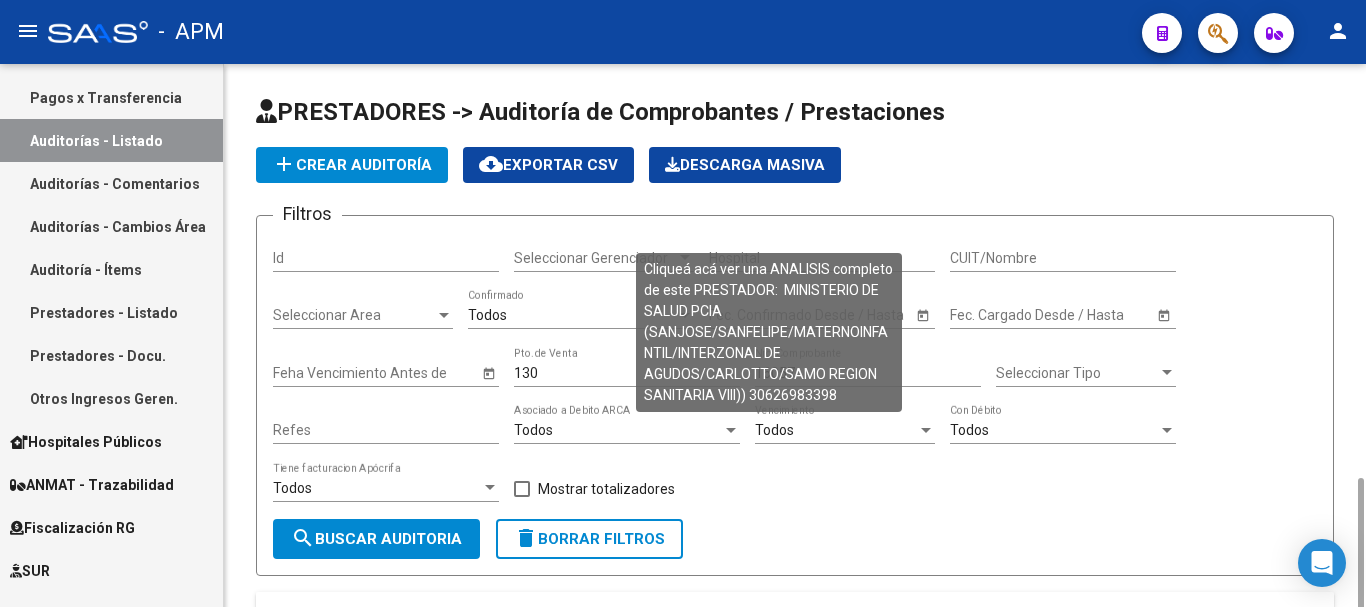 scroll, scrollTop: 245, scrollLeft: 0, axis: vertical 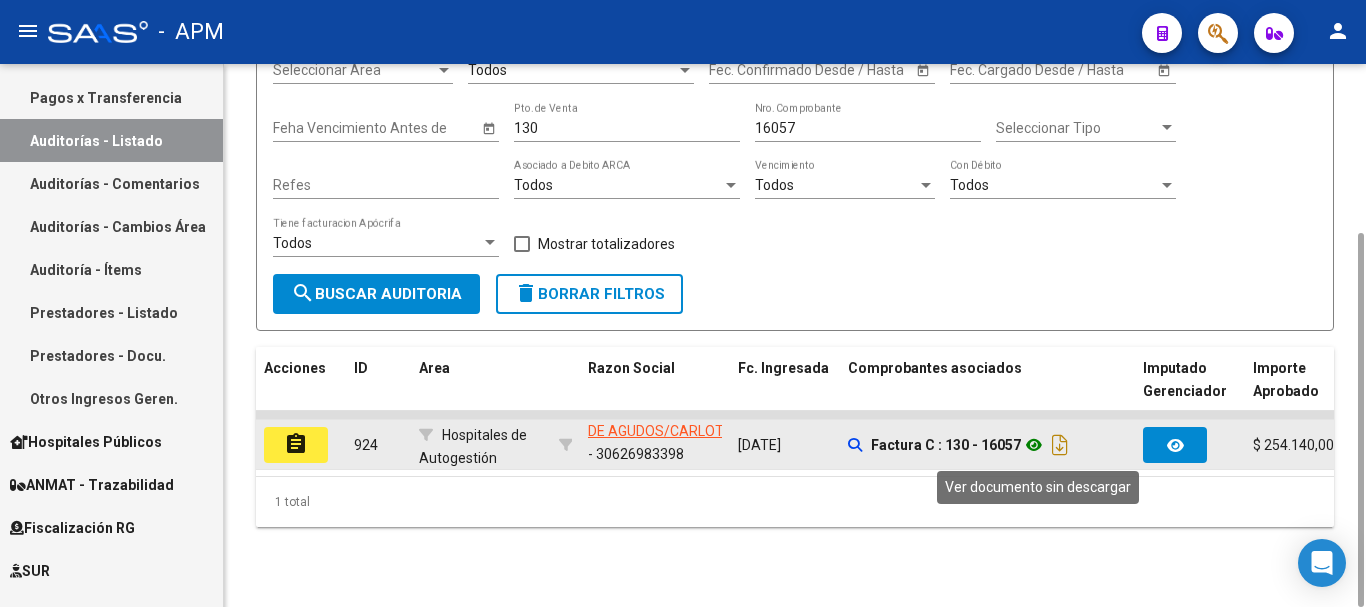 click 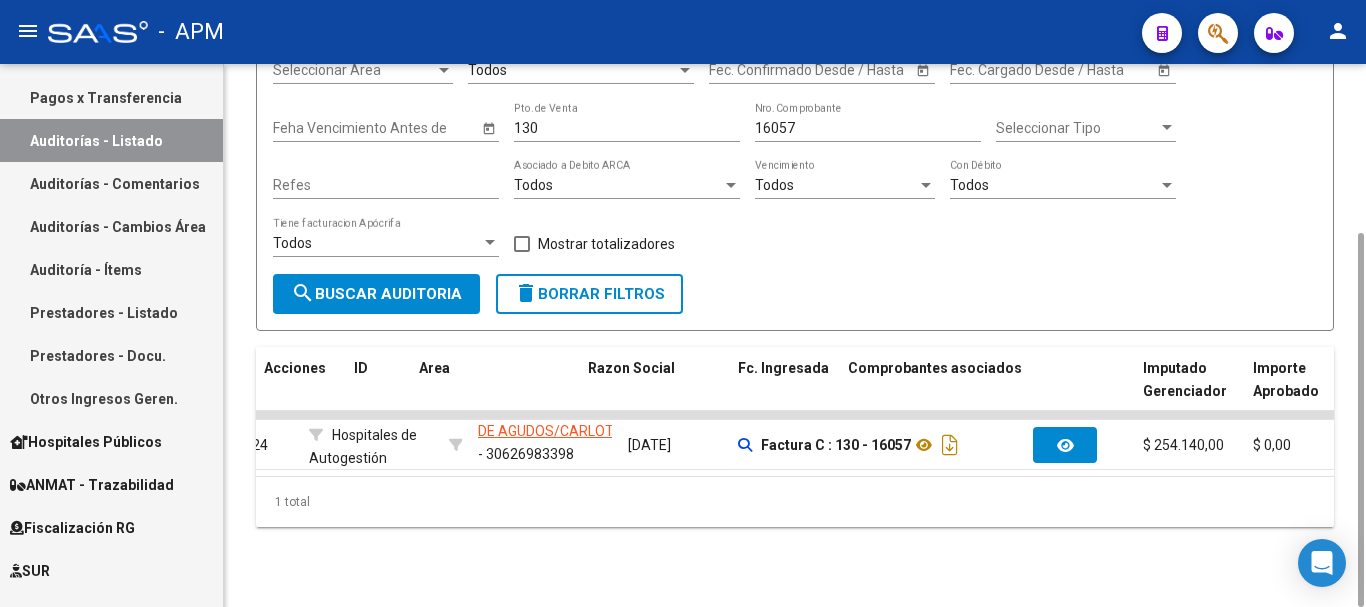 scroll, scrollTop: 0, scrollLeft: 0, axis: both 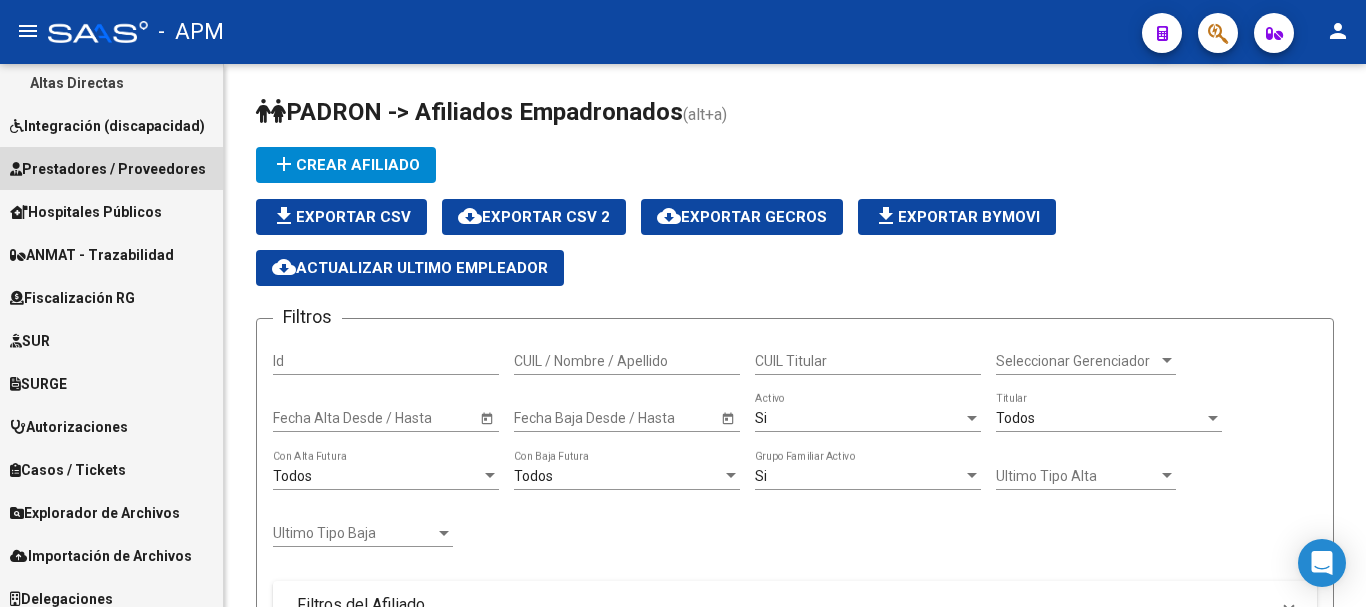 click on "Prestadores / Proveedores" at bounding box center (108, 169) 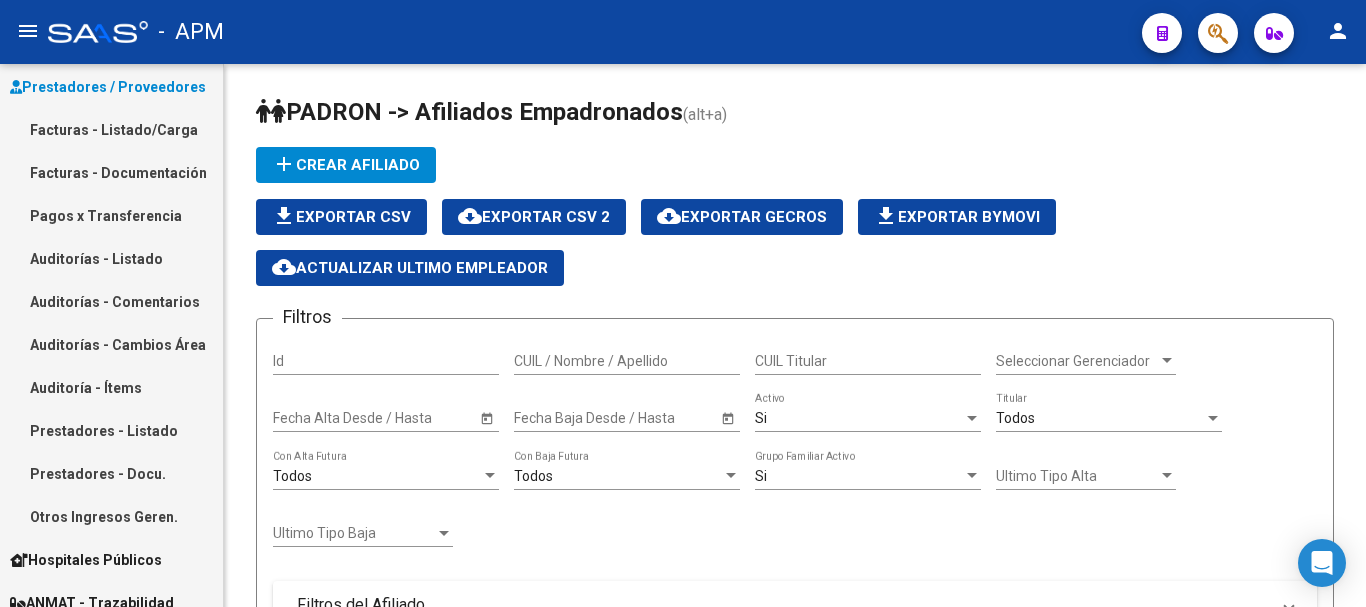 scroll, scrollTop: 299, scrollLeft: 0, axis: vertical 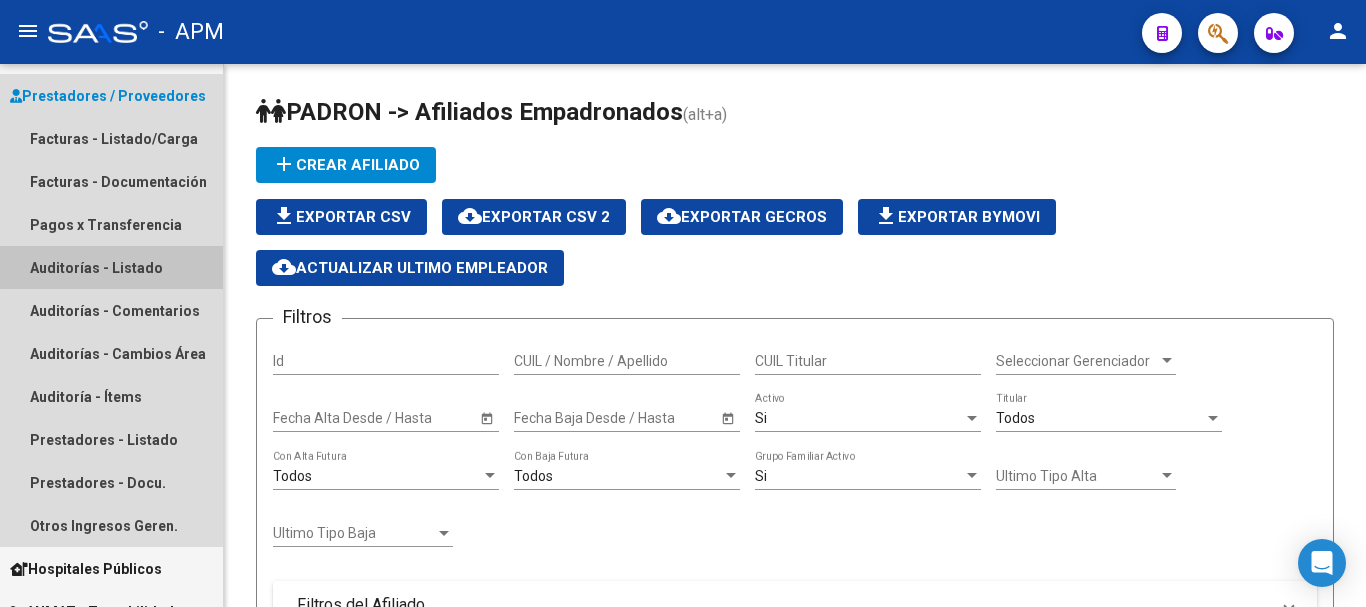 click on "Auditorías - Listado" at bounding box center (111, 267) 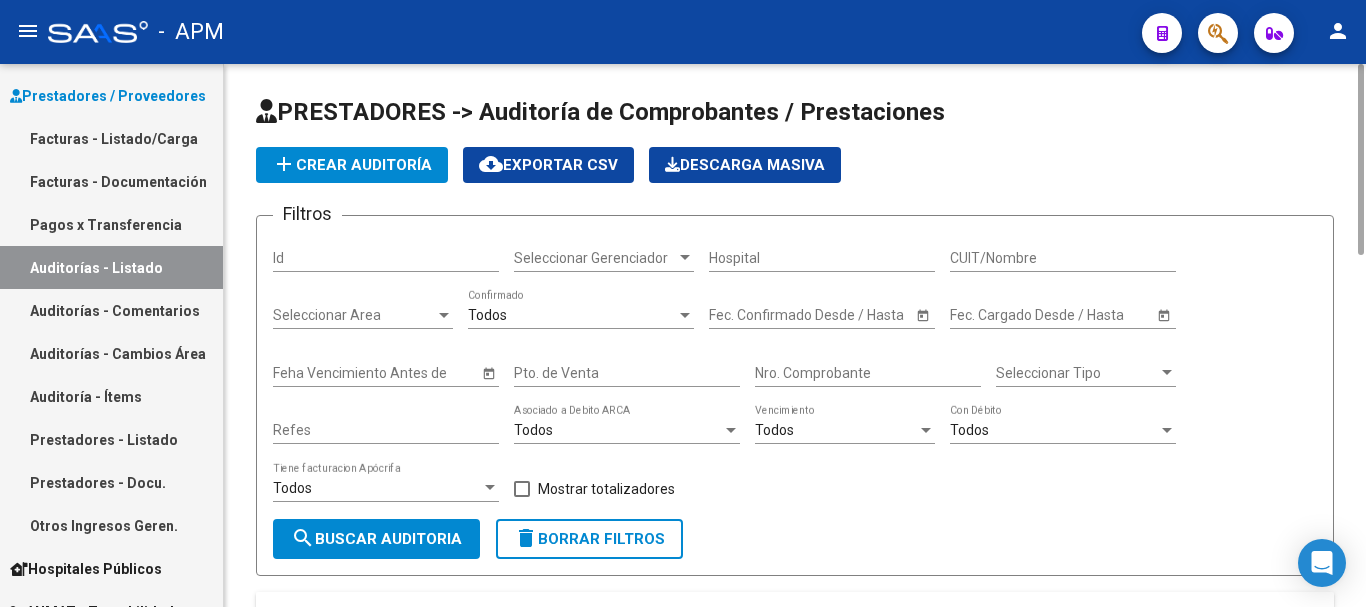 click on "add  Crear Auditoría" 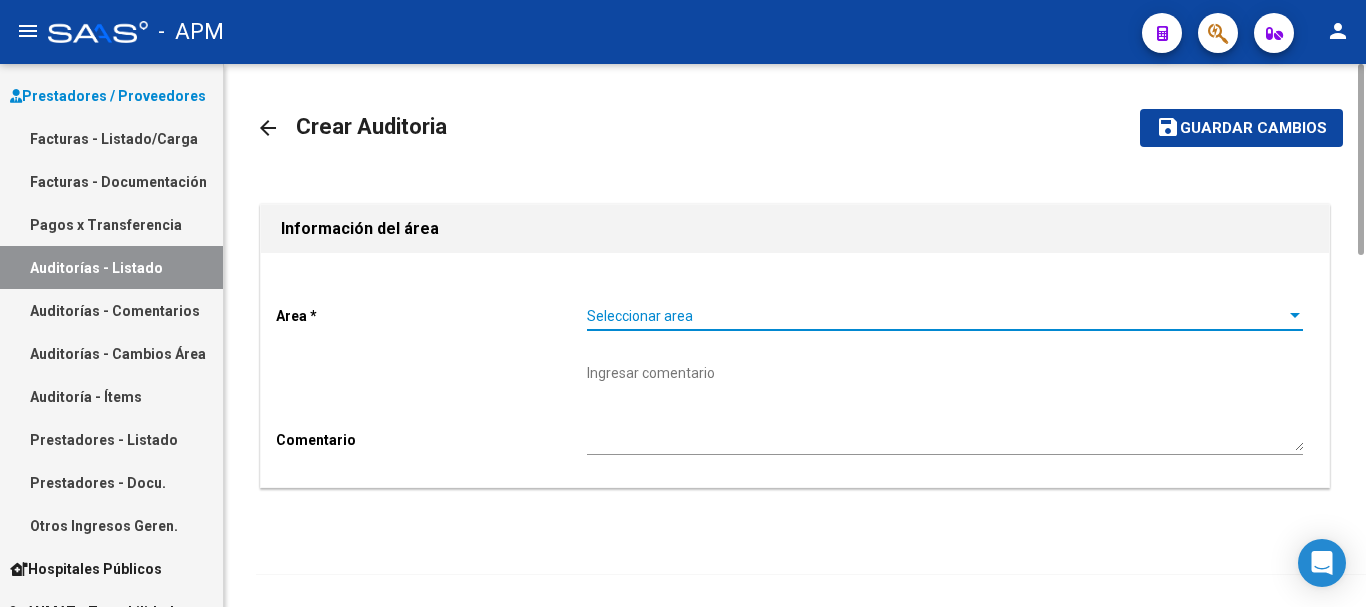 click on "Seleccionar area" at bounding box center (936, 316) 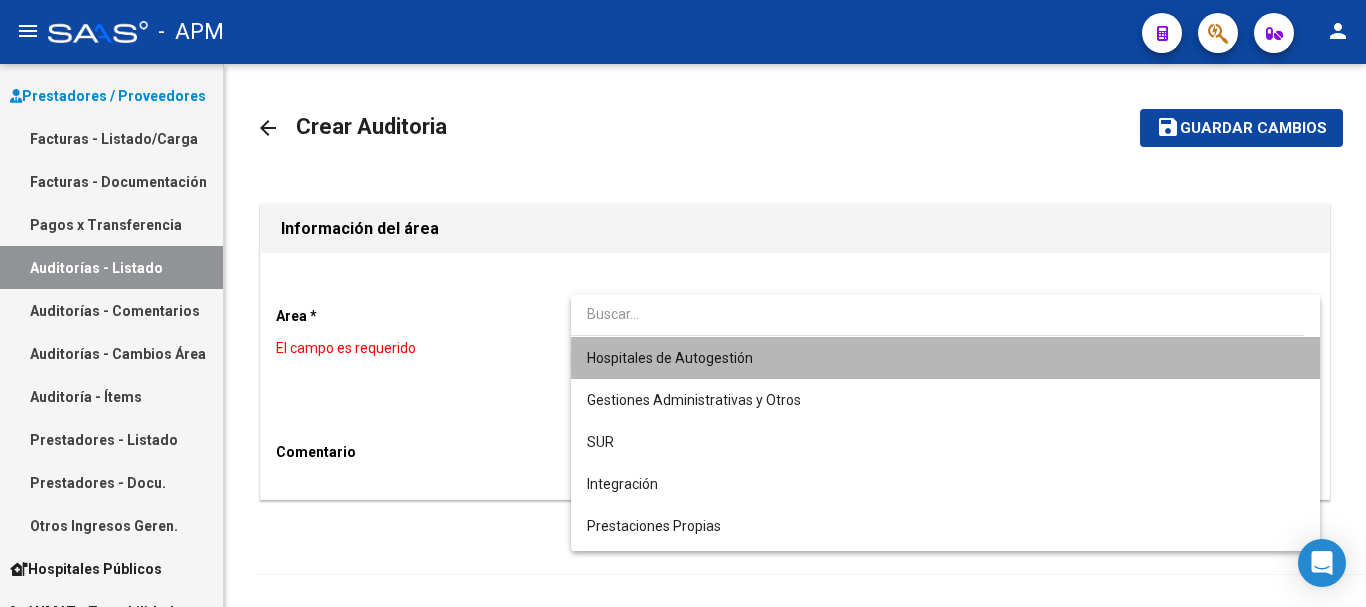 click on "Hospitales de Autogestión" at bounding box center [945, 358] 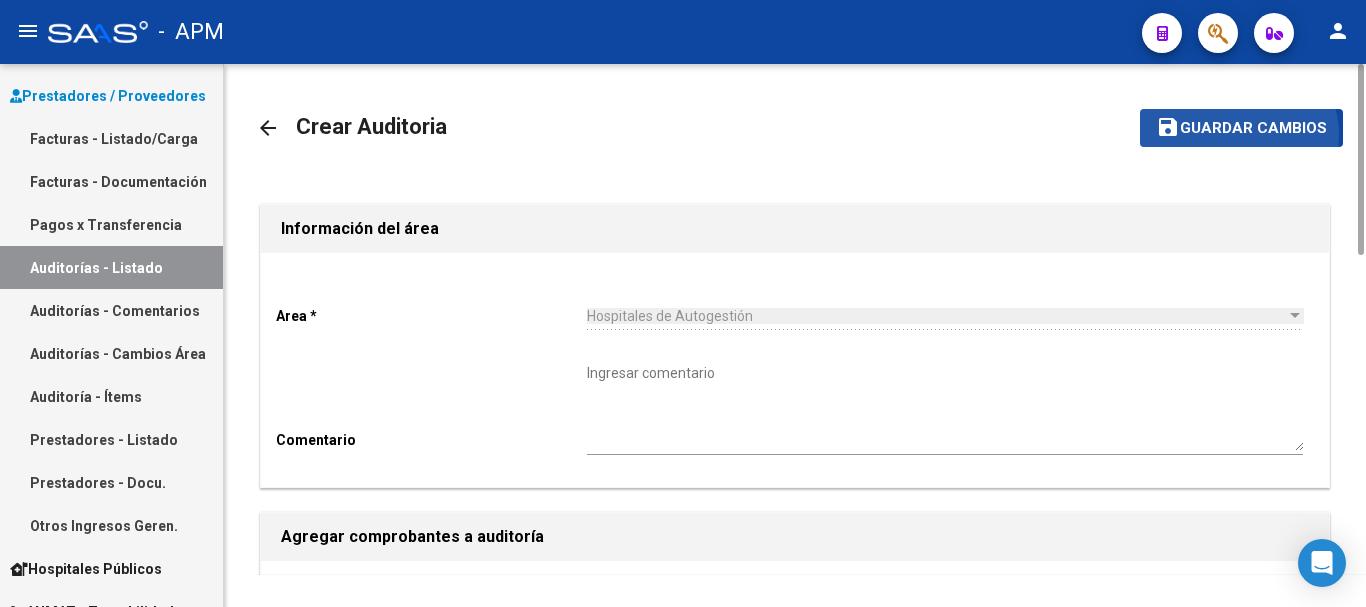 click on "Guardar cambios" 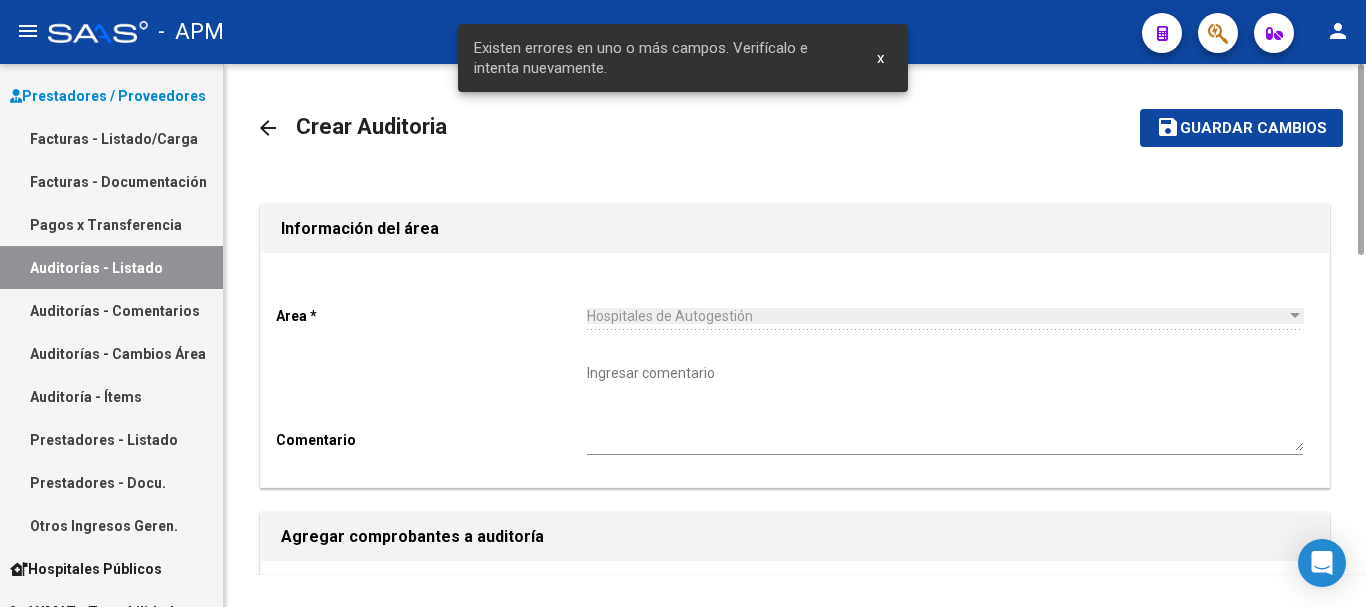 scroll, scrollTop: 400, scrollLeft: 0, axis: vertical 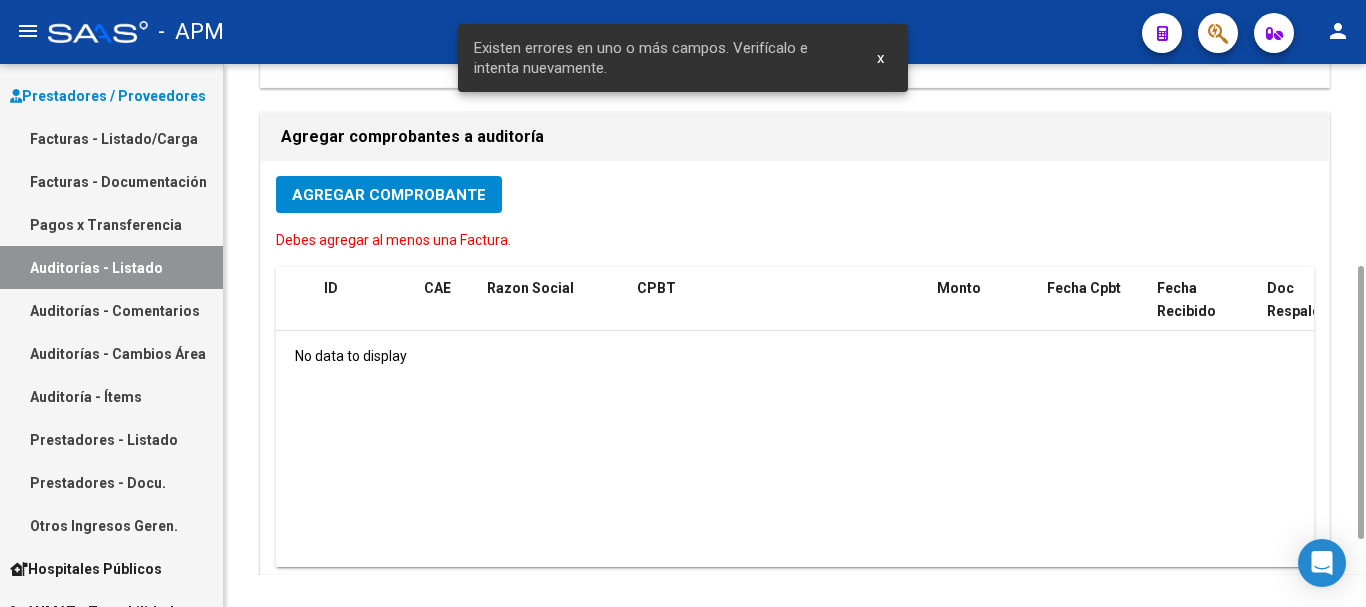click on "Agregar Comprobante" 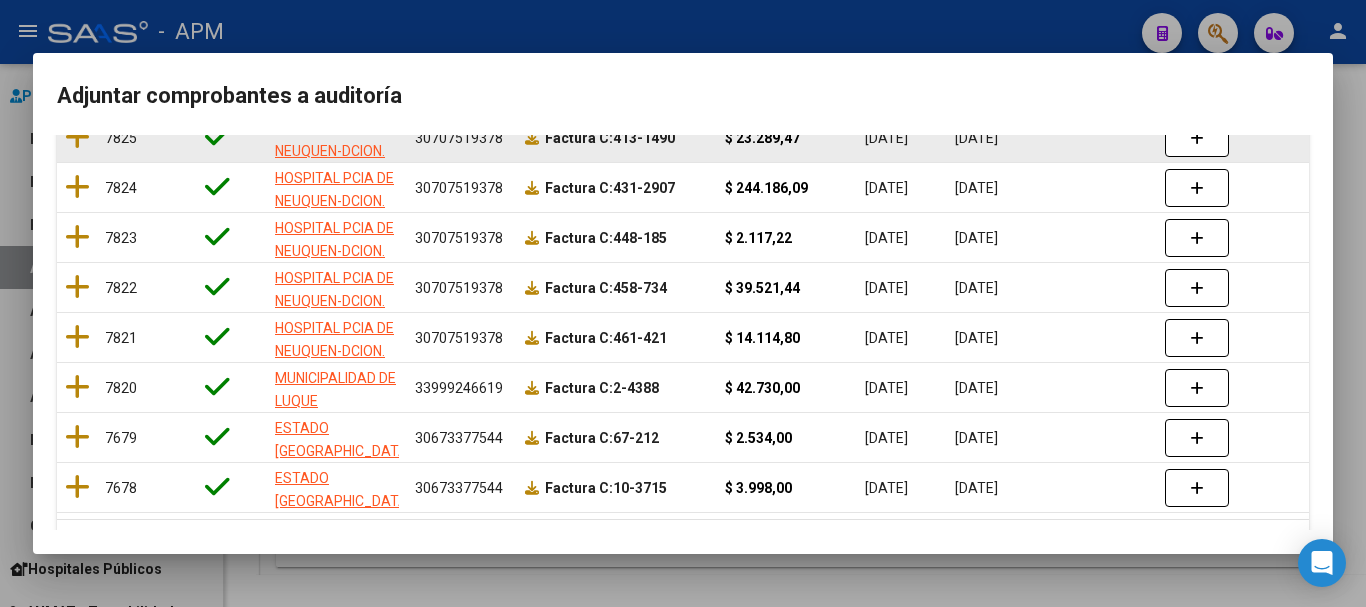 scroll, scrollTop: 400, scrollLeft: 0, axis: vertical 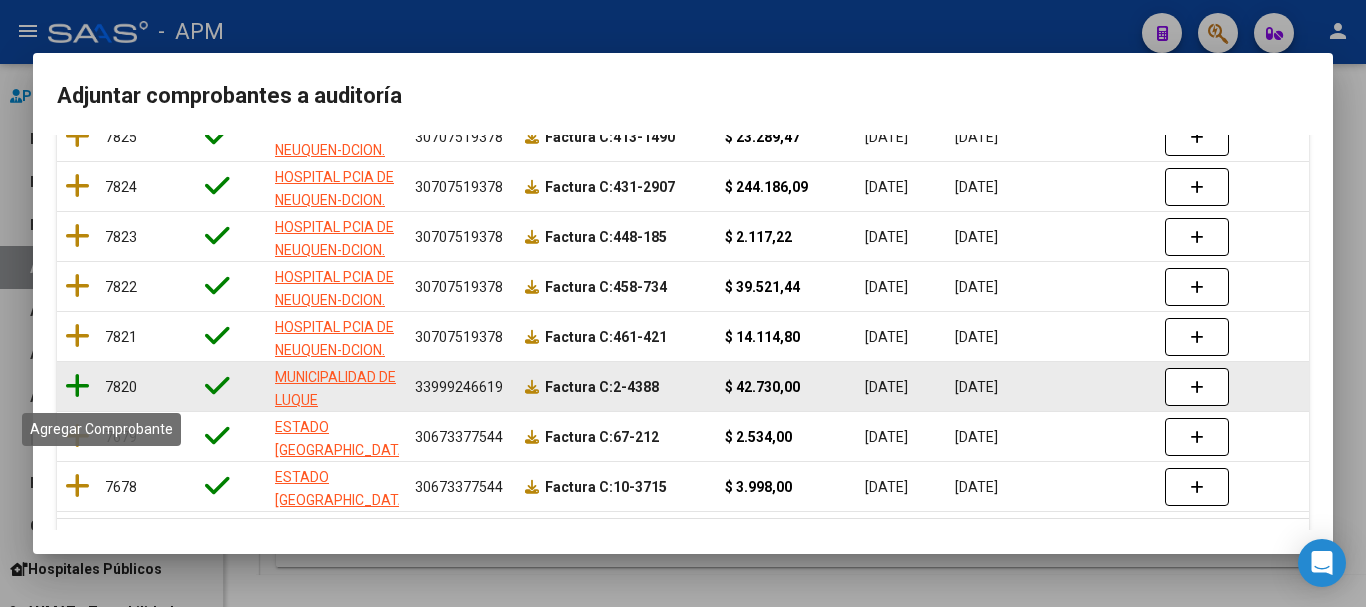 click 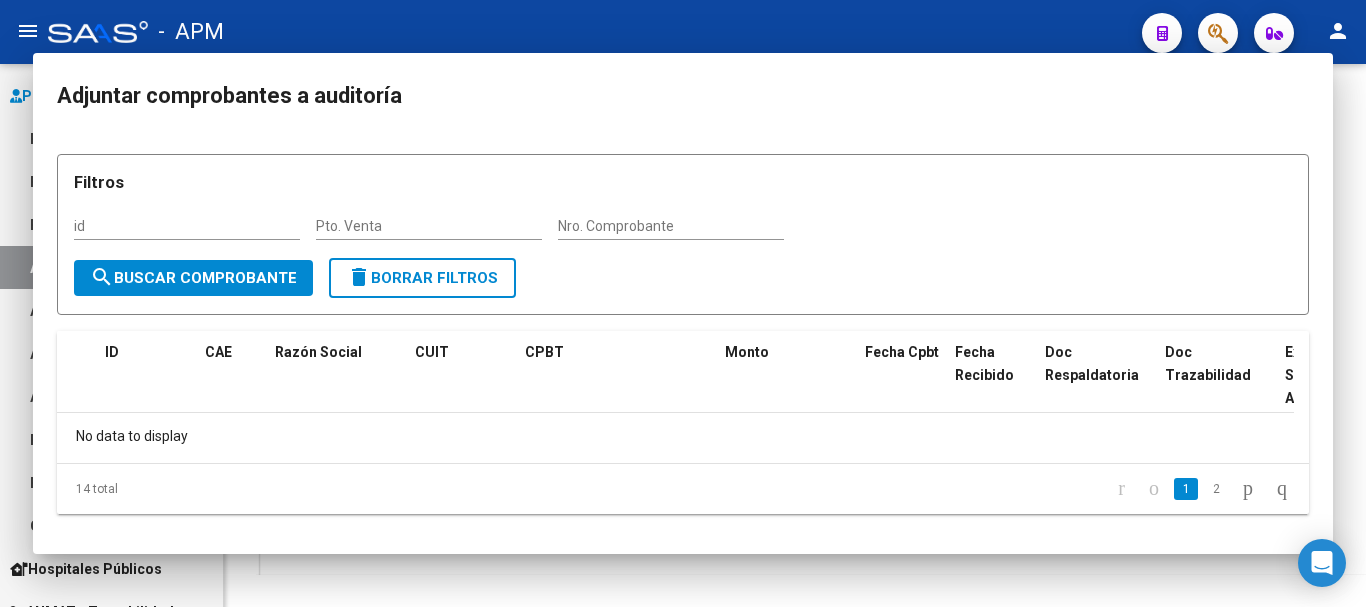 scroll, scrollTop: 0, scrollLeft: 0, axis: both 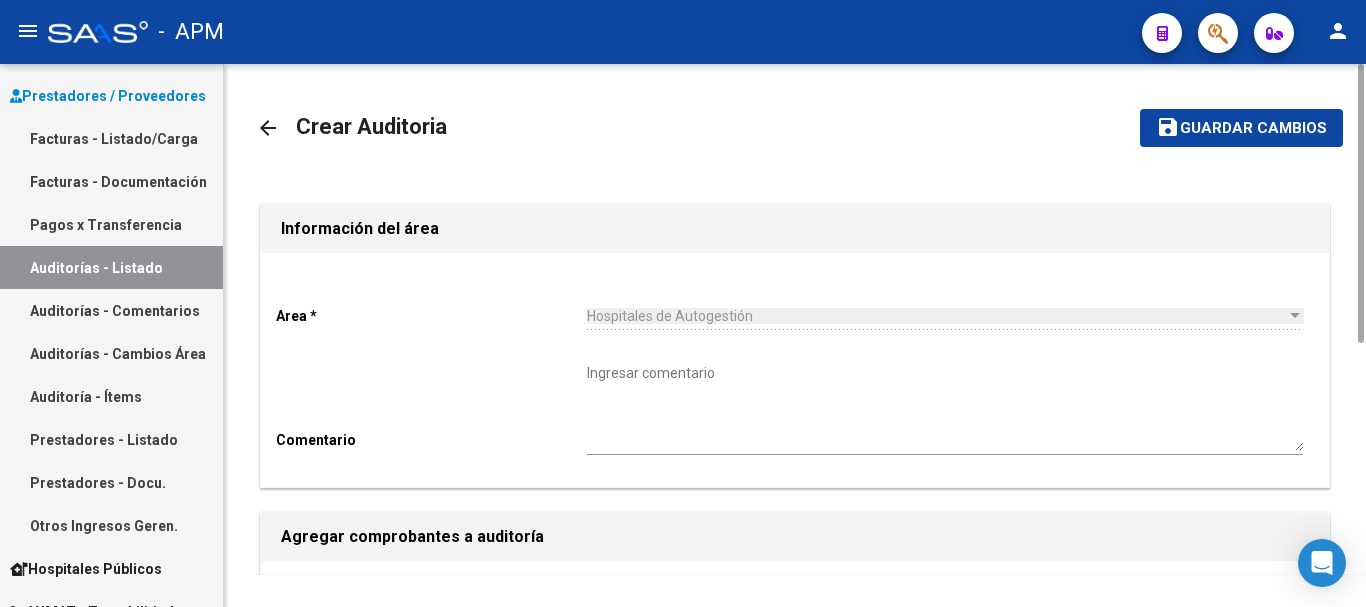 click on "Guardar cambios" 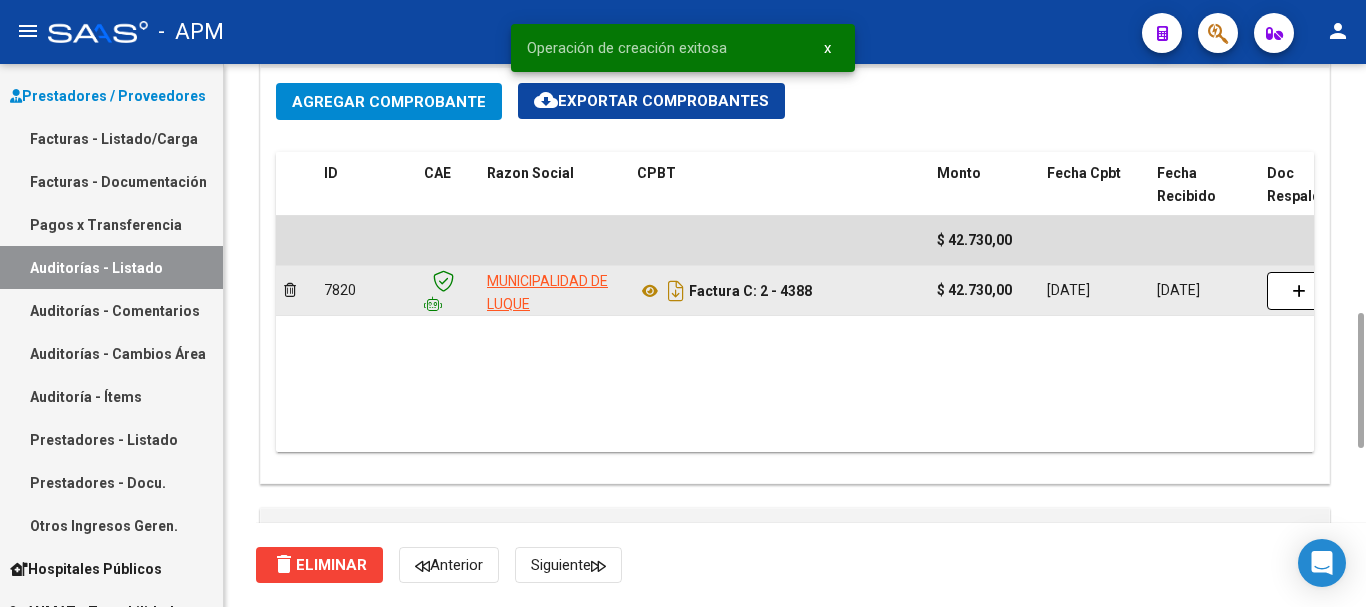 scroll, scrollTop: 1400, scrollLeft: 0, axis: vertical 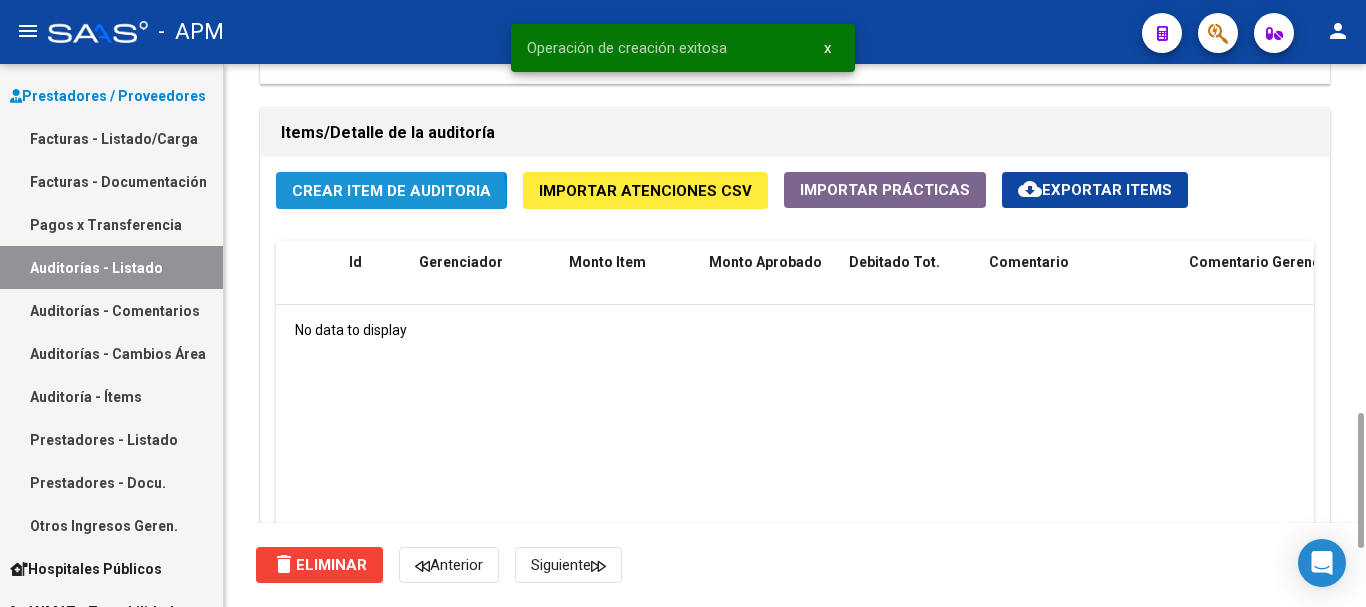 click on "Crear Item de Auditoria" 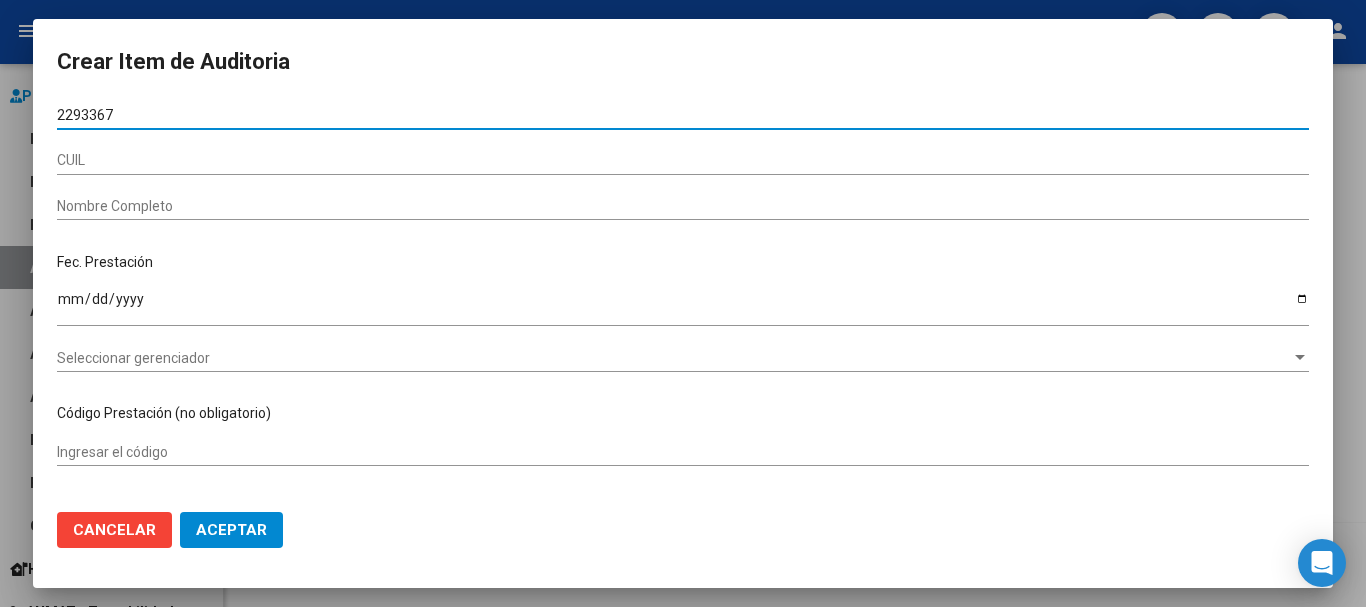 type on "22933673" 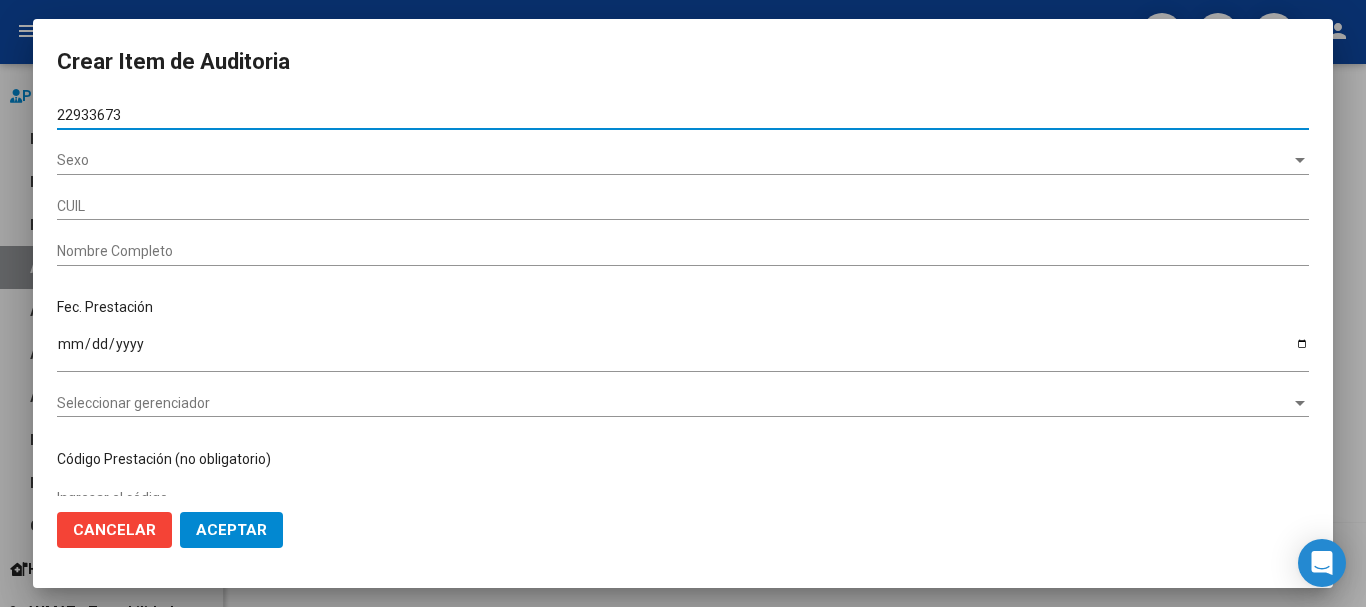 type on "27229336733" 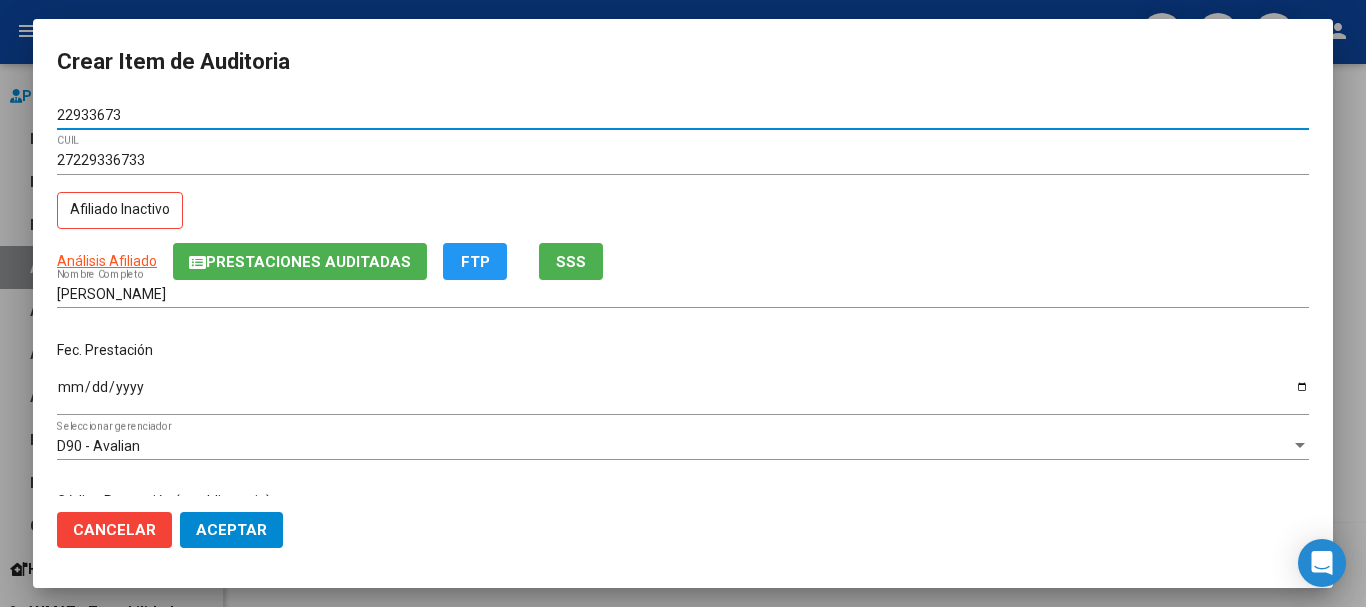 type on "22933673" 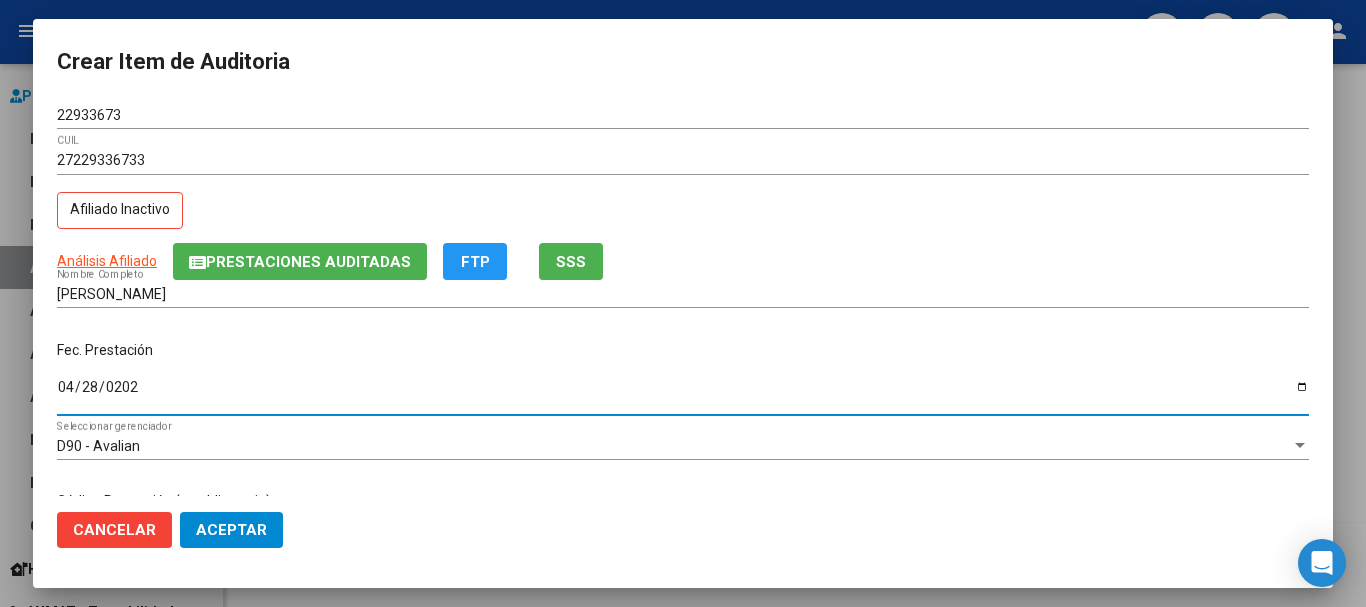 type on "2025-04-28" 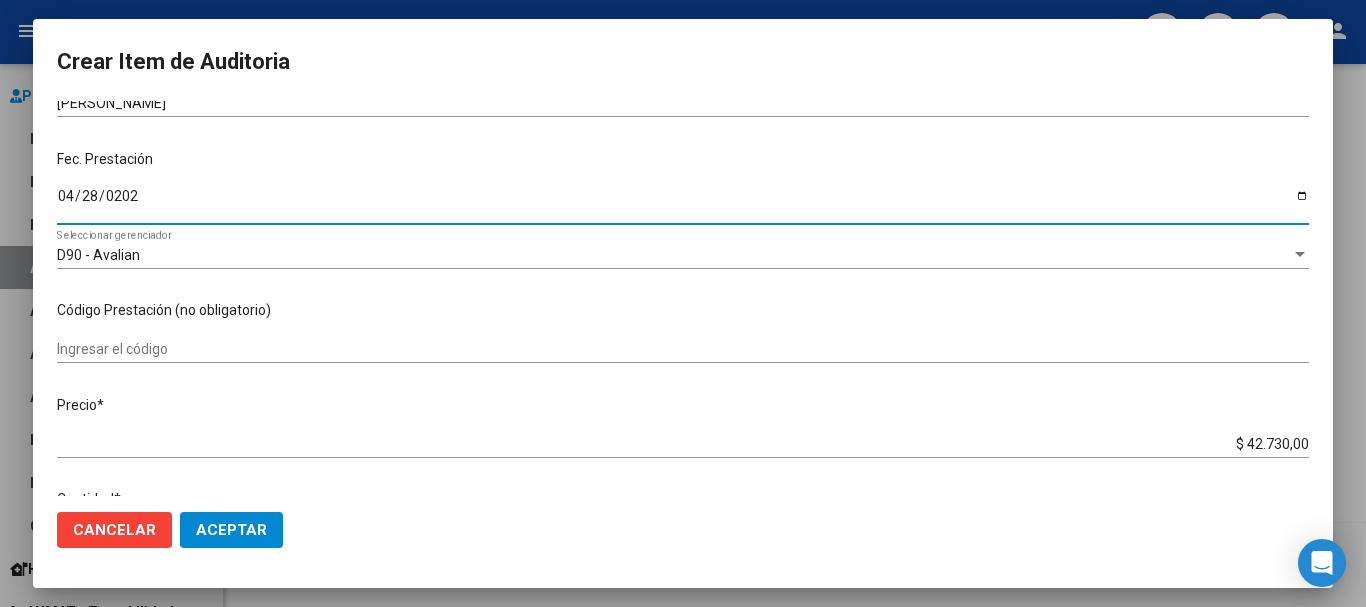 scroll, scrollTop: 200, scrollLeft: 0, axis: vertical 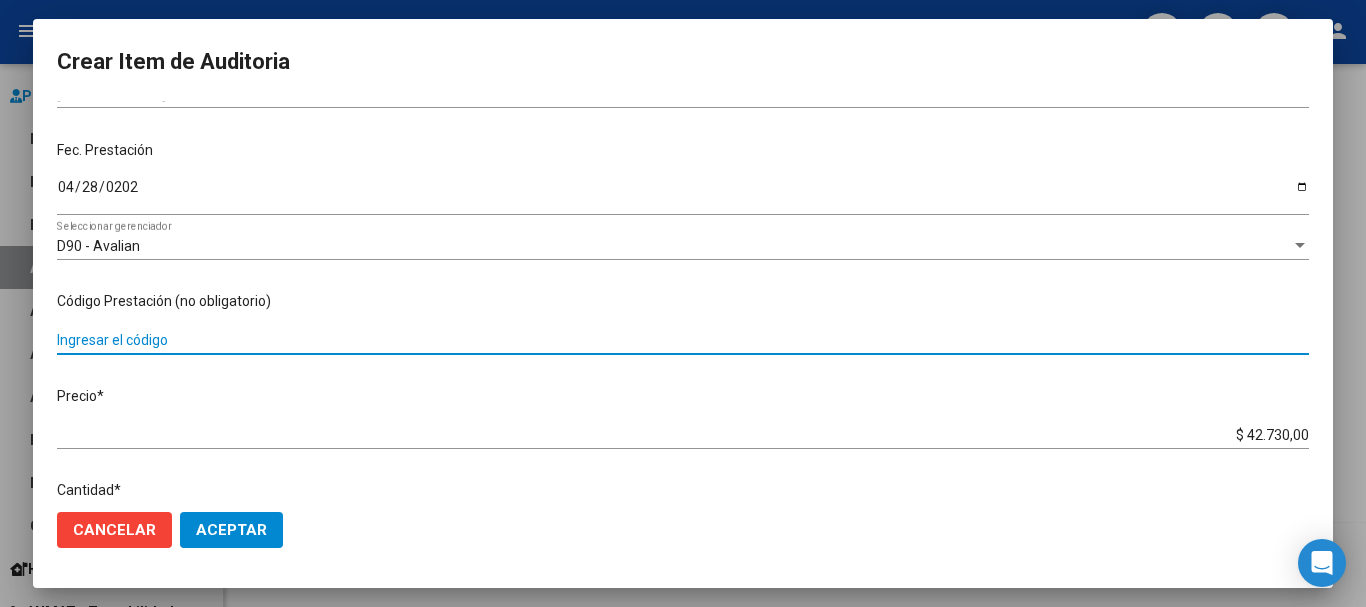 click on "Ingresar el código" at bounding box center [683, 340] 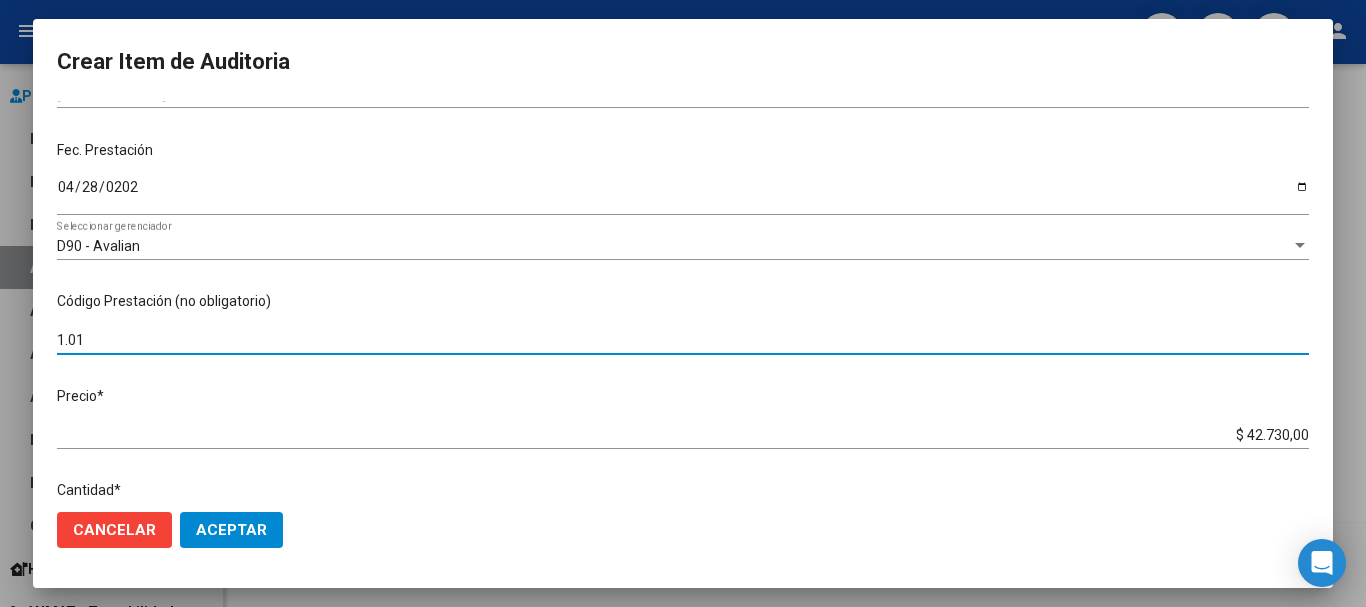 type on "1.01" 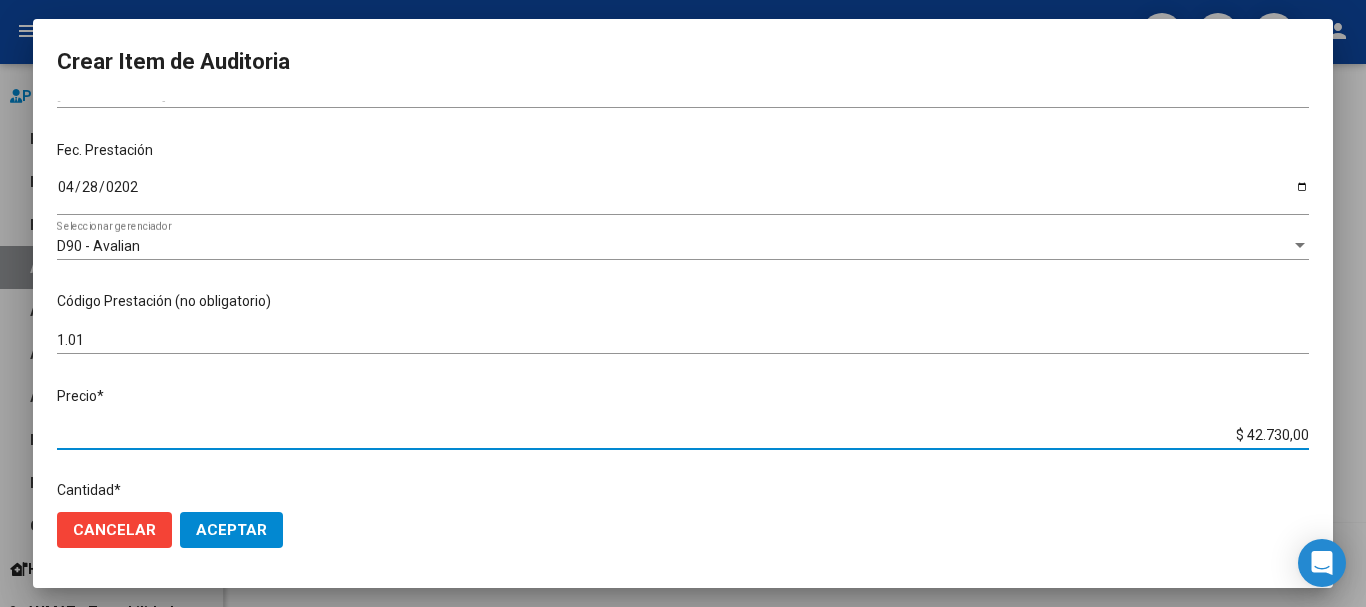 drag, startPoint x: 1235, startPoint y: 433, endPoint x: 1346, endPoint y: 435, distance: 111.01801 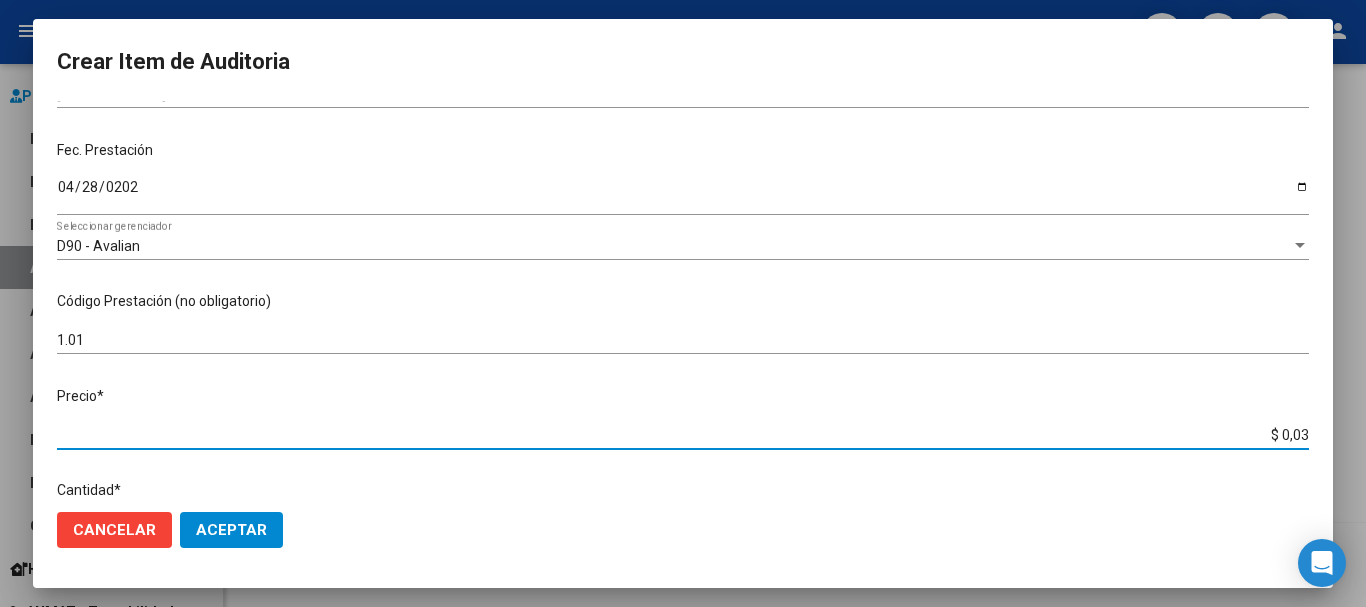 type on "$ 0,38" 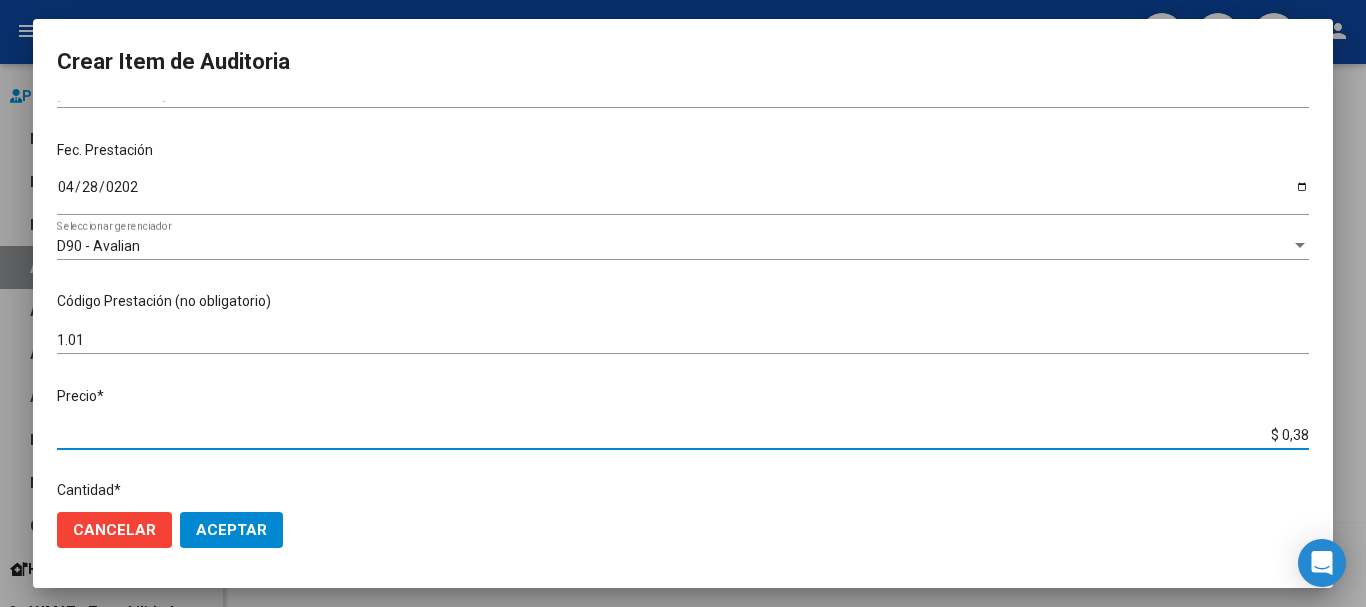 type on "$ 3,81" 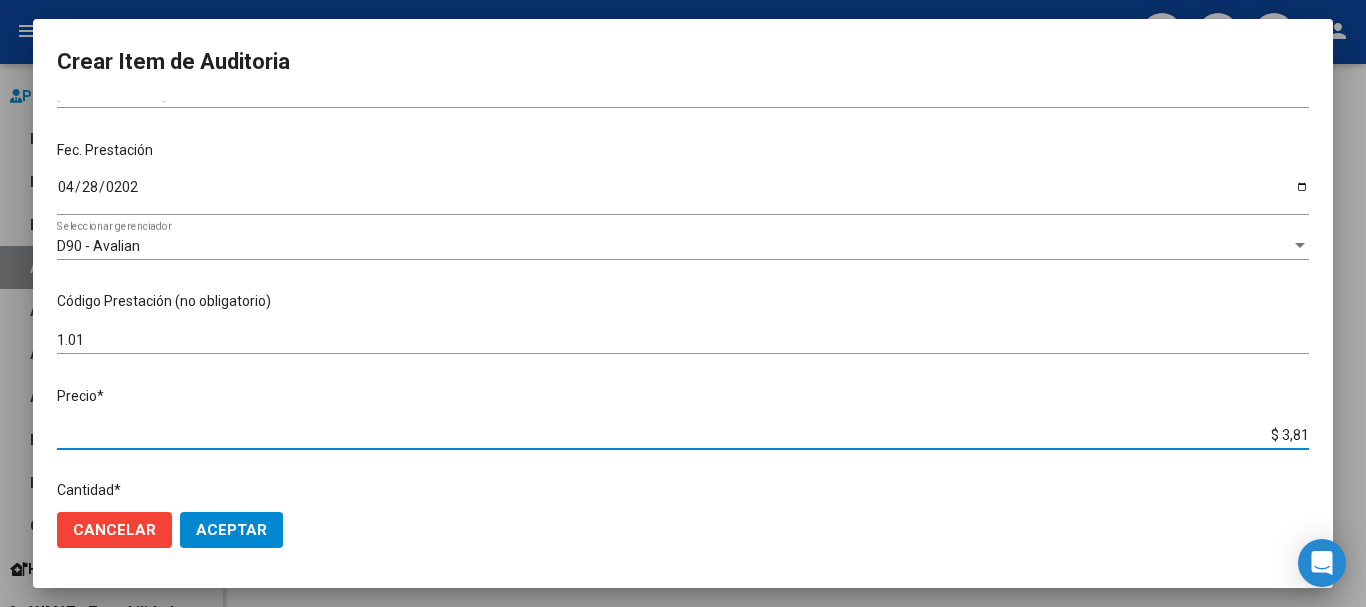 type on "$ 38,15" 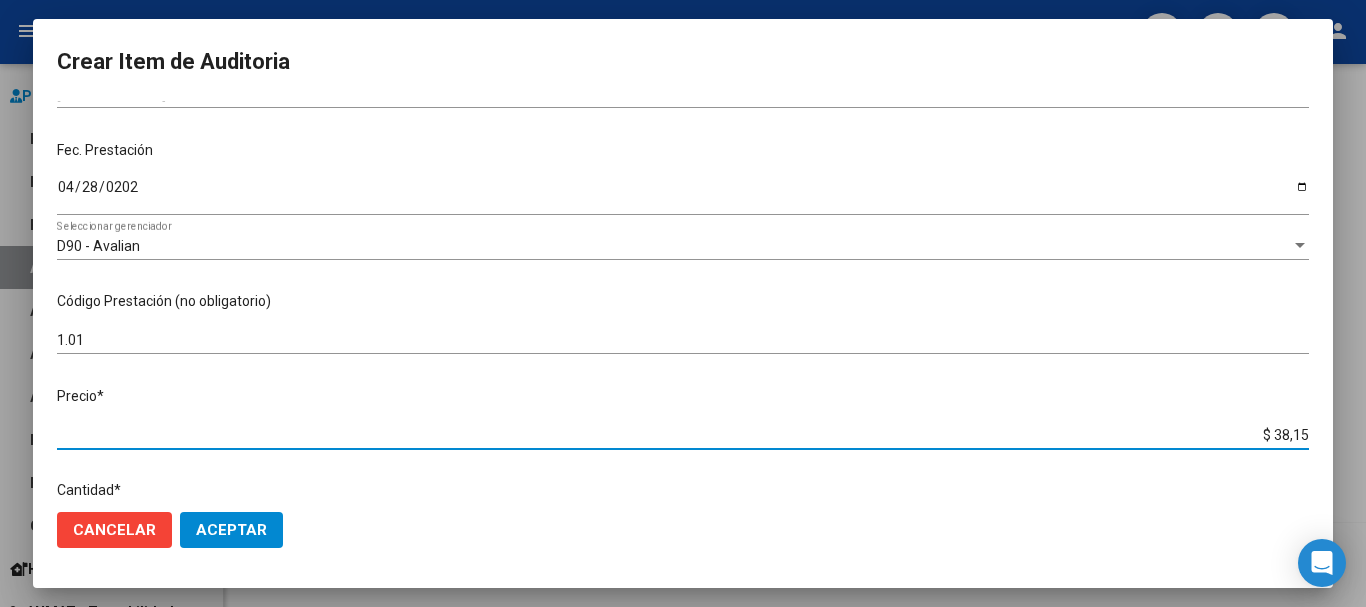 type on "$ 381,50" 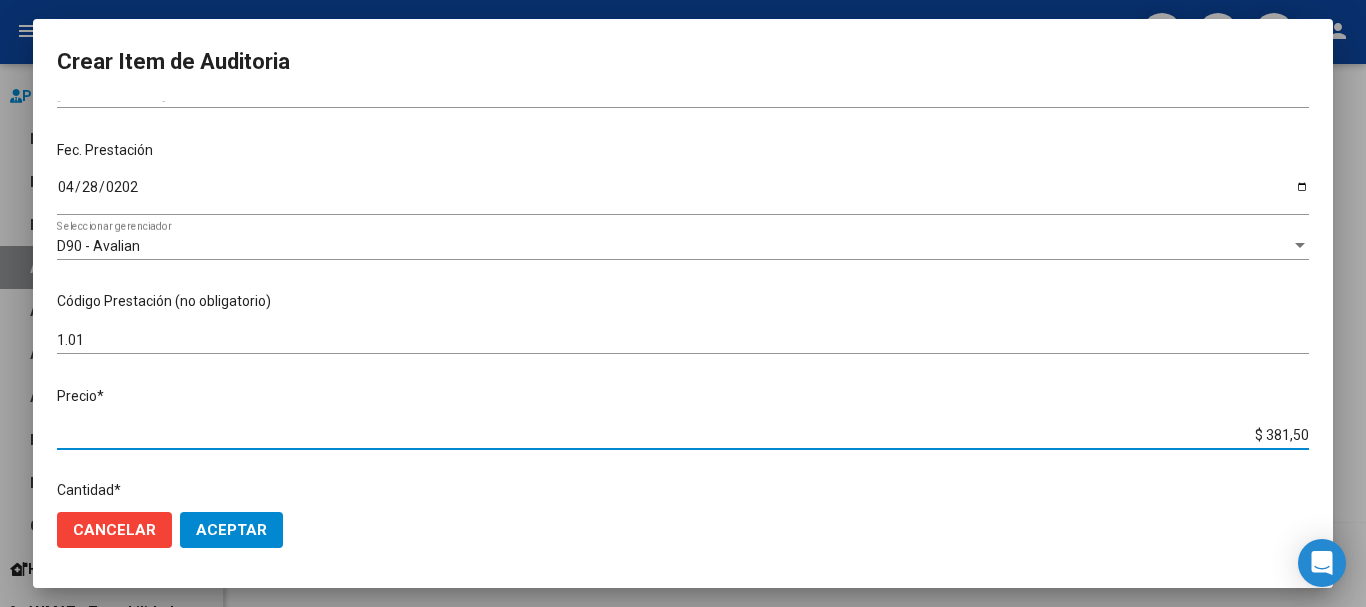 type on "$ 3.815,00" 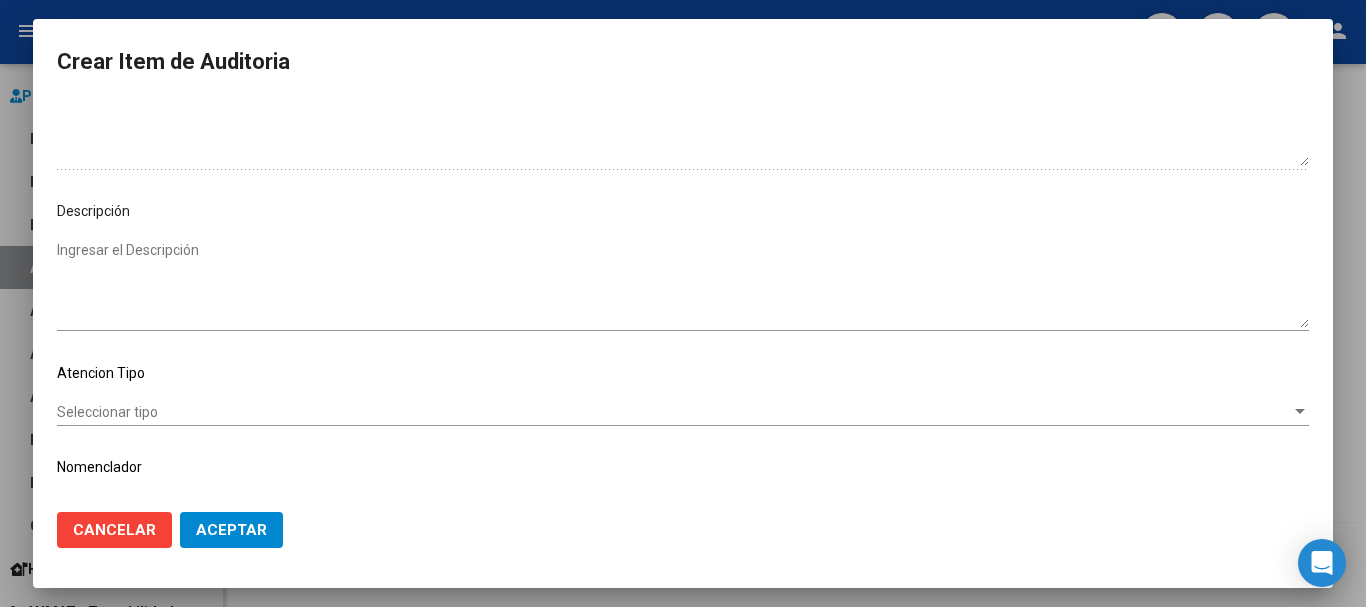 scroll, scrollTop: 1128, scrollLeft: 0, axis: vertical 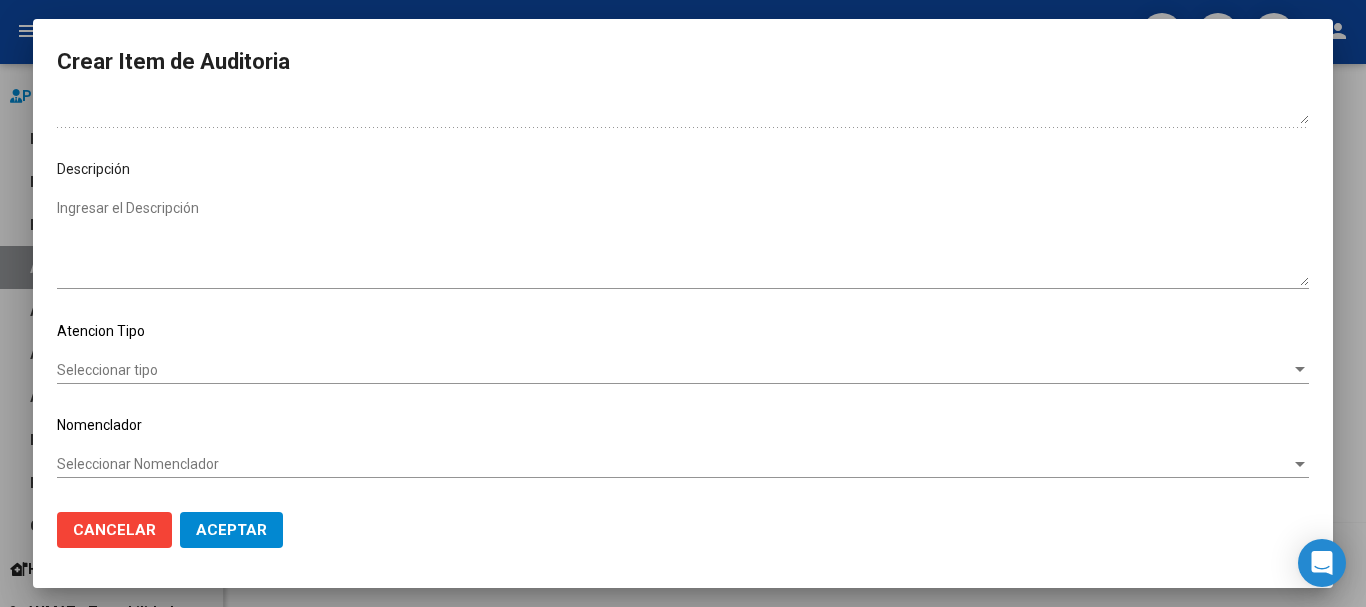 click on "Seleccionar tipo" at bounding box center [674, 370] 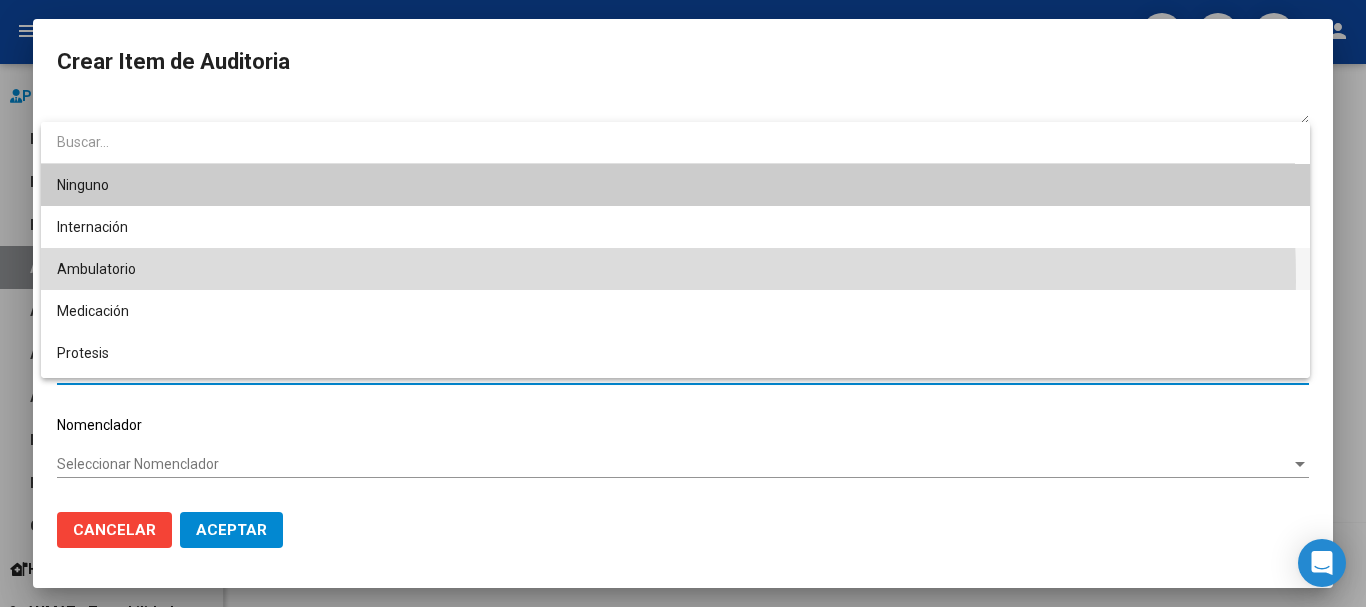 click on "Ambulatorio" at bounding box center (675, 269) 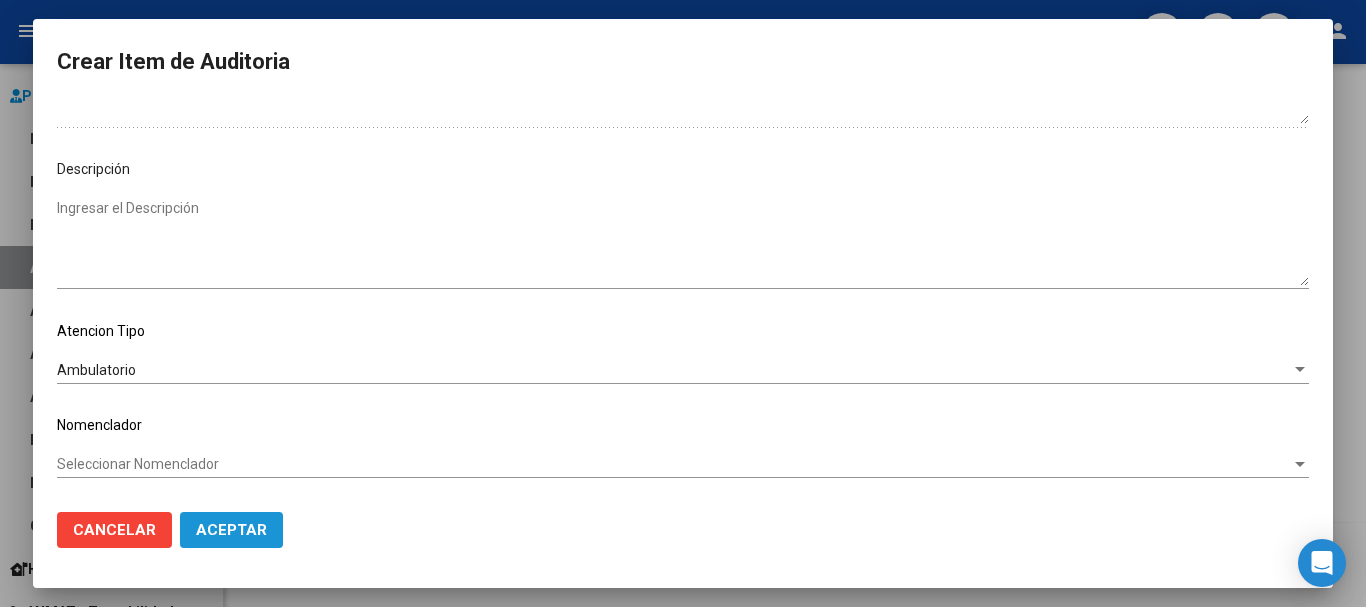 click on "Aceptar" 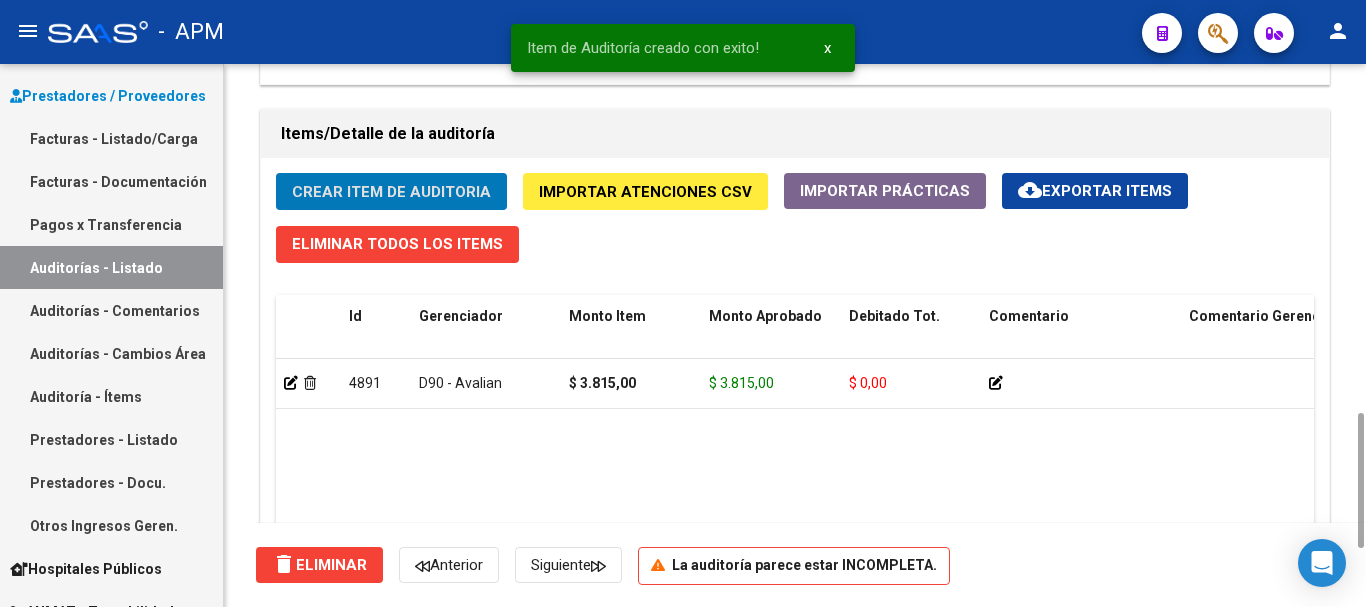 click on "Crear Item de Auditoria" 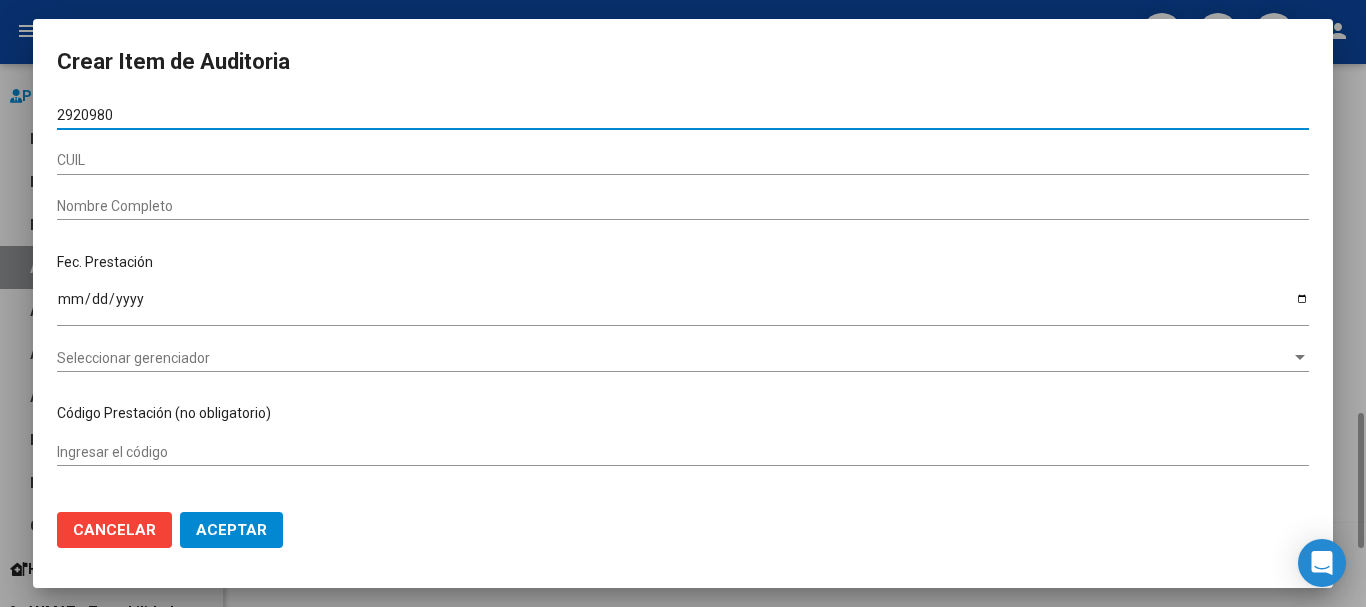 type on "29209806" 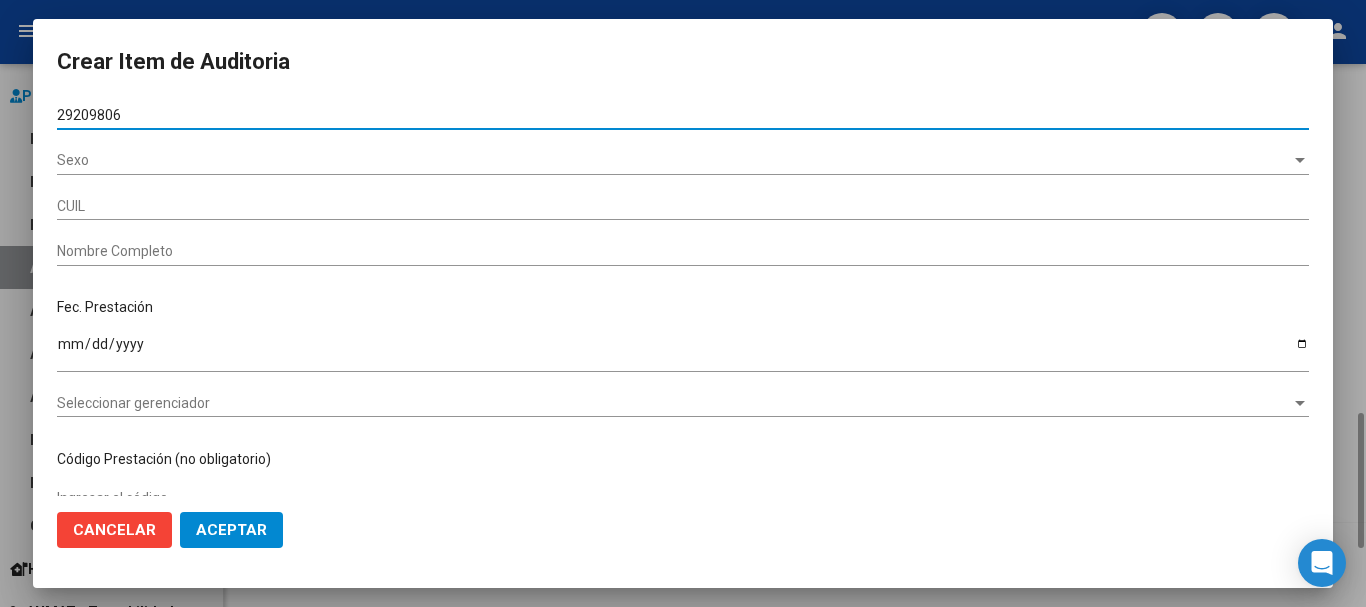 type on "20292098066" 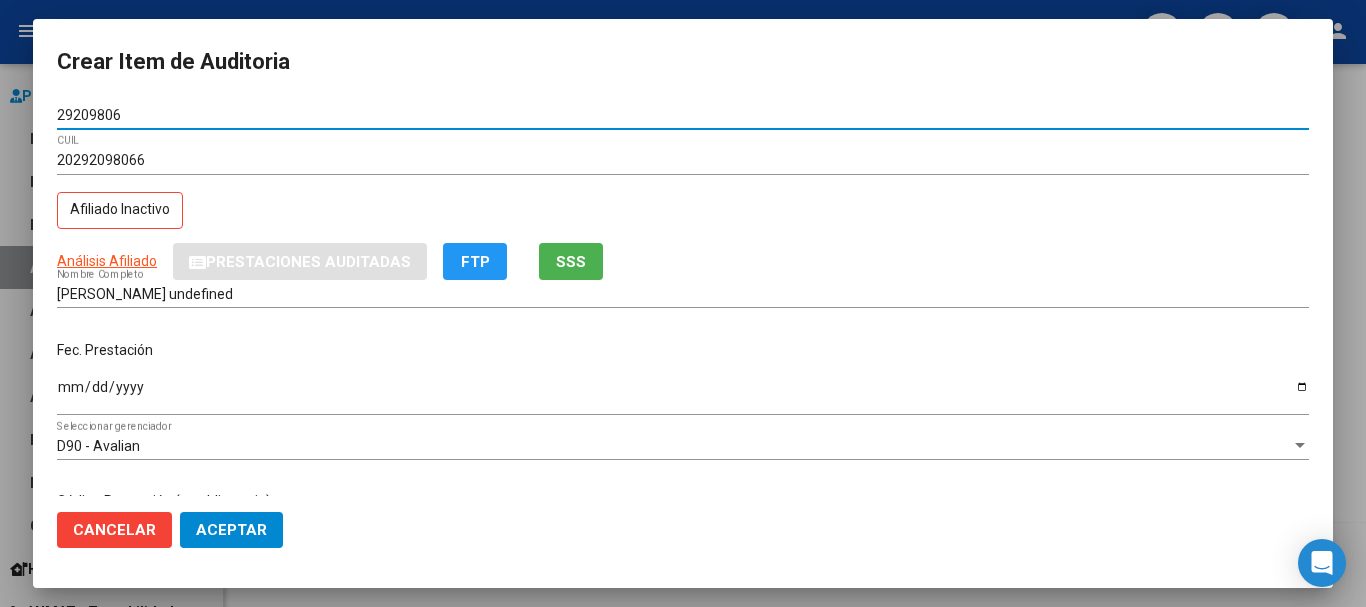type on "29209806" 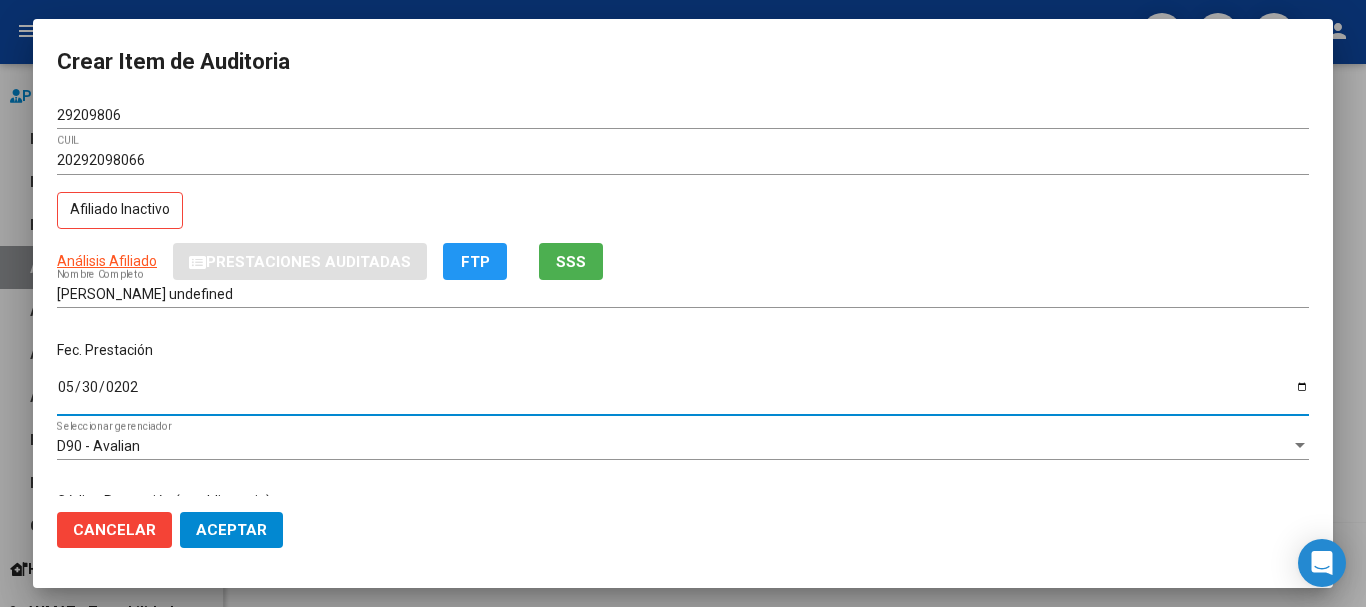 type on "2025-05-30" 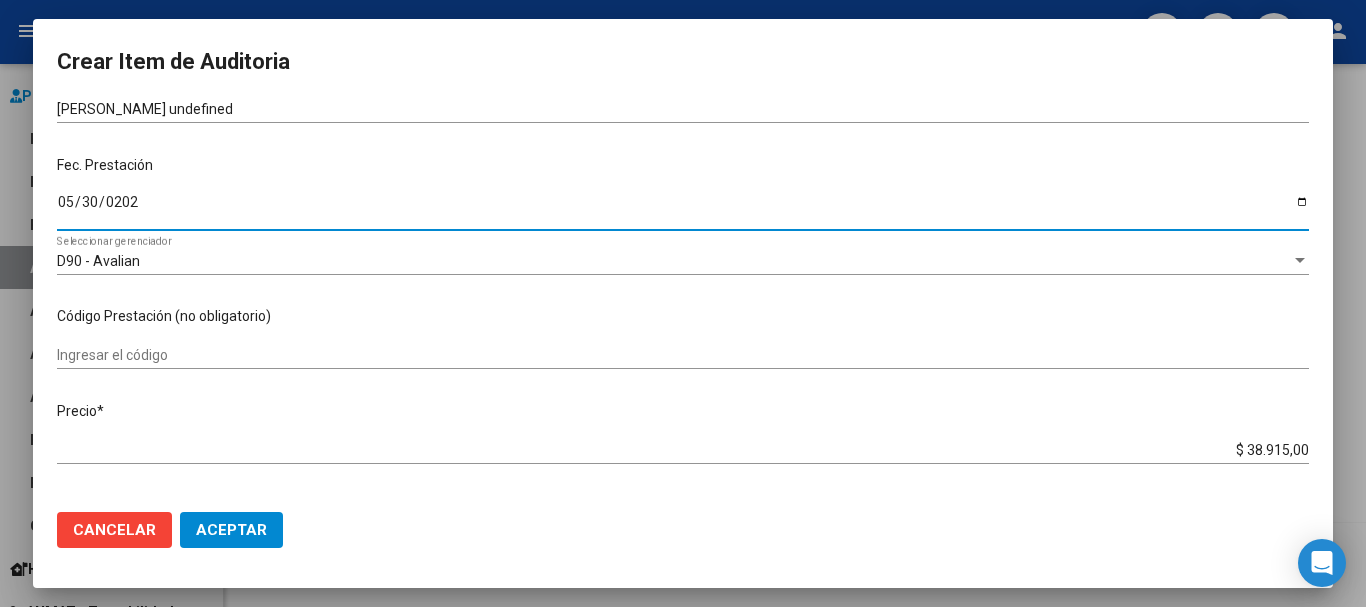 scroll, scrollTop: 200, scrollLeft: 0, axis: vertical 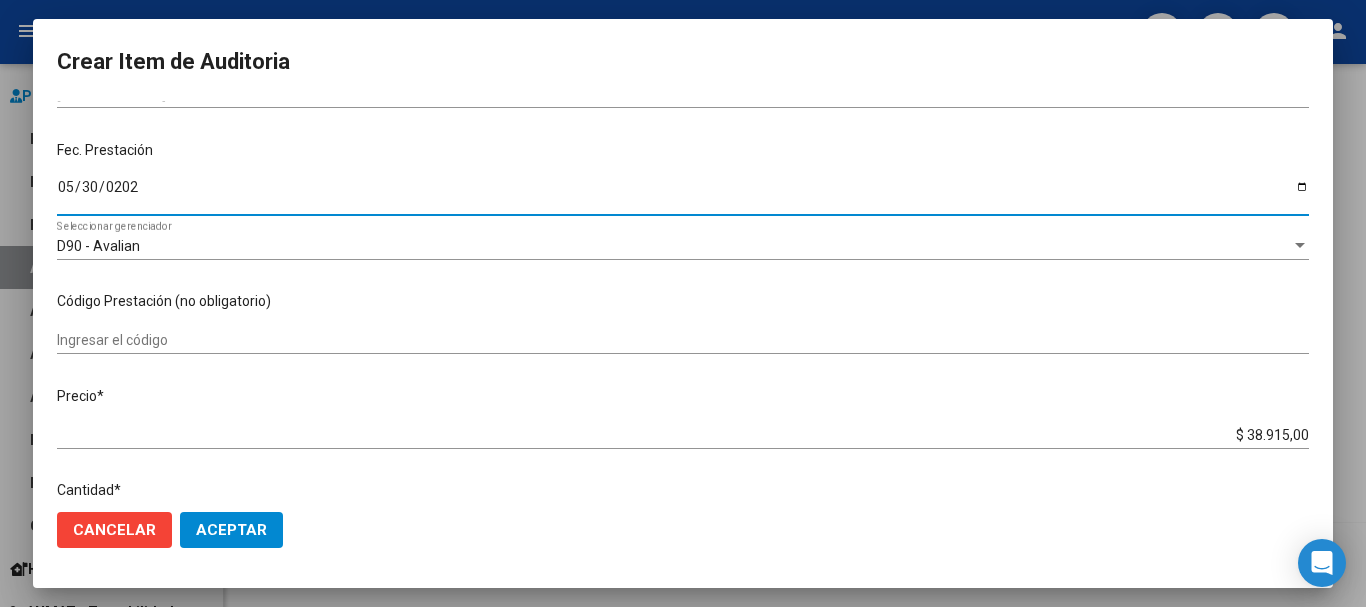 click on "Ingresar el código" at bounding box center [683, 340] 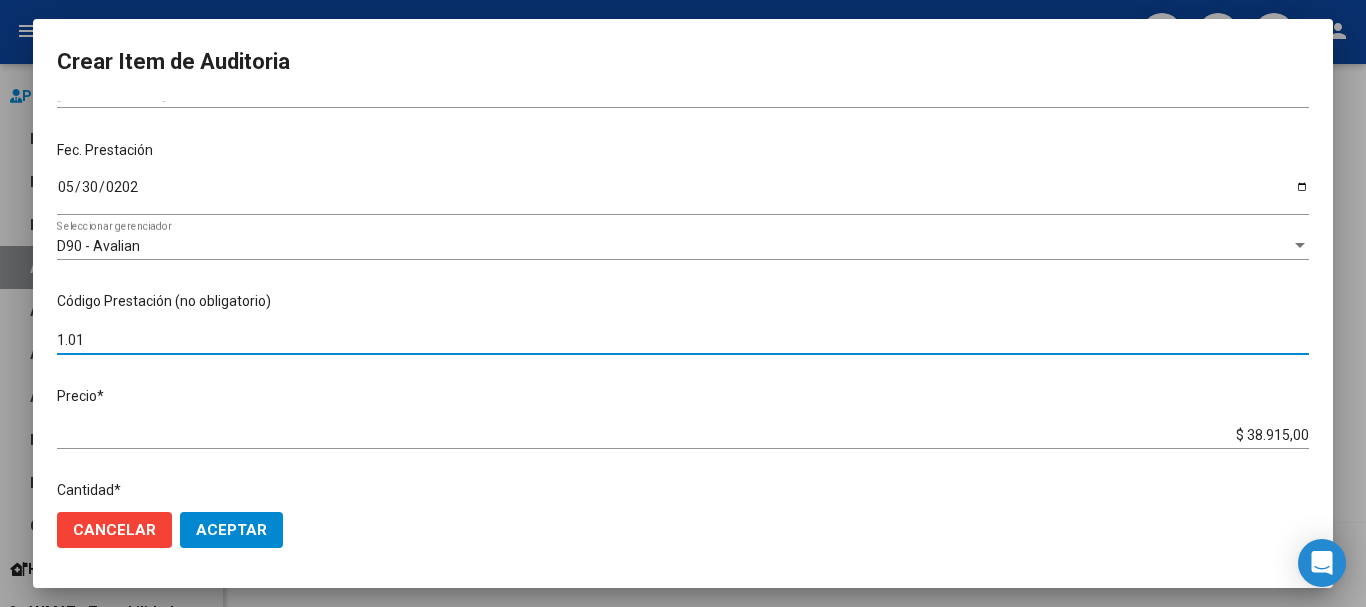 type on "1.01" 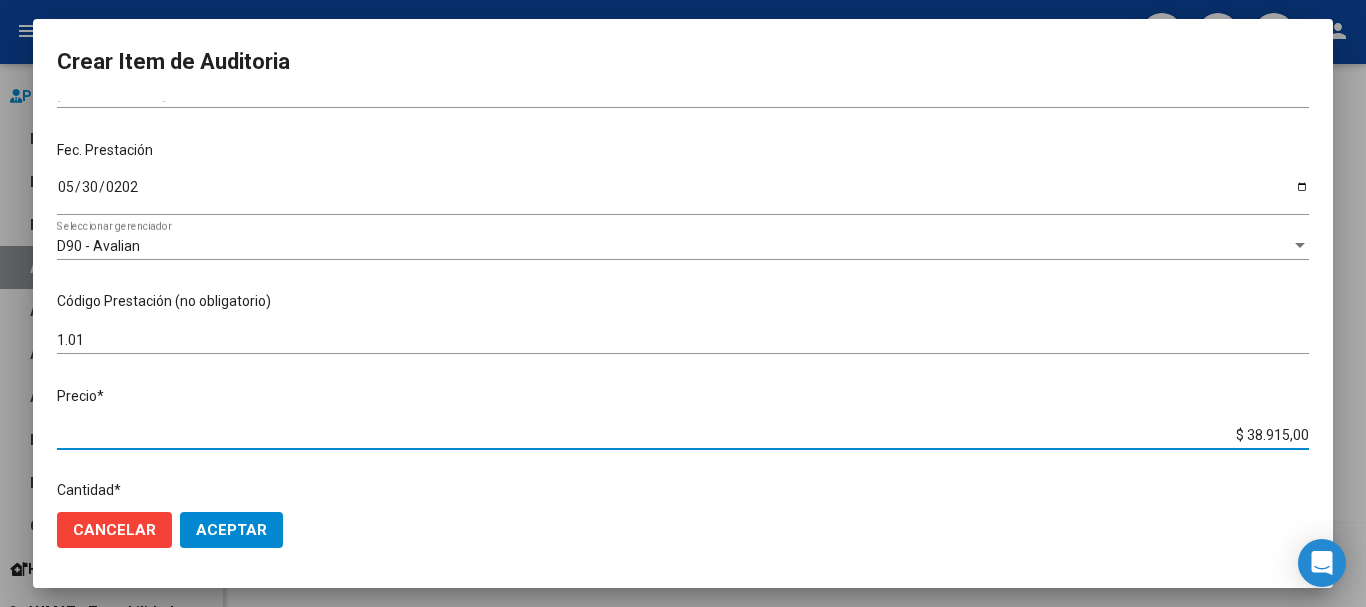 drag, startPoint x: 1233, startPoint y: 431, endPoint x: 1306, endPoint y: 432, distance: 73.00685 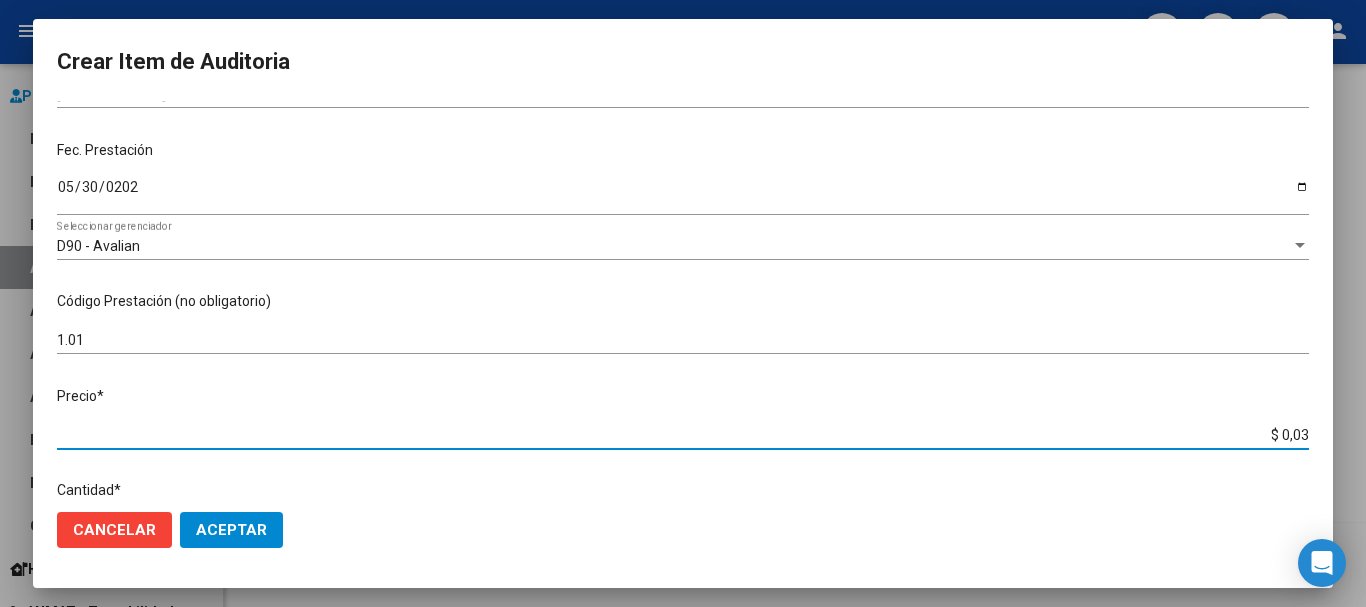 type on "$ 0,38" 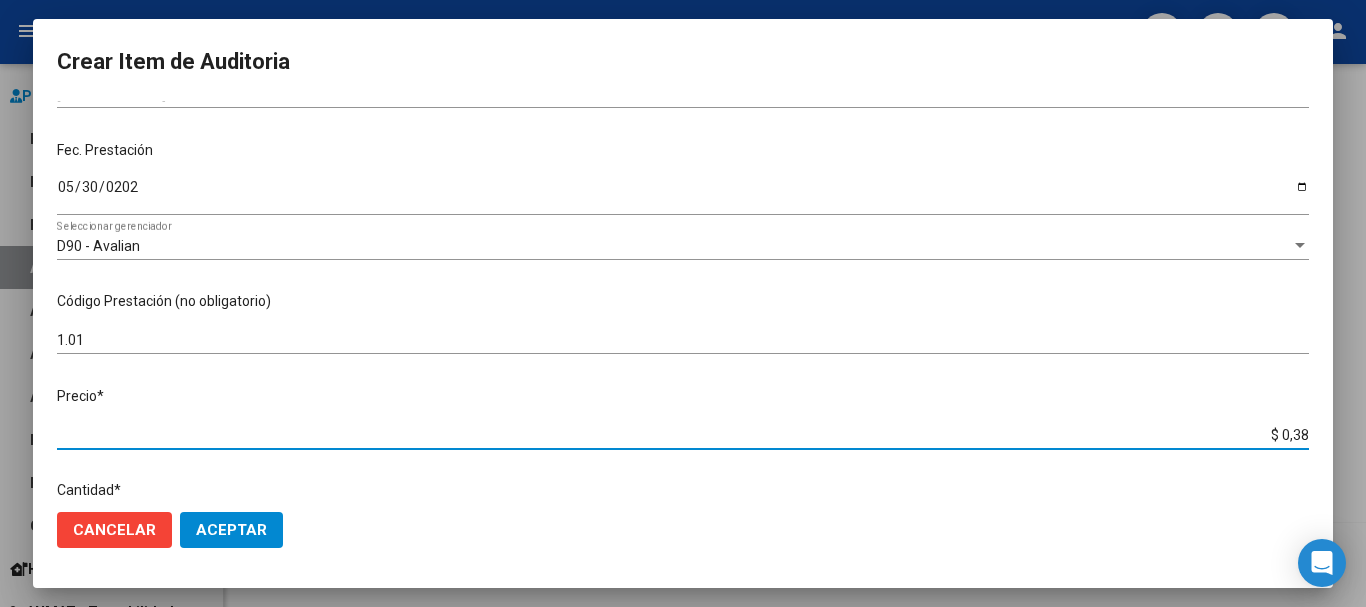 type on "$ 3,81" 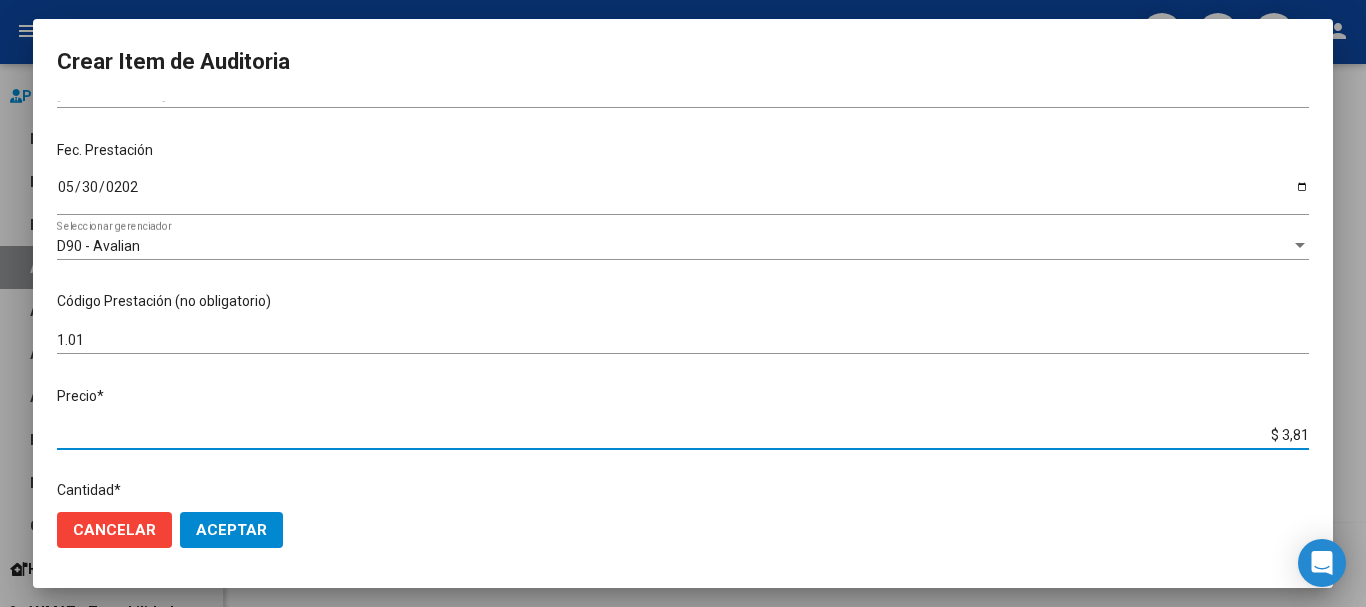 type on "$ 38,15" 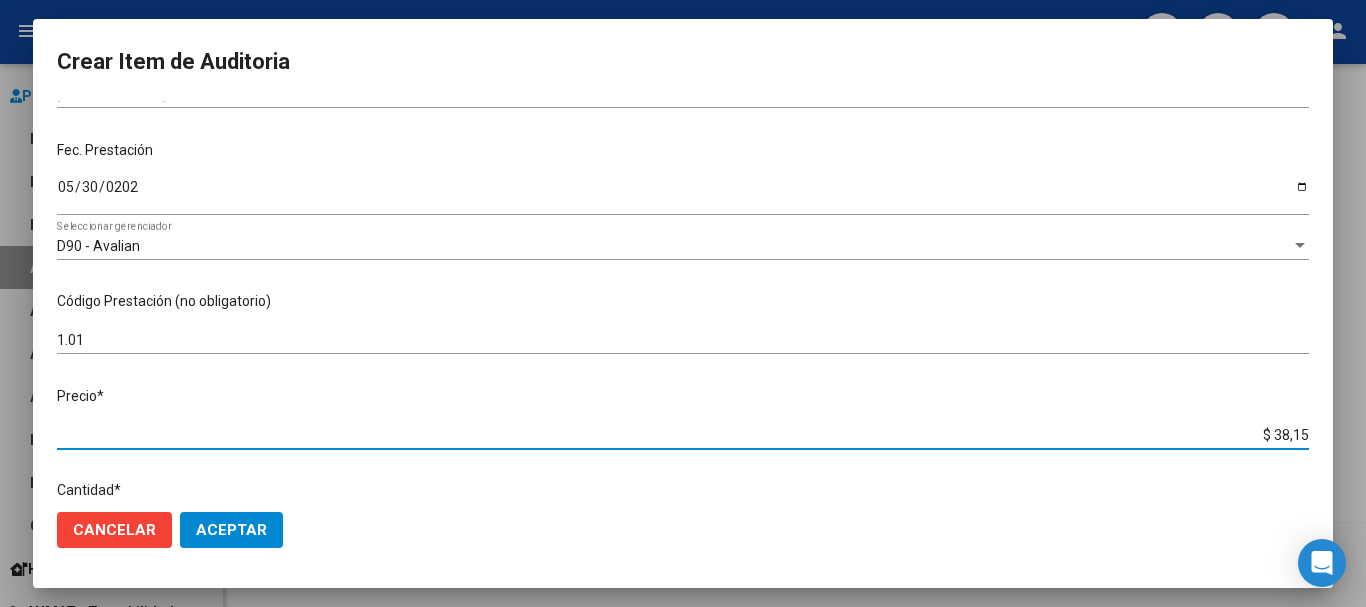type on "$ 381,50" 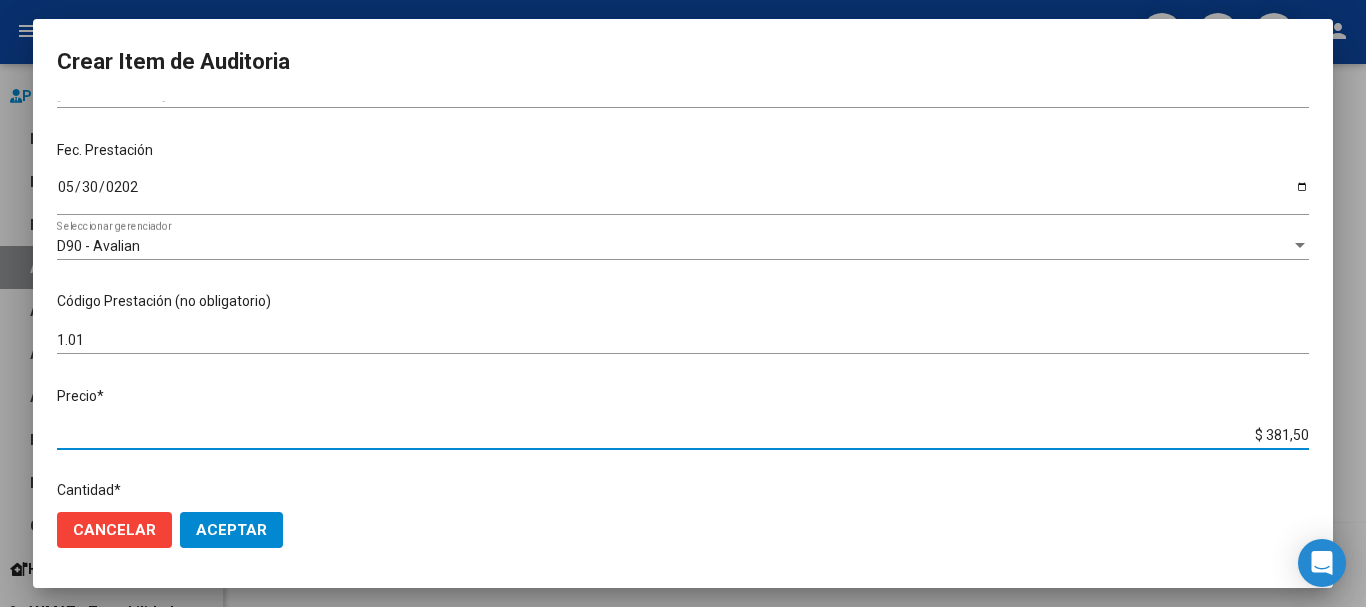 type on "$ 3.815,00" 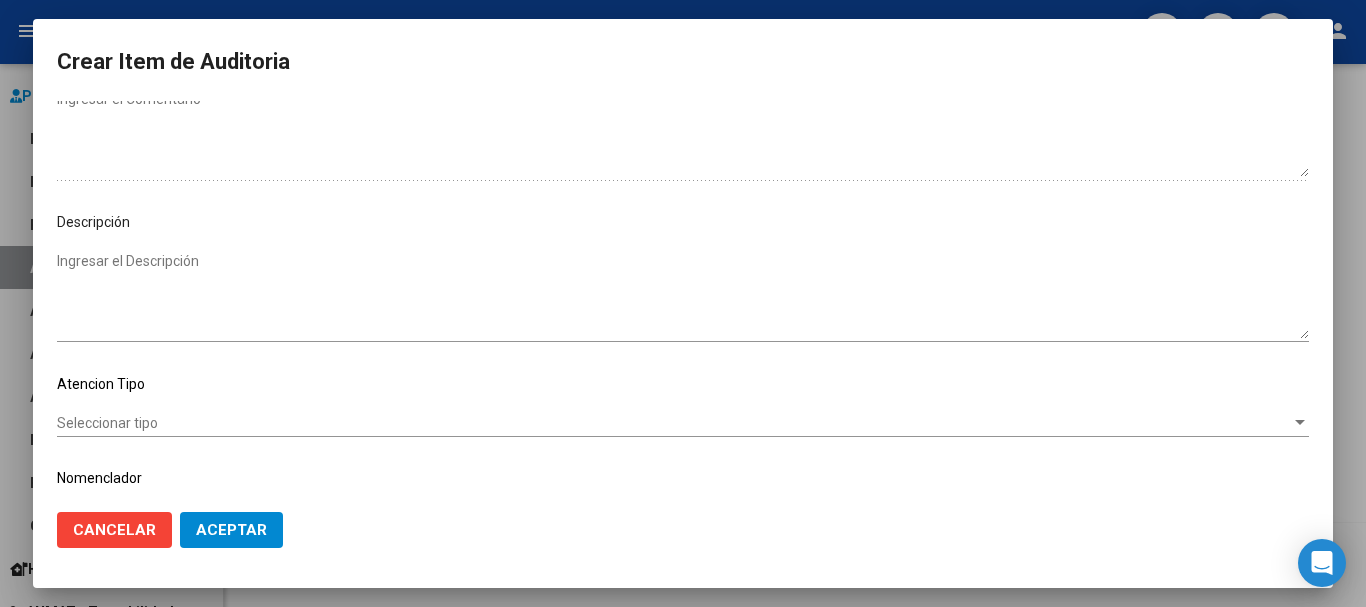scroll, scrollTop: 1100, scrollLeft: 0, axis: vertical 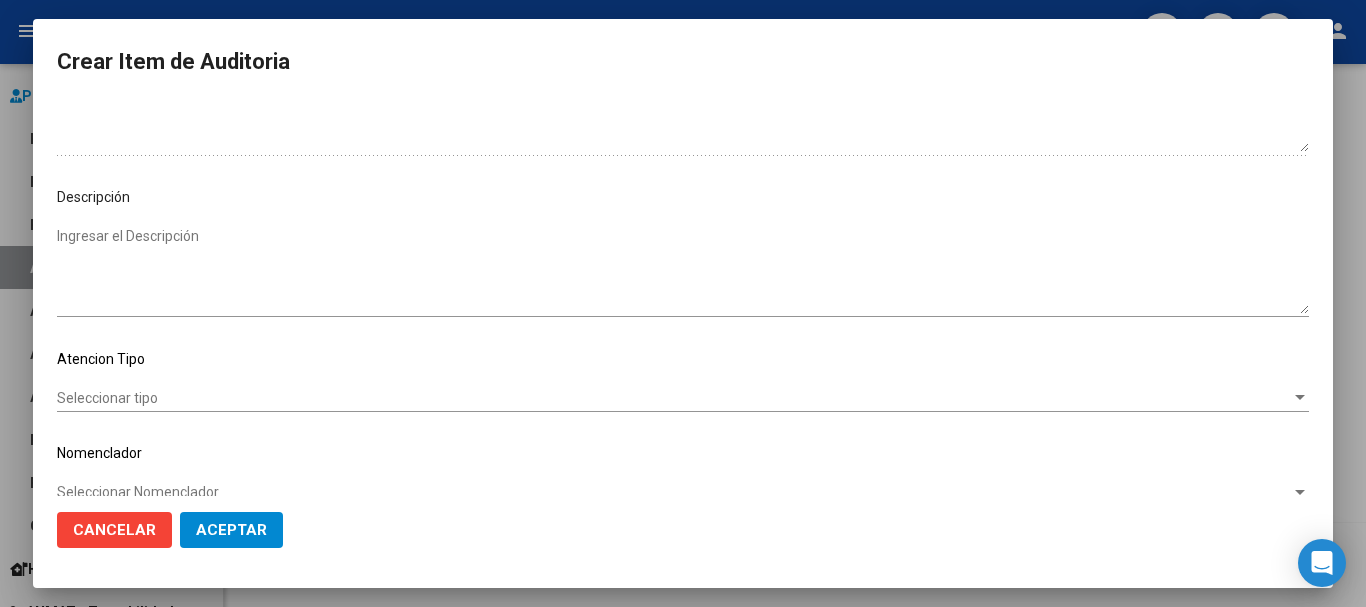 click on "Seleccionar tipo" at bounding box center [674, 398] 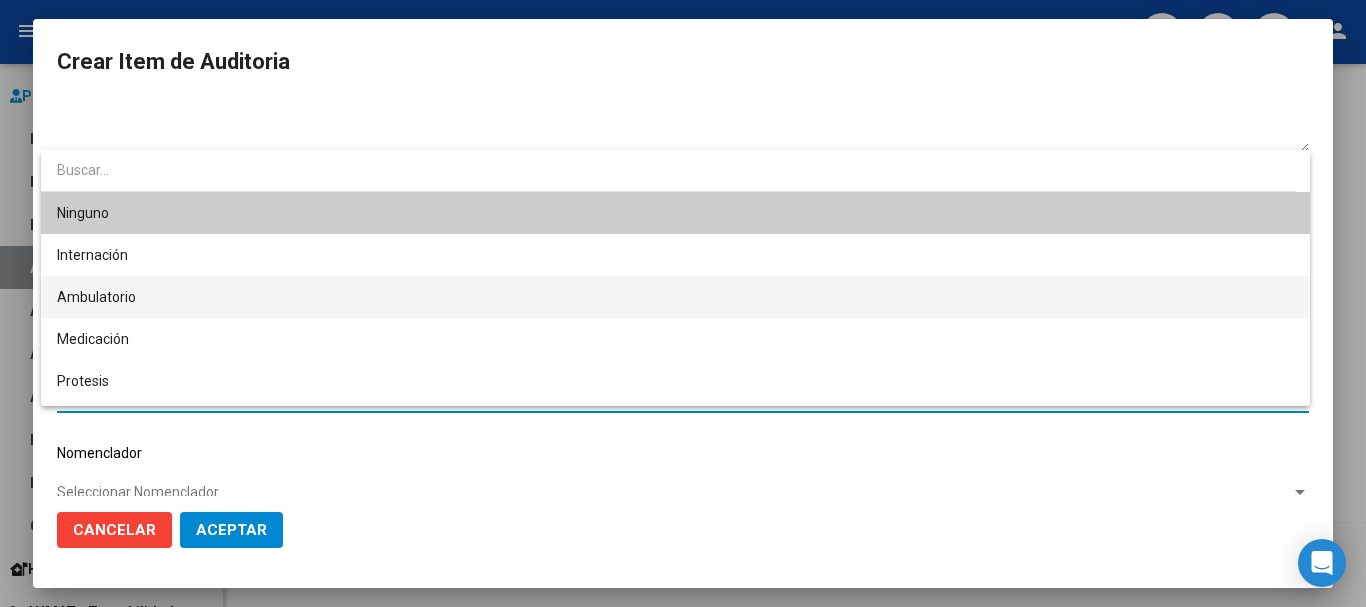 click on "Ambulatorio" at bounding box center (675, 297) 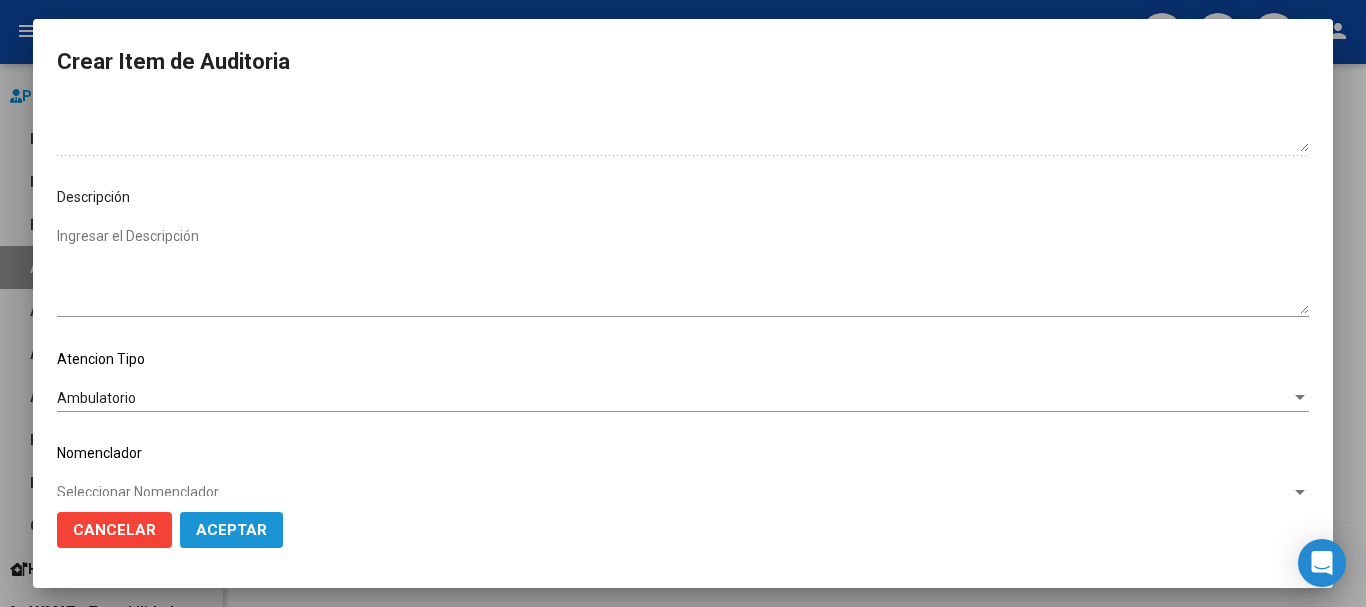 click on "Aceptar" 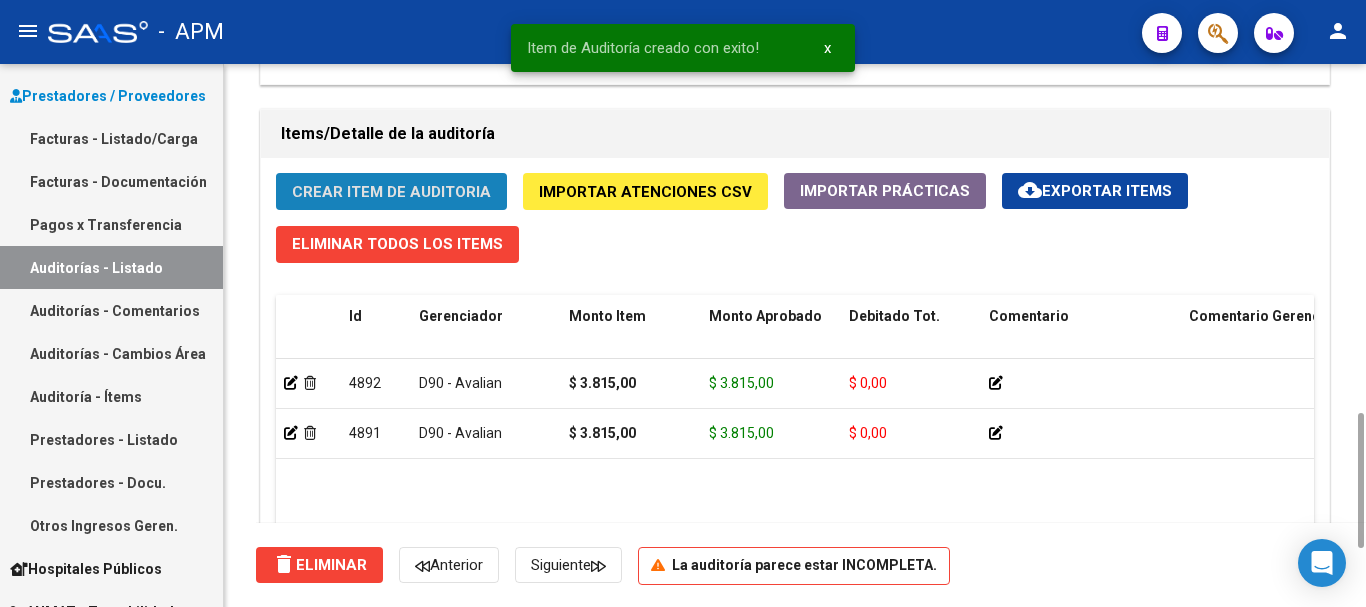 click on "Crear Item de Auditoria" 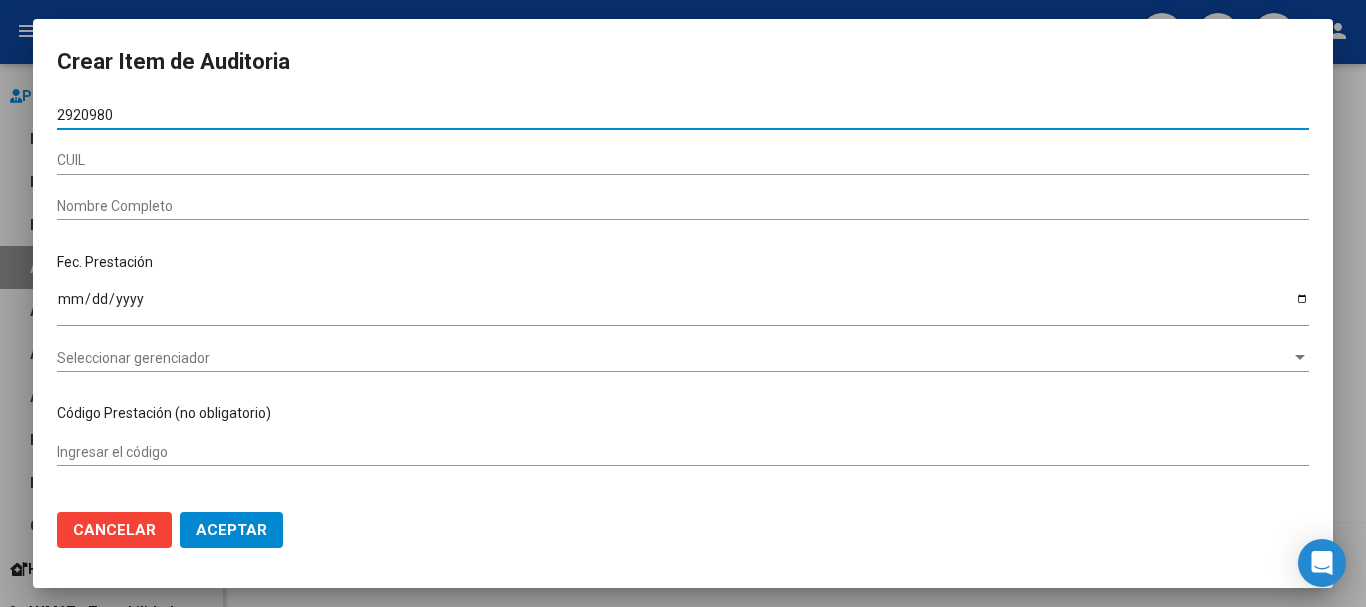 type on "29209806" 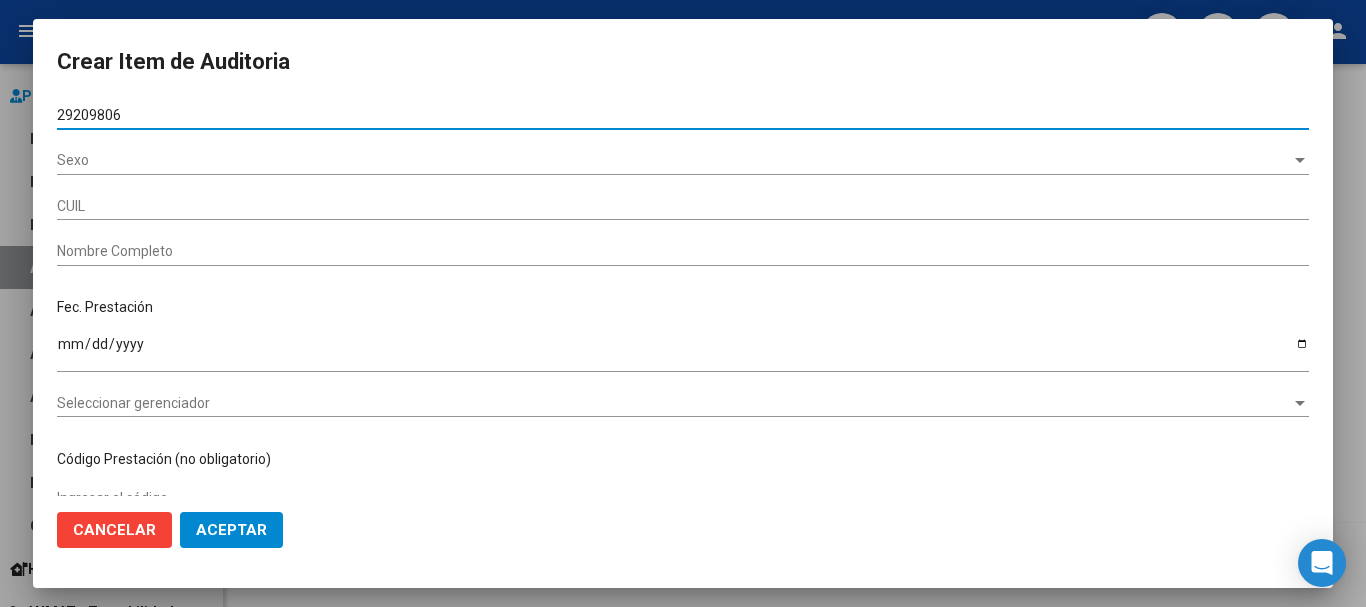 type on "20292098066" 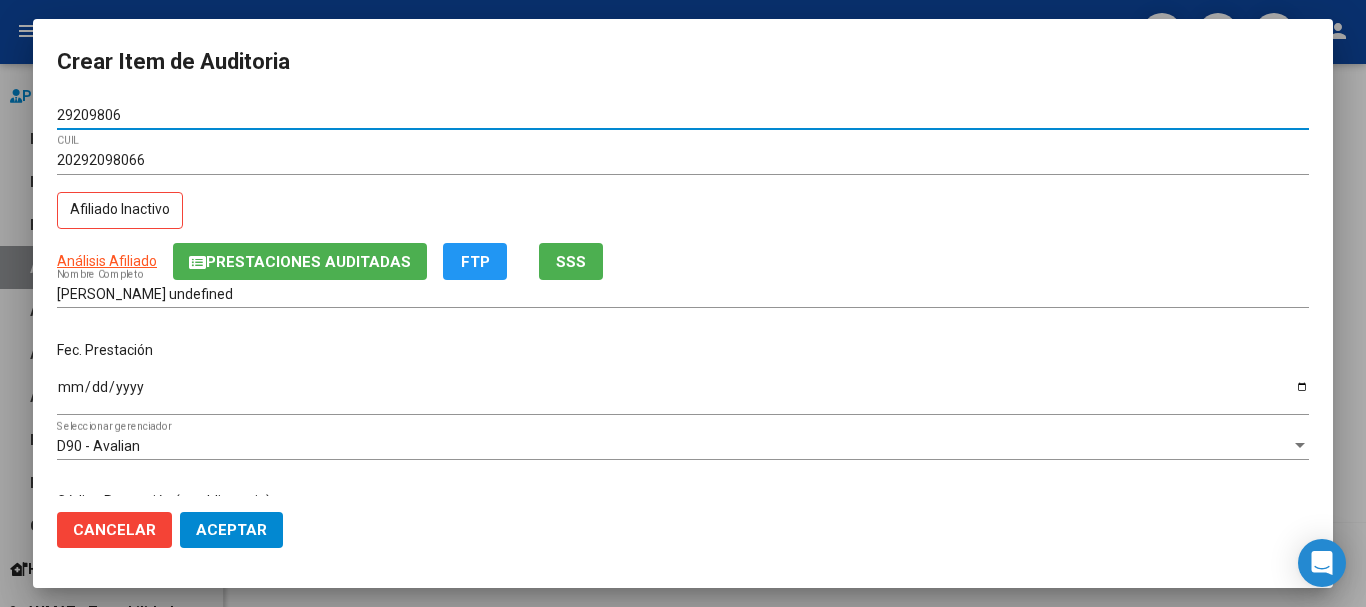 type on "29209806" 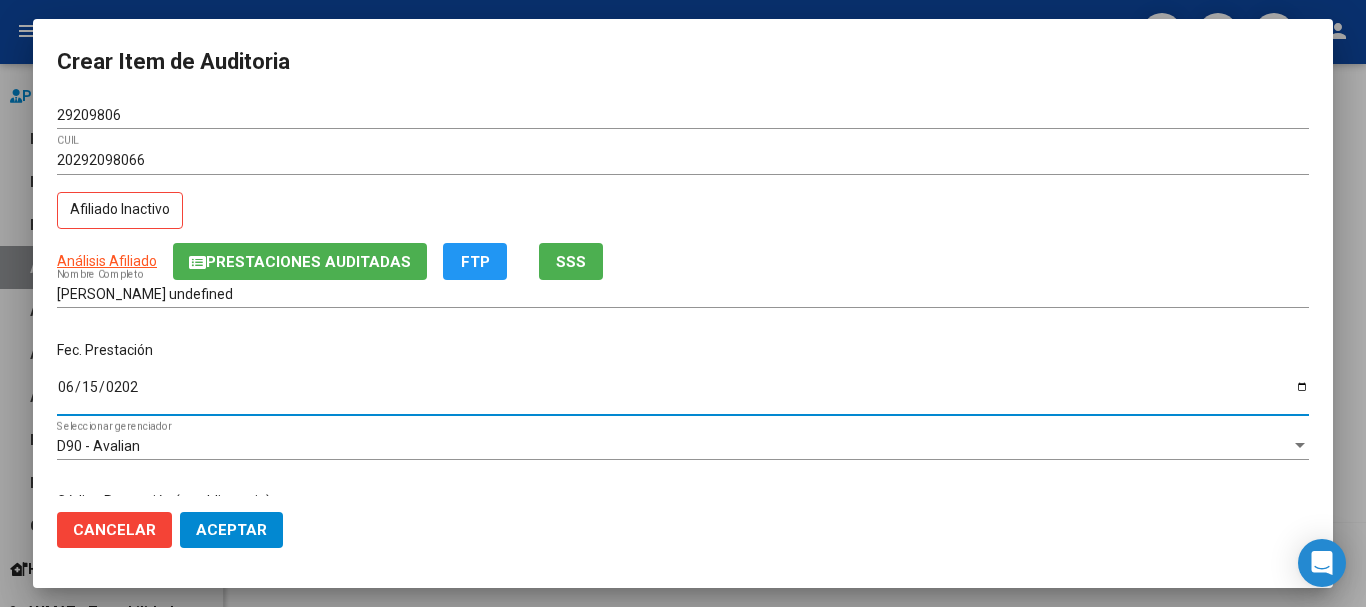 type on "2025-06-15" 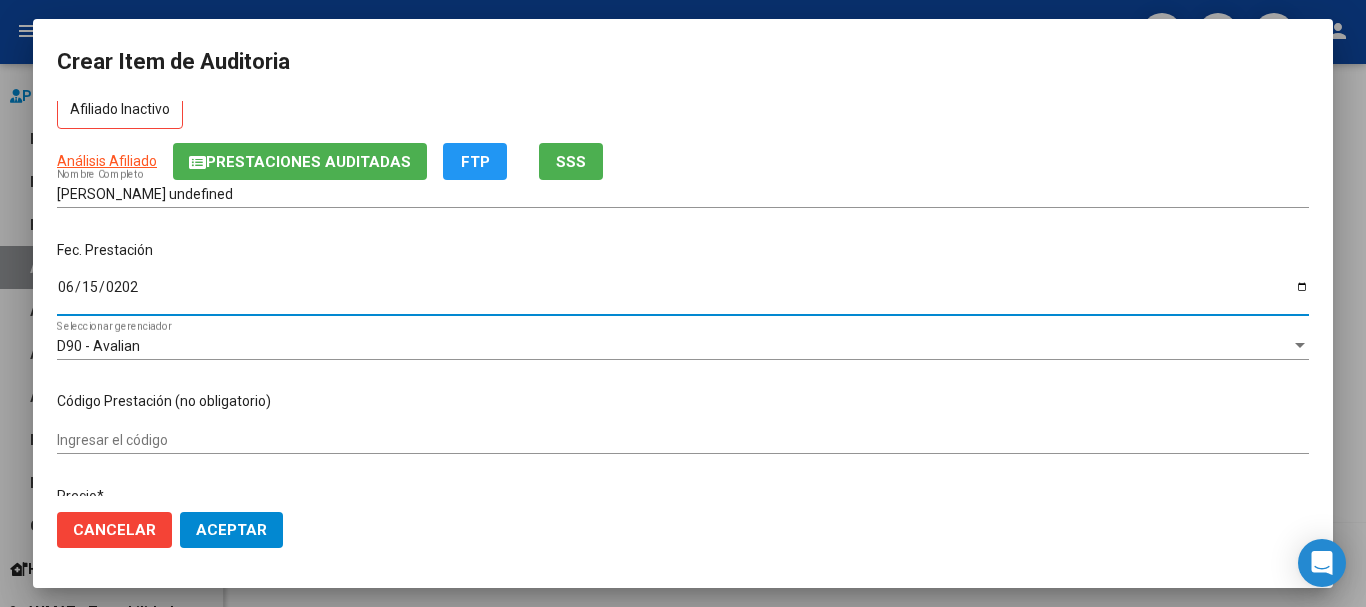 click on "Ingresar el código" at bounding box center [683, 440] 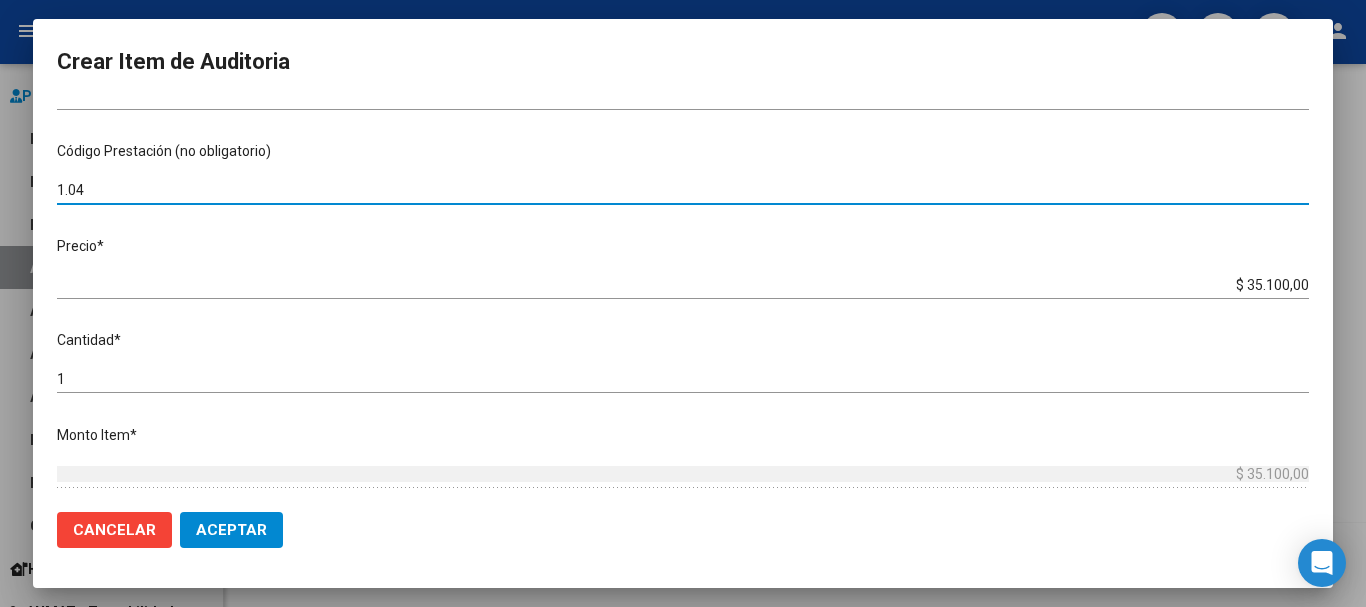 scroll, scrollTop: 400, scrollLeft: 0, axis: vertical 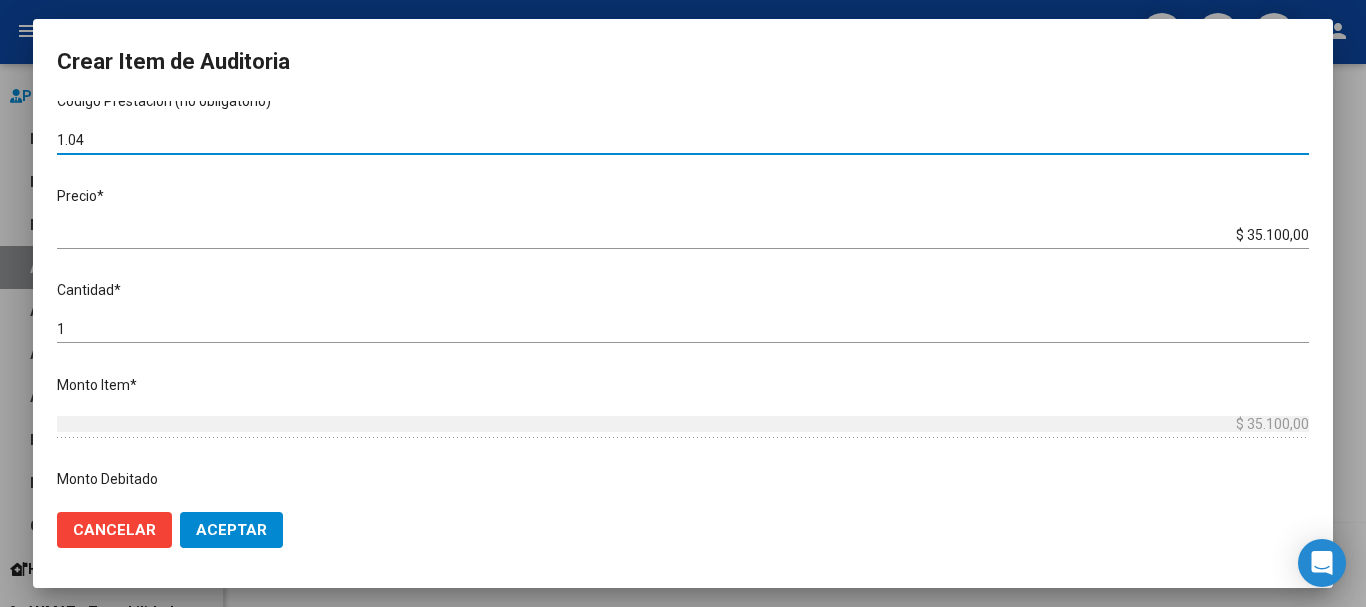 type on "1.04" 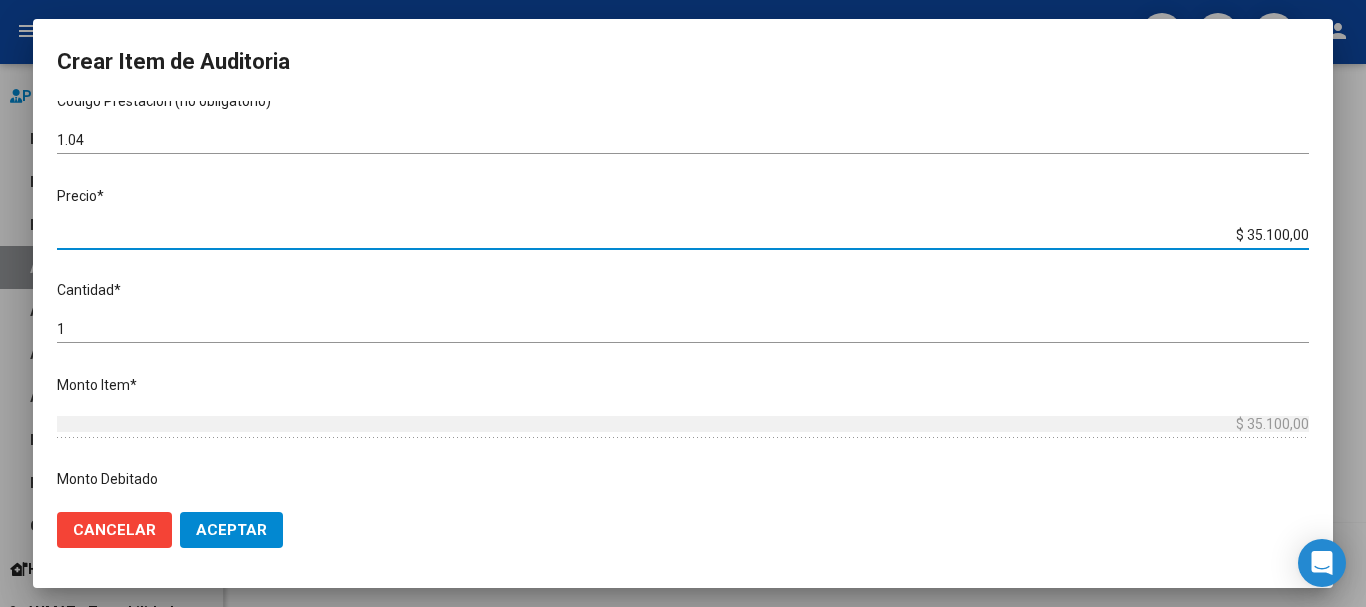 drag, startPoint x: 1234, startPoint y: 237, endPoint x: 1302, endPoint y: 235, distance: 68.0294 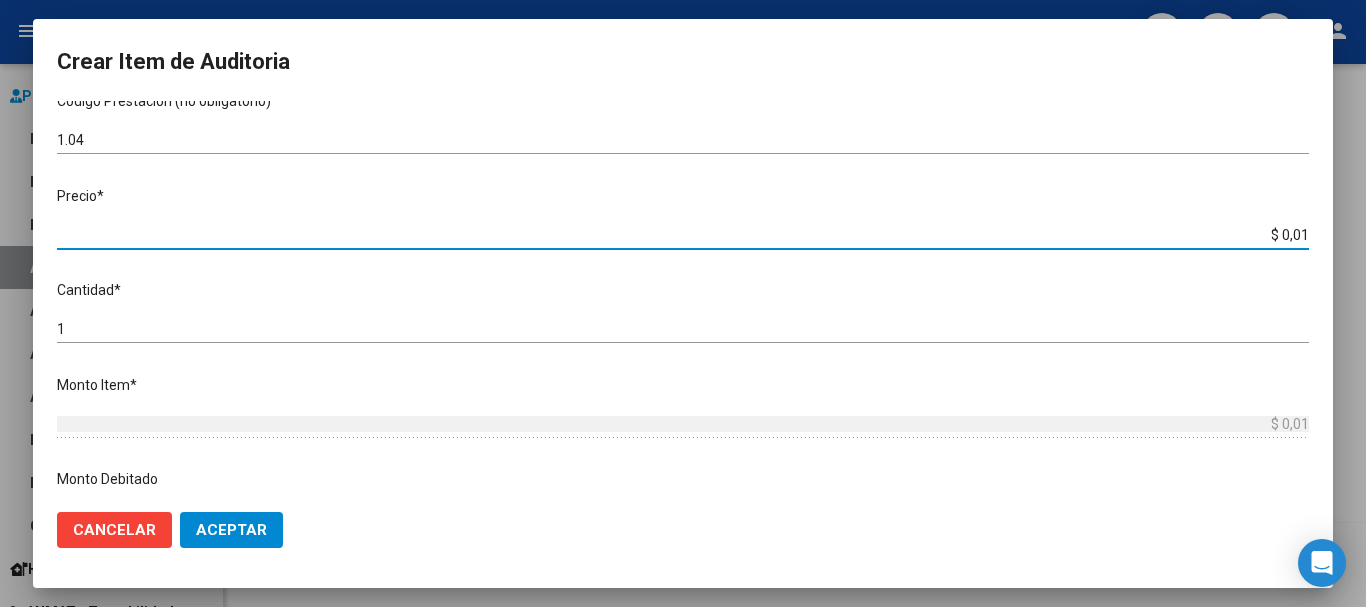 type on "$ 0,12" 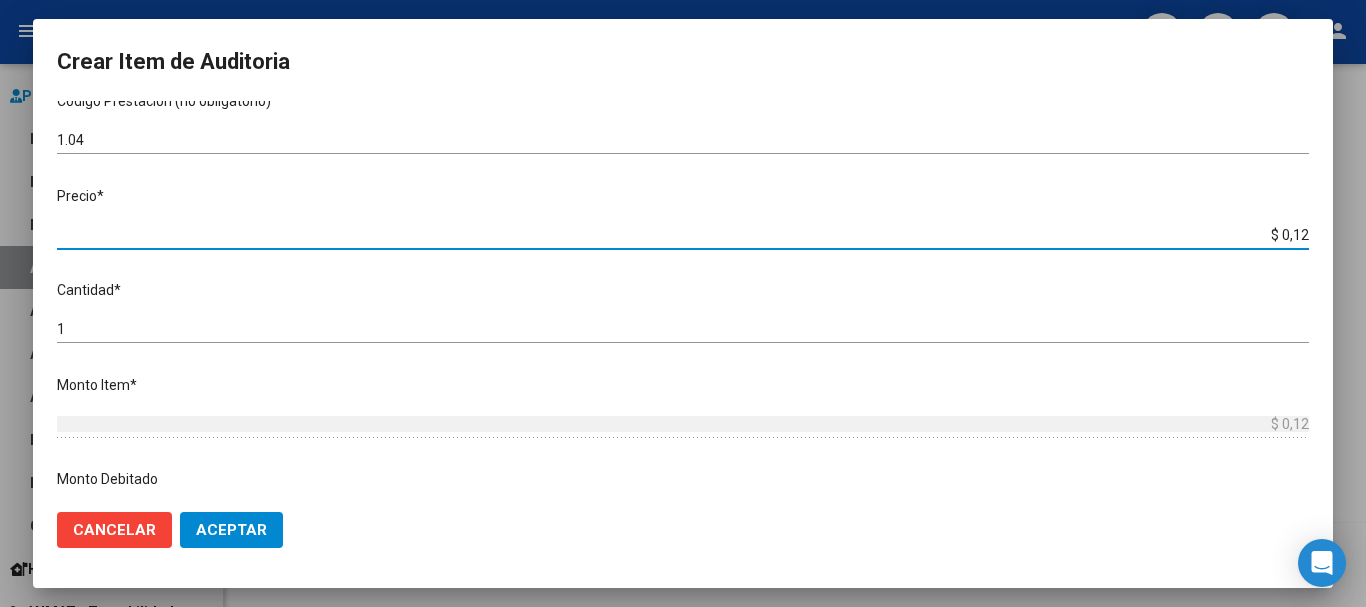 type on "$ 1,21" 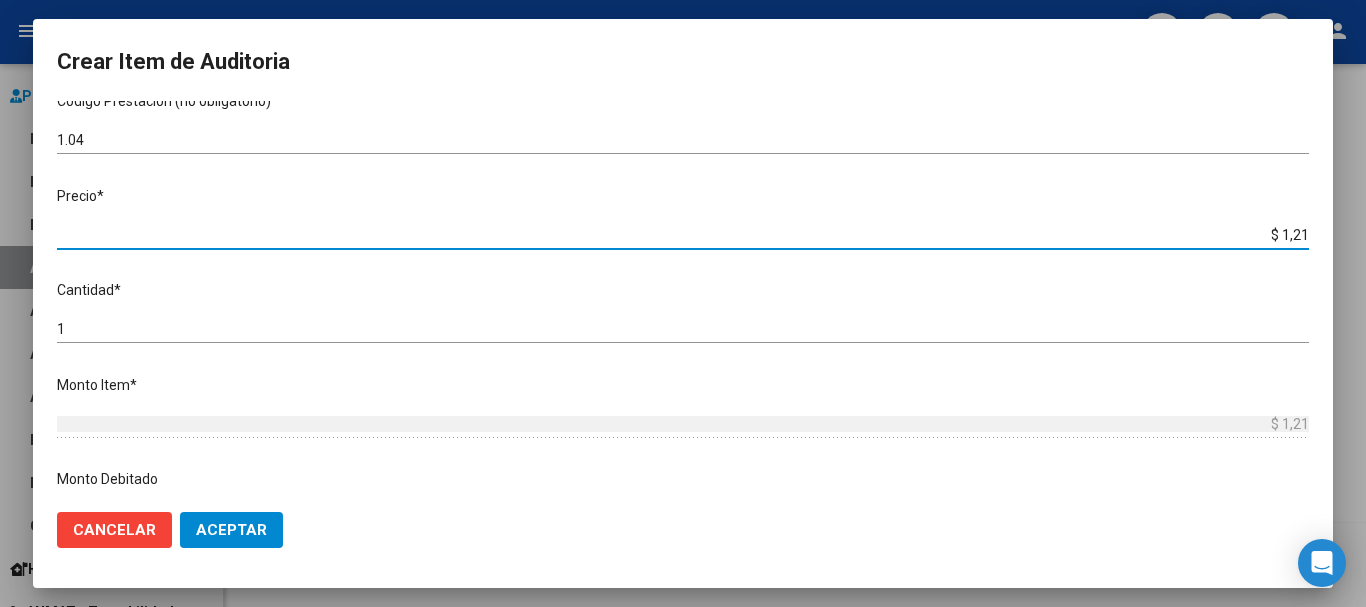 type on "$ 12,10" 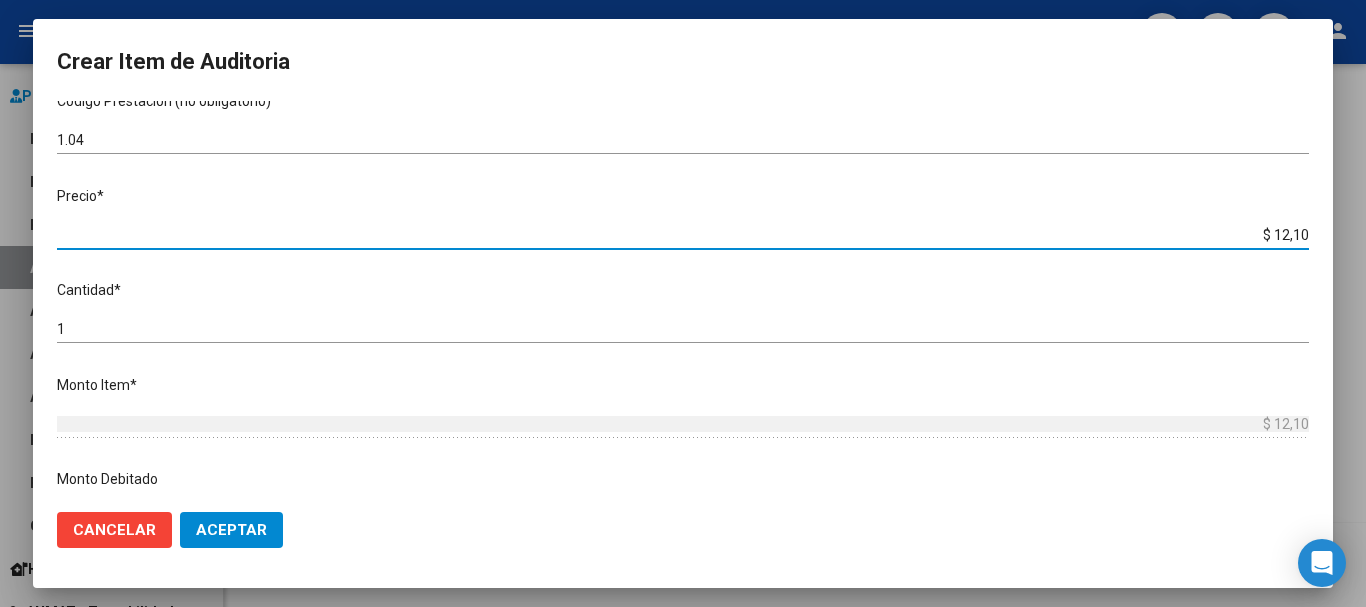 type on "$ 121,00" 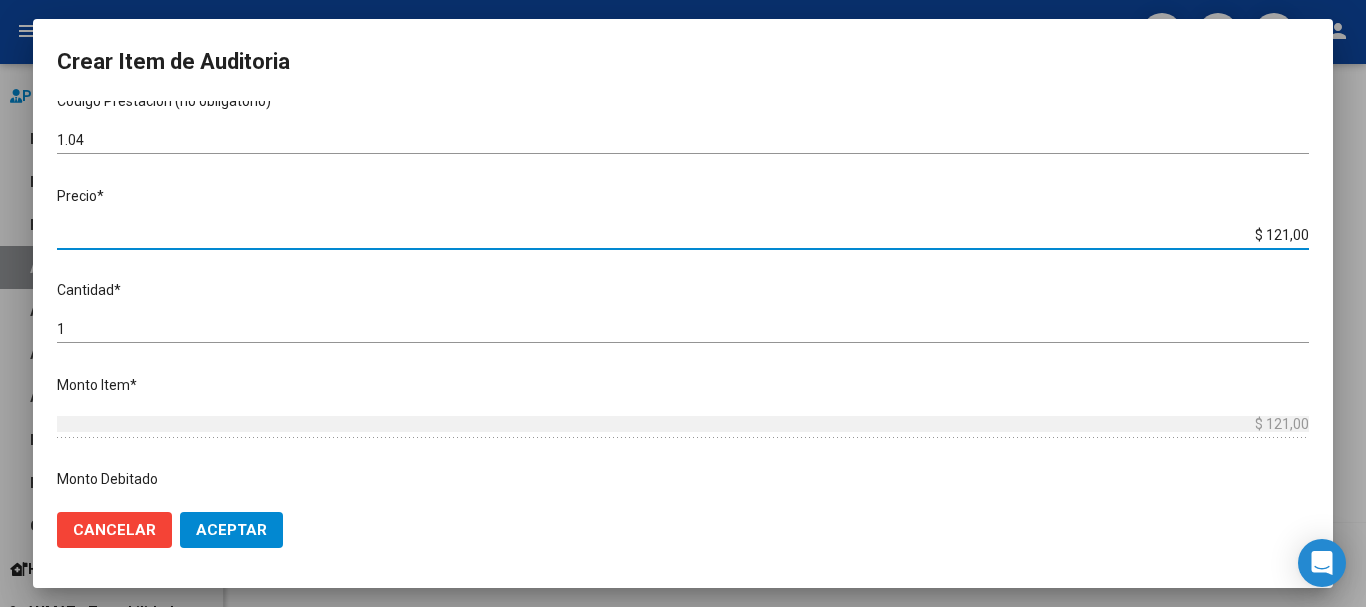 type on "$ 1.210,00" 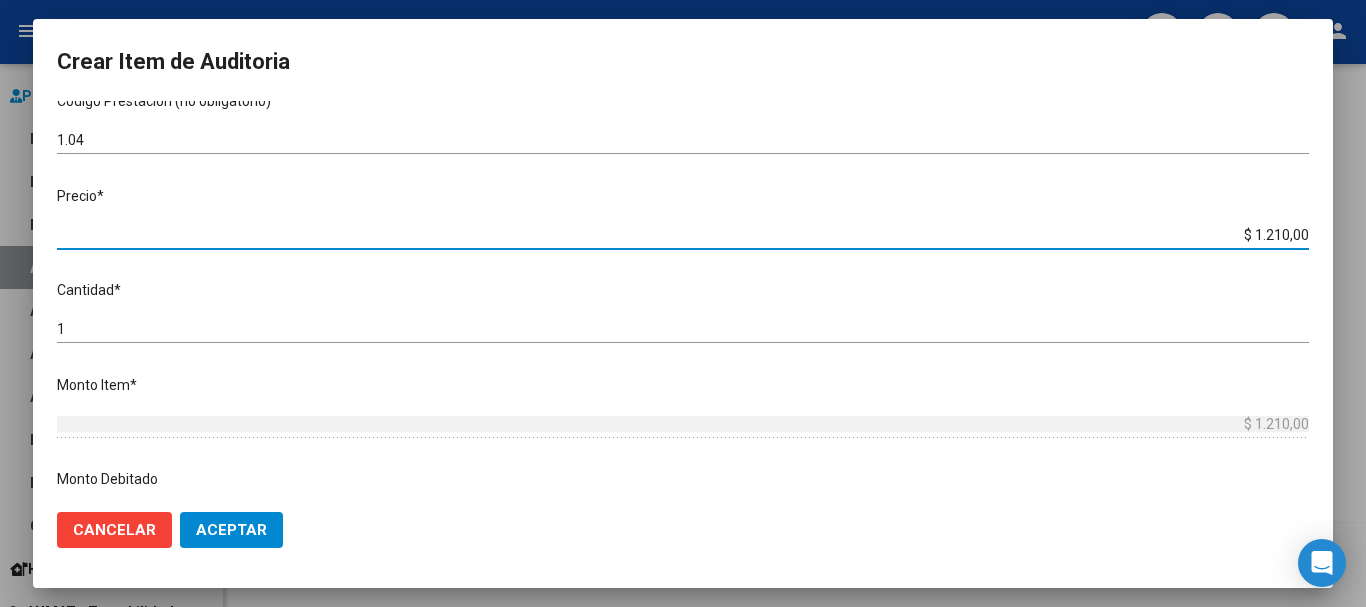 type on "$ 12.100,00" 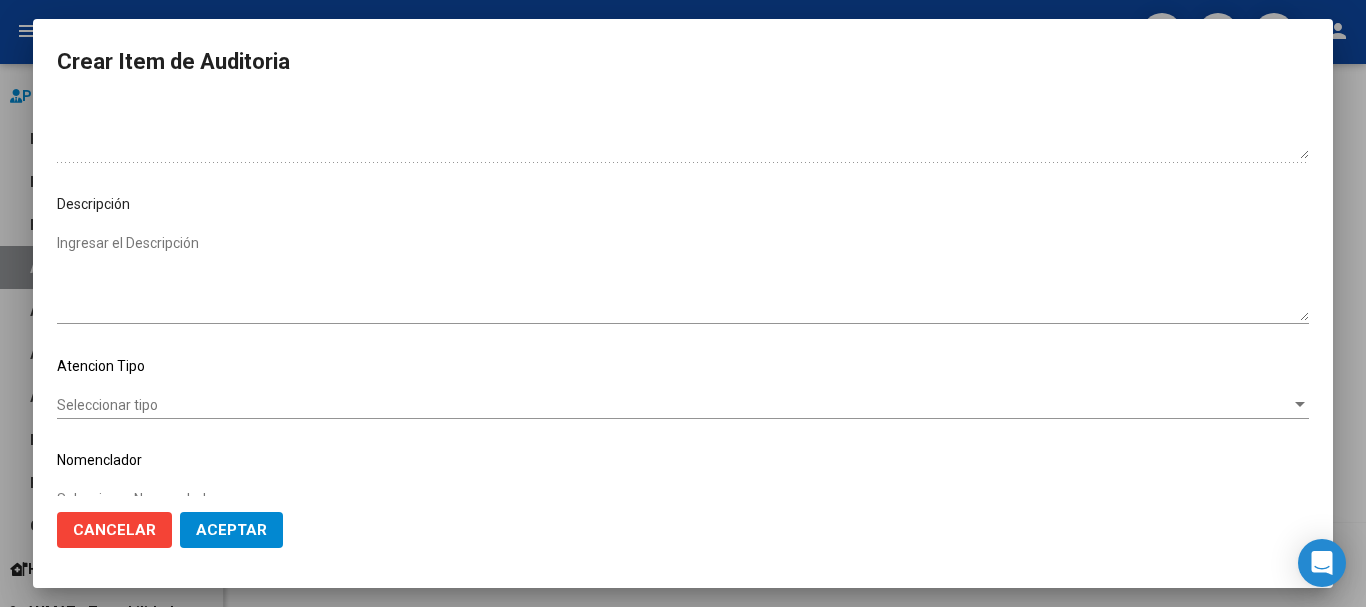 scroll, scrollTop: 1128, scrollLeft: 0, axis: vertical 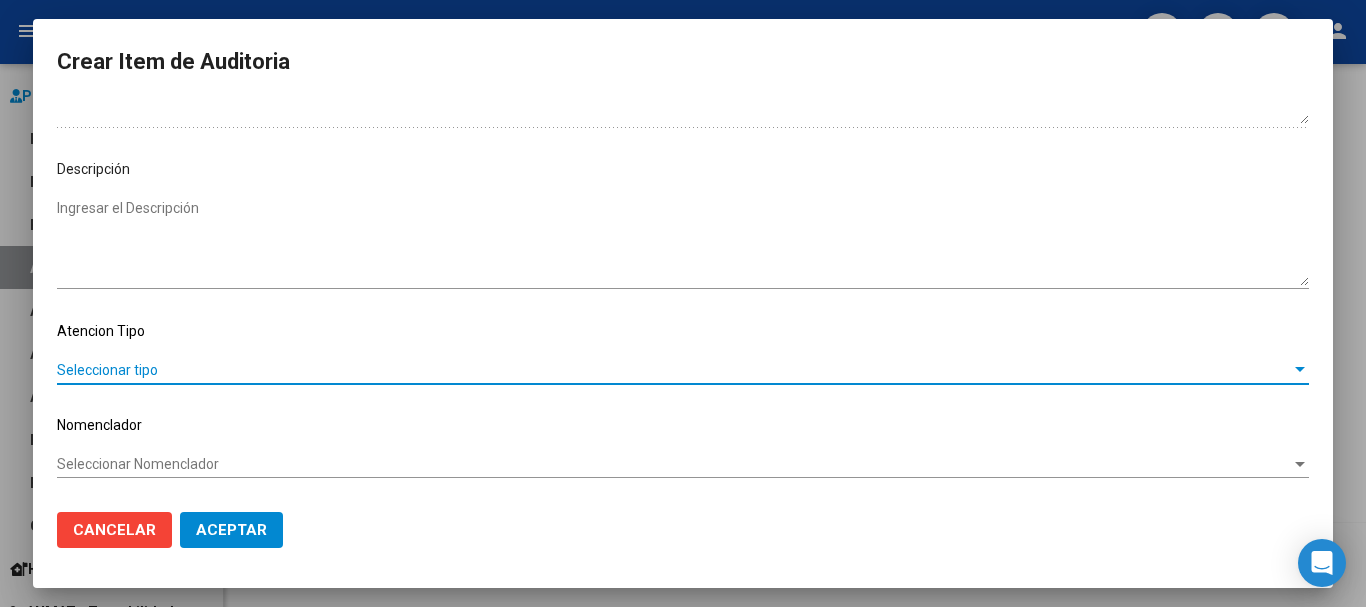 click on "Seleccionar tipo" at bounding box center [674, 370] 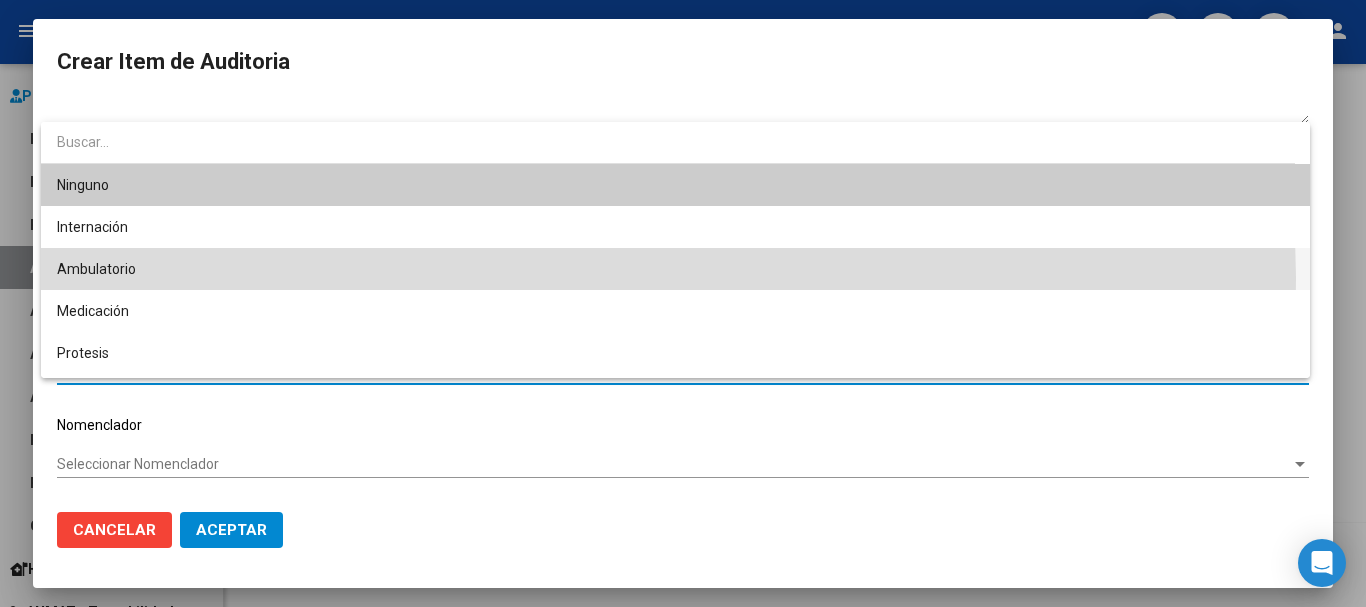 click on "Ambulatorio" at bounding box center [675, 269] 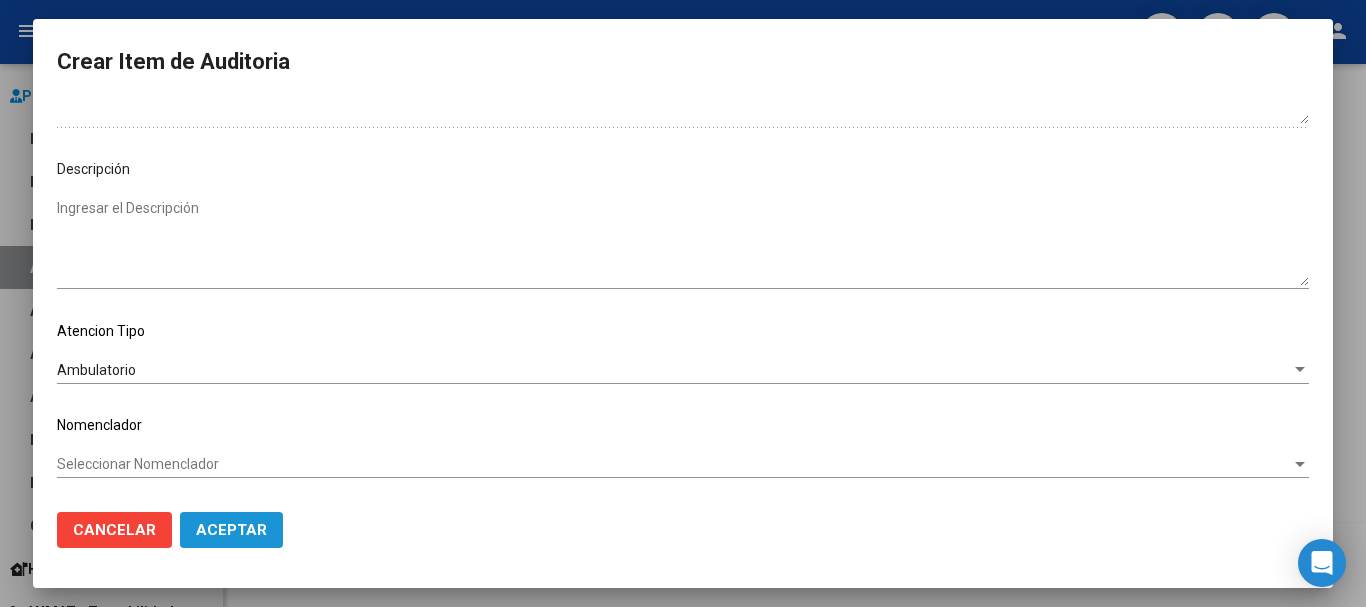 click on "Aceptar" 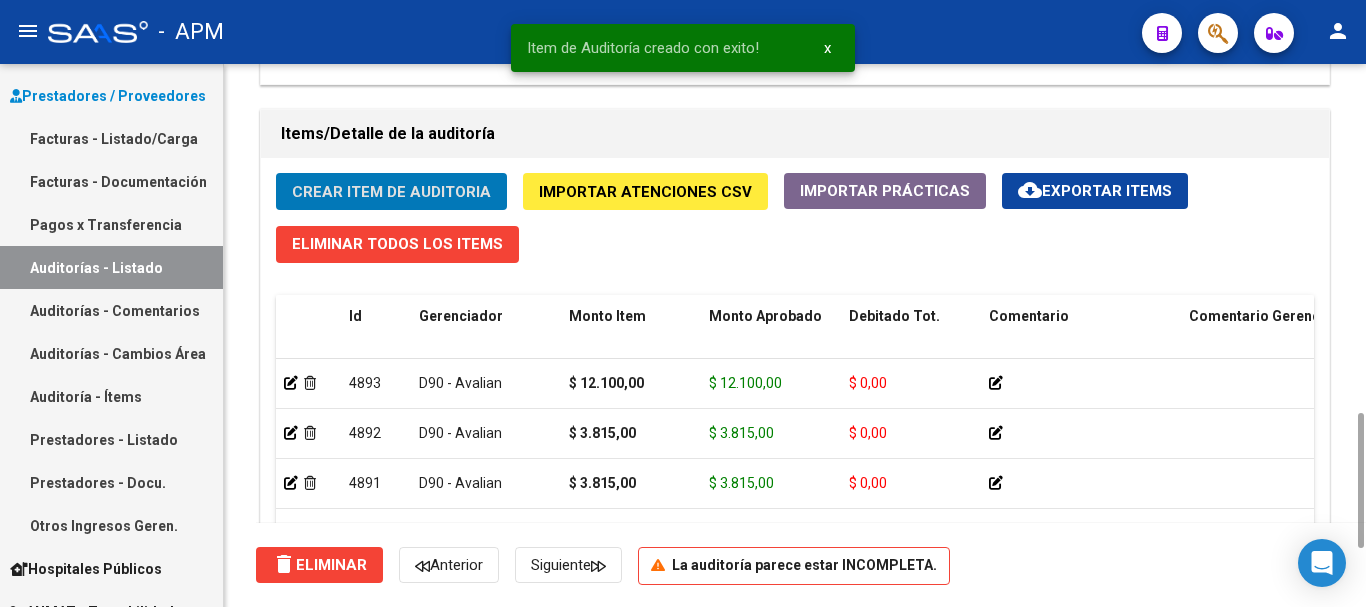 click on "Crear Item de Auditoria" 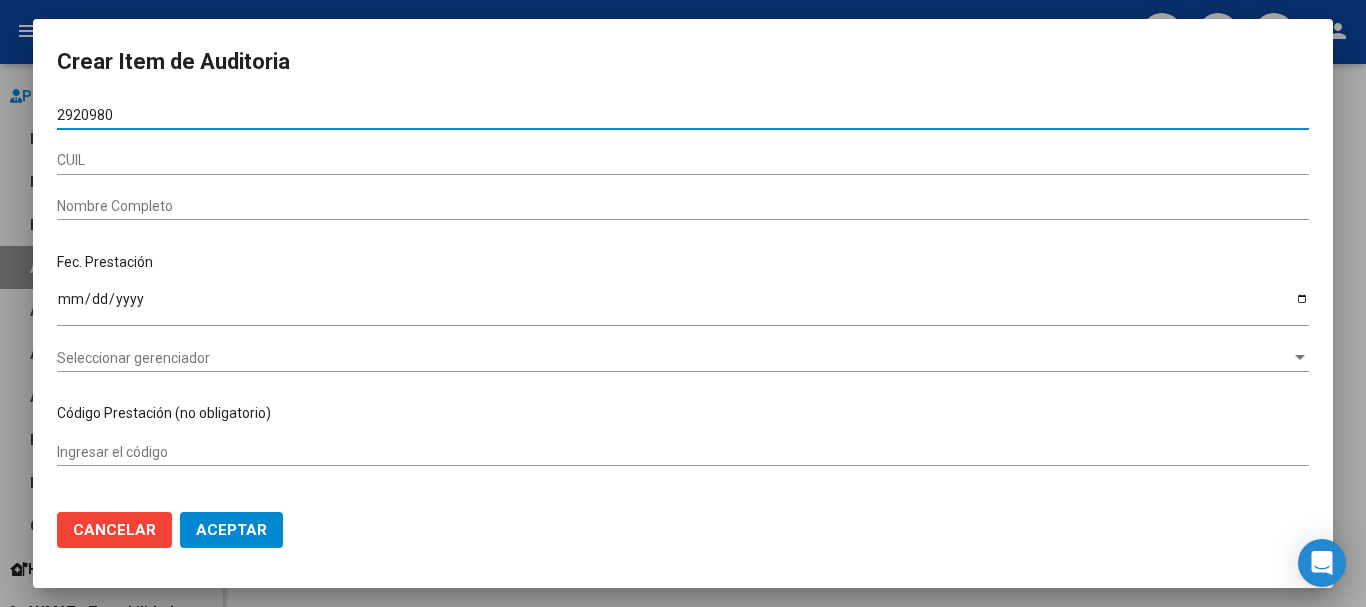 type on "29209806" 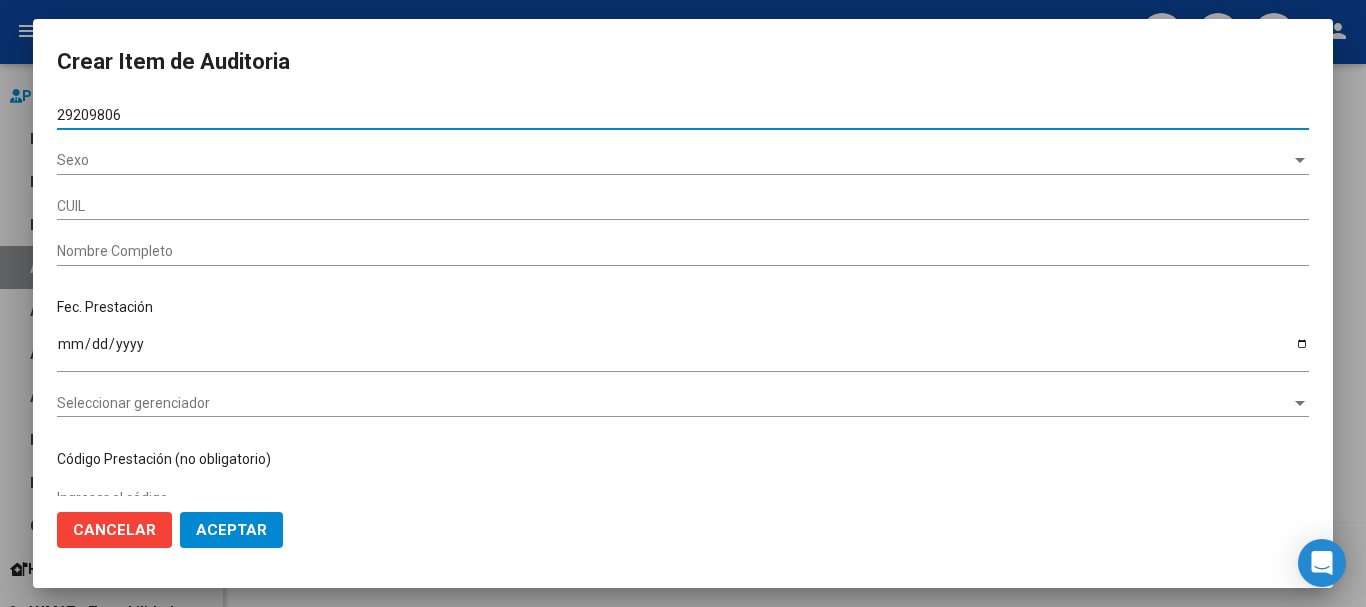 type on "20292098066" 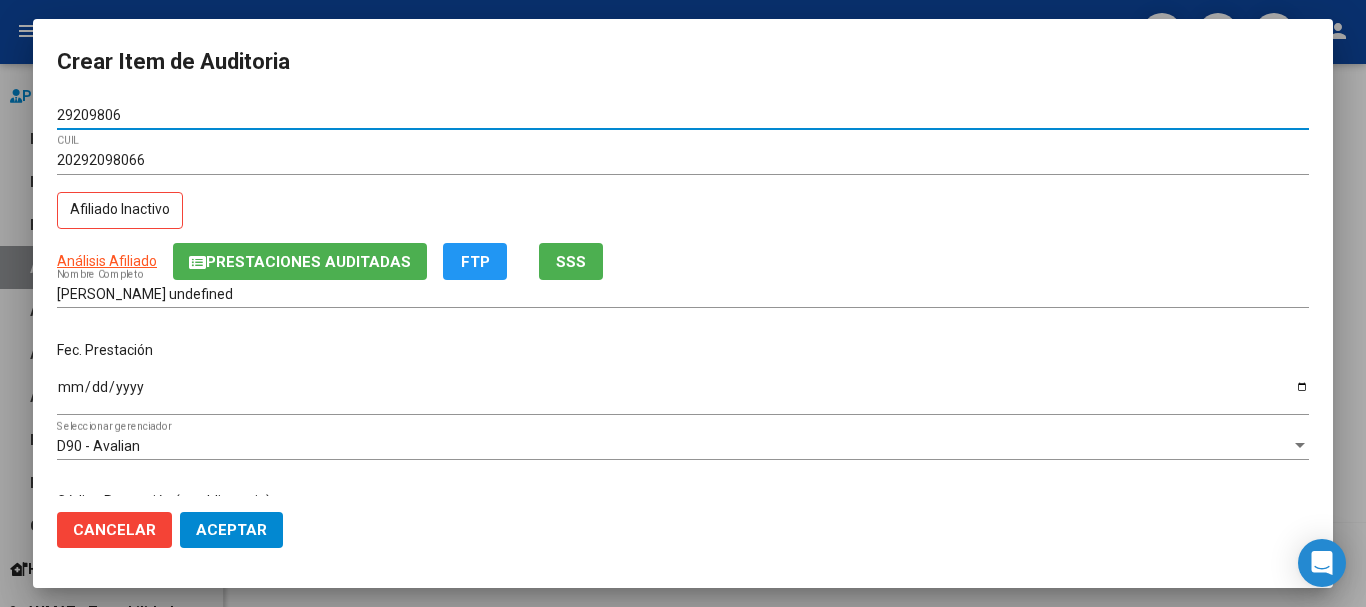 type on "29209806" 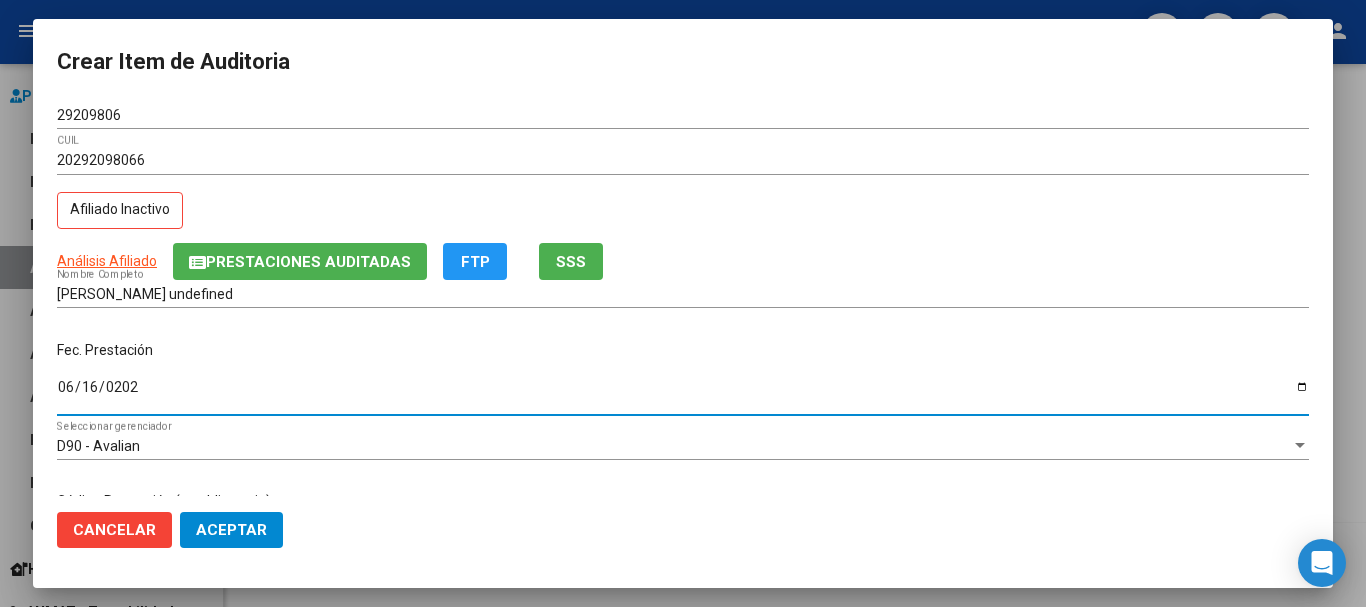 type on "2025-06-16" 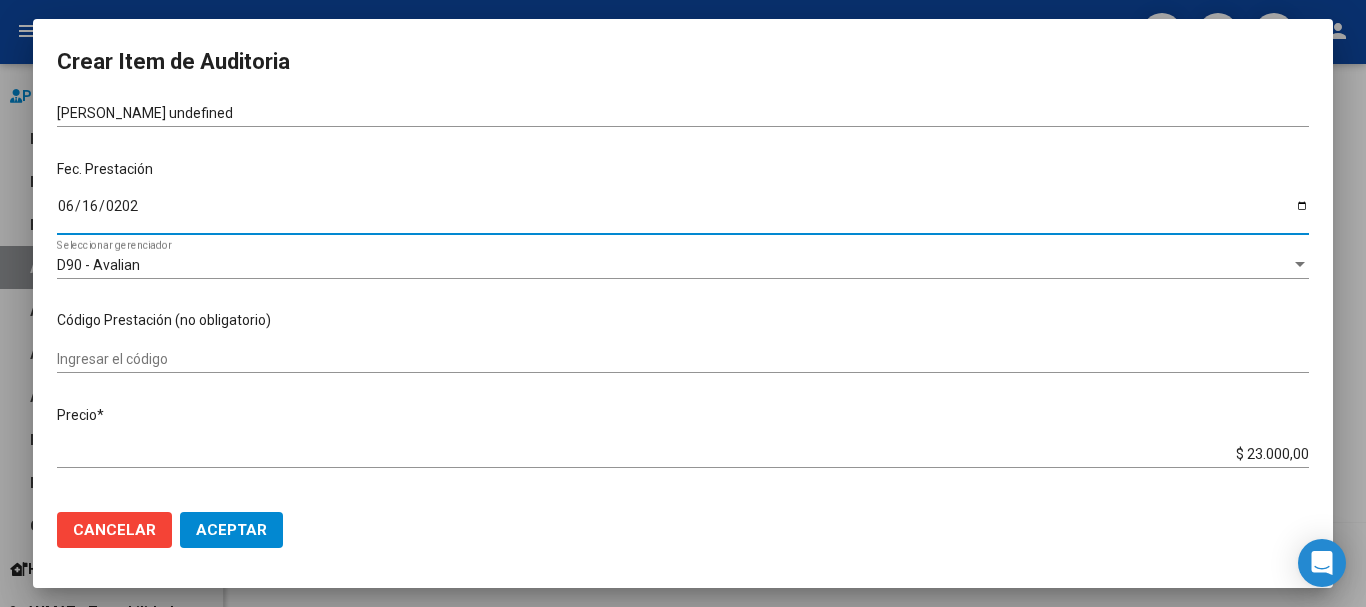 scroll, scrollTop: 200, scrollLeft: 0, axis: vertical 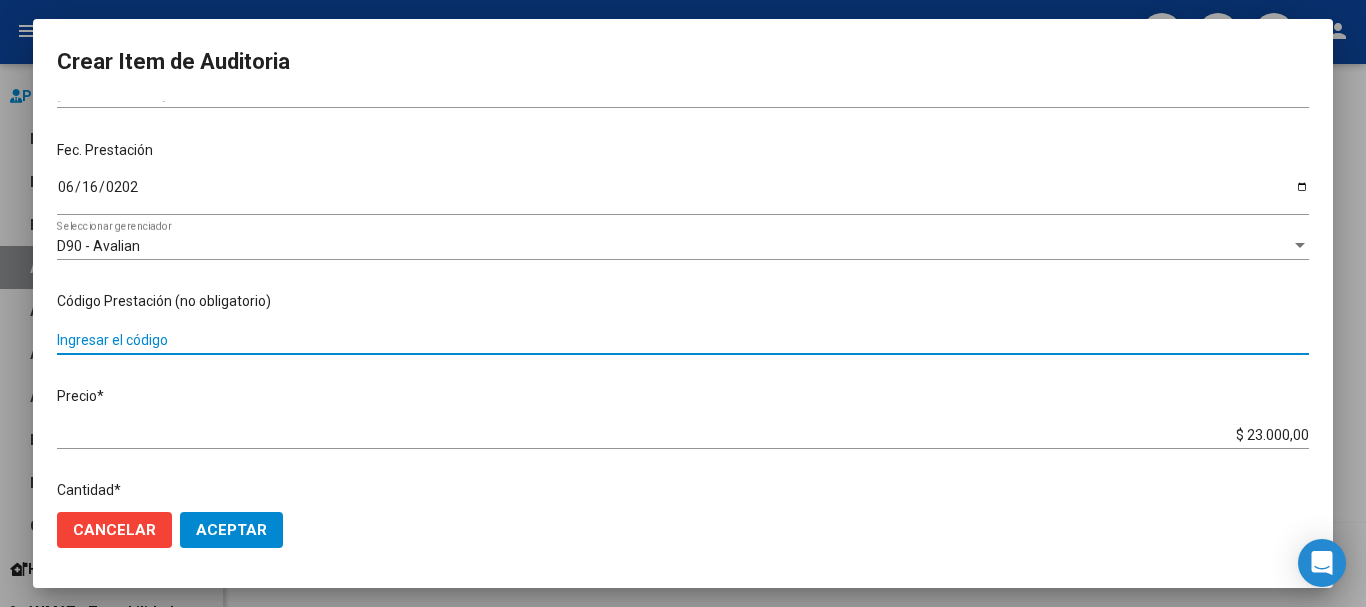 click on "Ingresar el código" at bounding box center (683, 340) 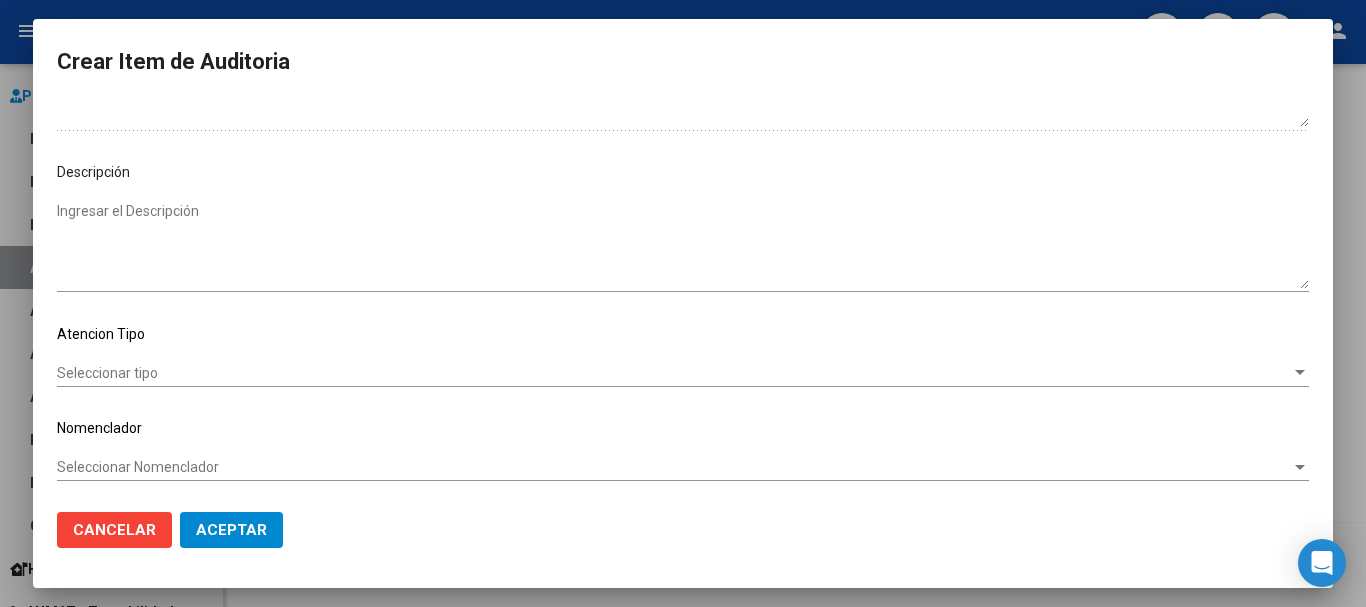 scroll, scrollTop: 1128, scrollLeft: 0, axis: vertical 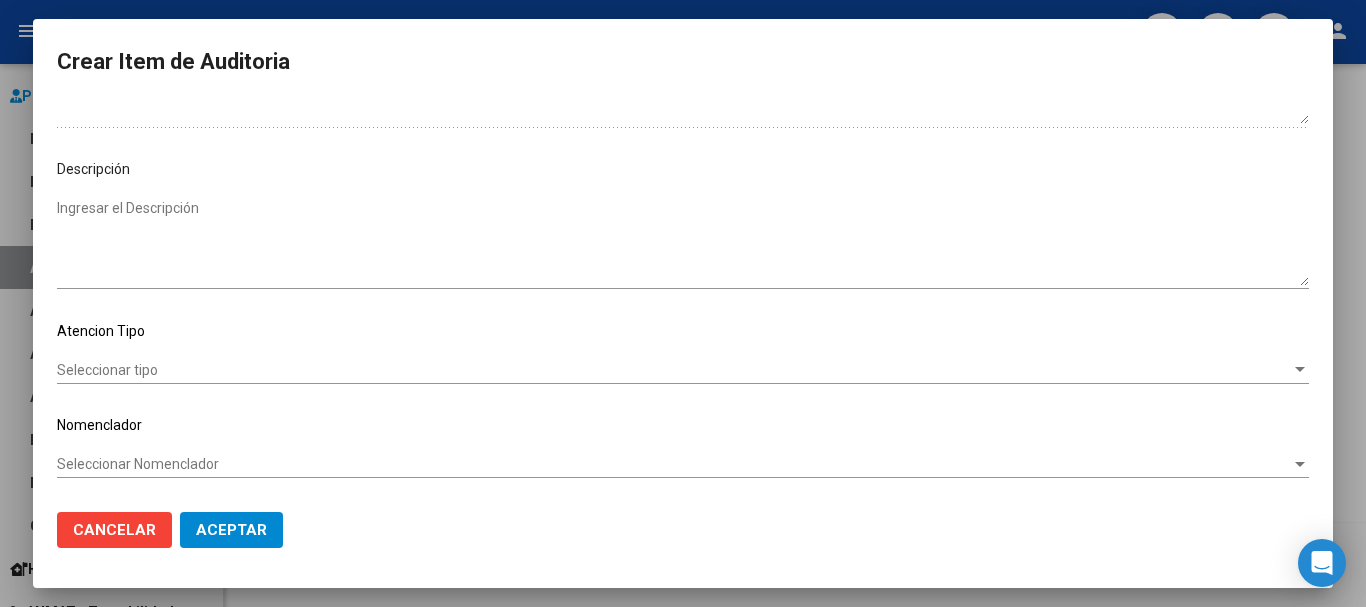 type on "1.07" 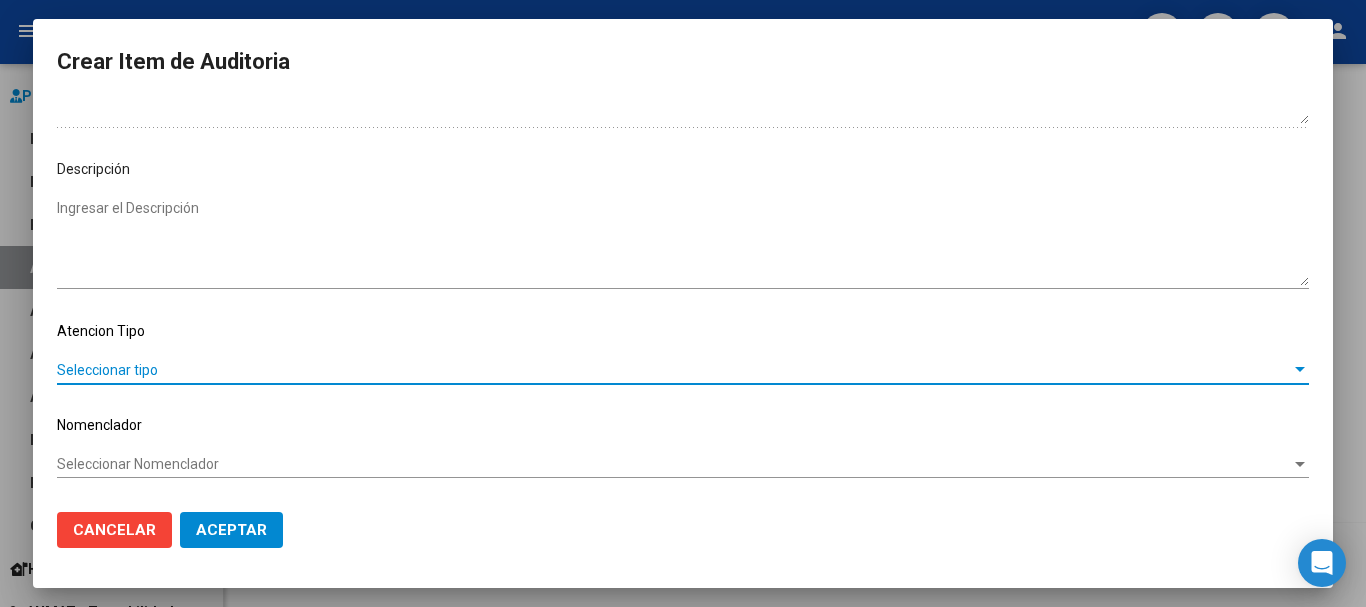 click on "Seleccionar tipo" at bounding box center (674, 370) 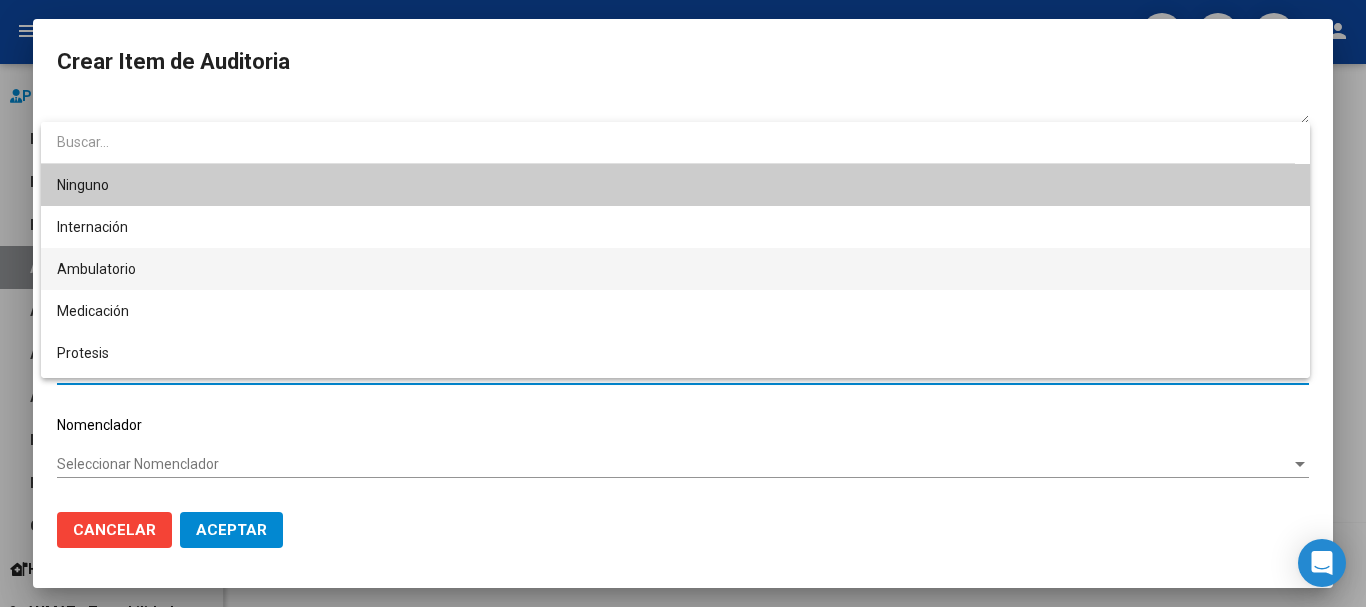 click on "Ambulatorio" at bounding box center (675, 269) 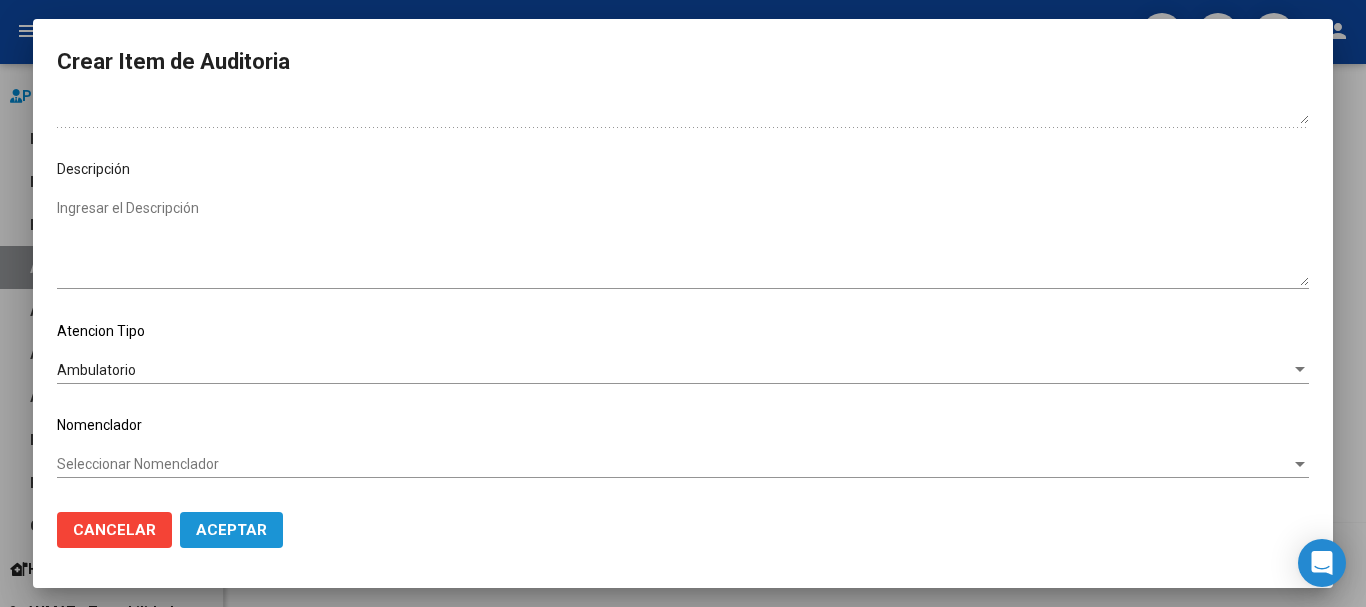 click on "Aceptar" 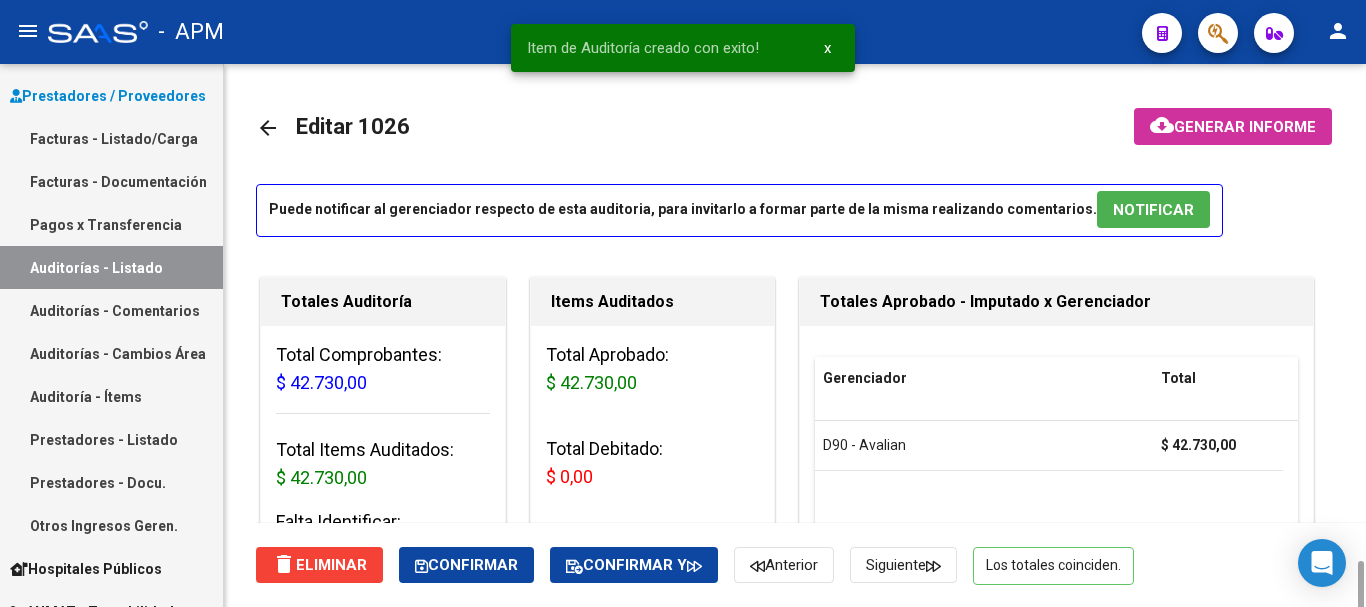 scroll, scrollTop: 1000, scrollLeft: 0, axis: vertical 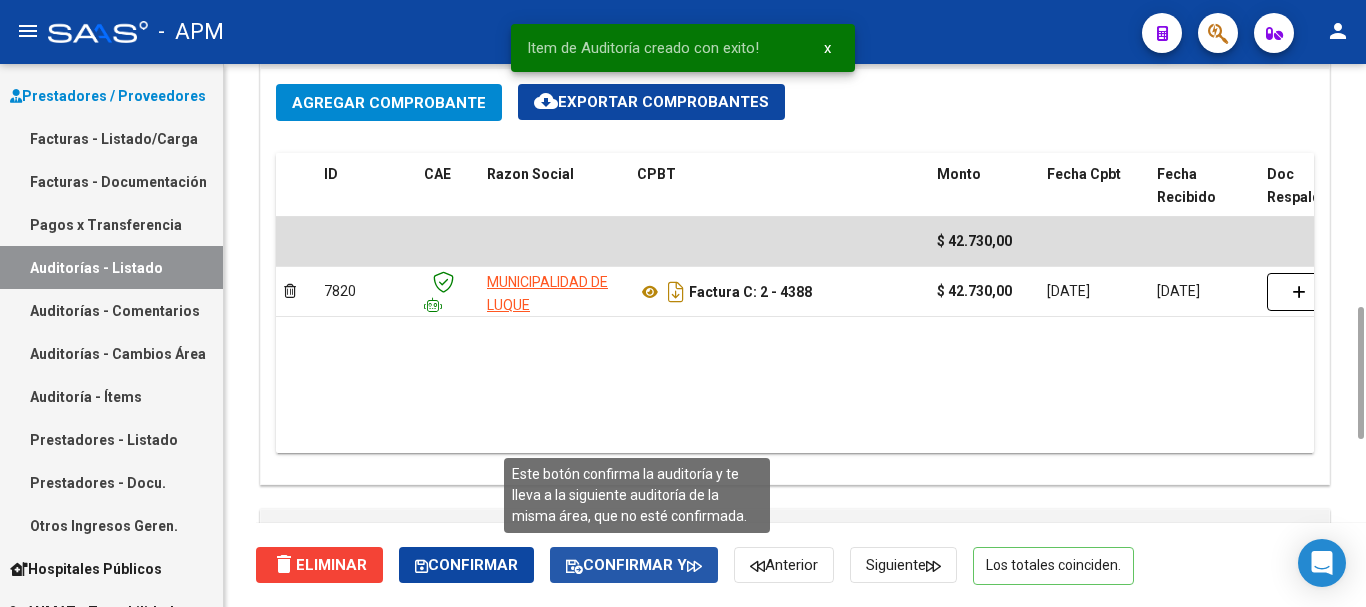 click on "Confirmar y" 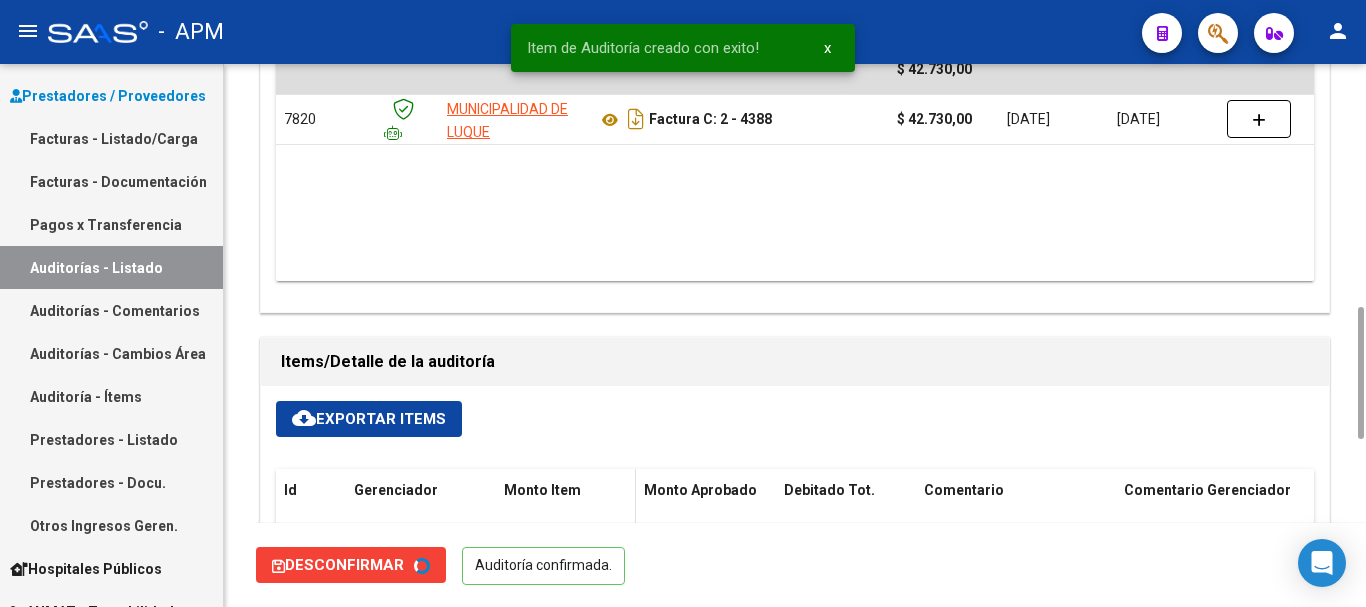 type on "202507" 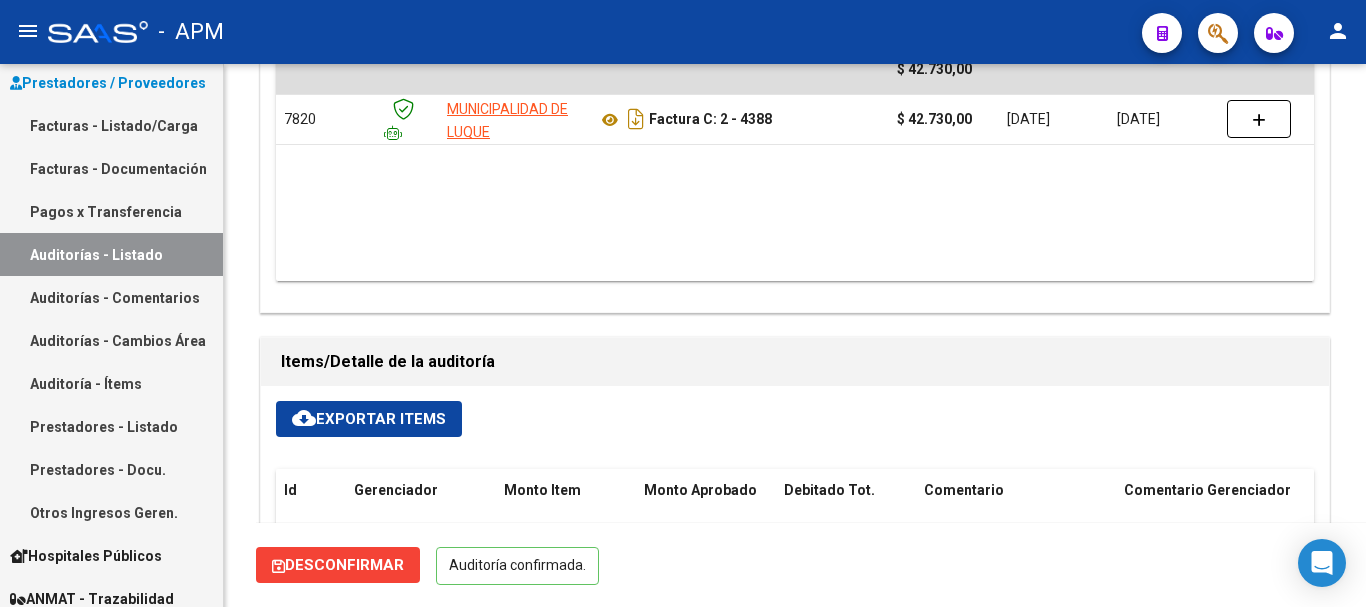 scroll, scrollTop: 112, scrollLeft: 0, axis: vertical 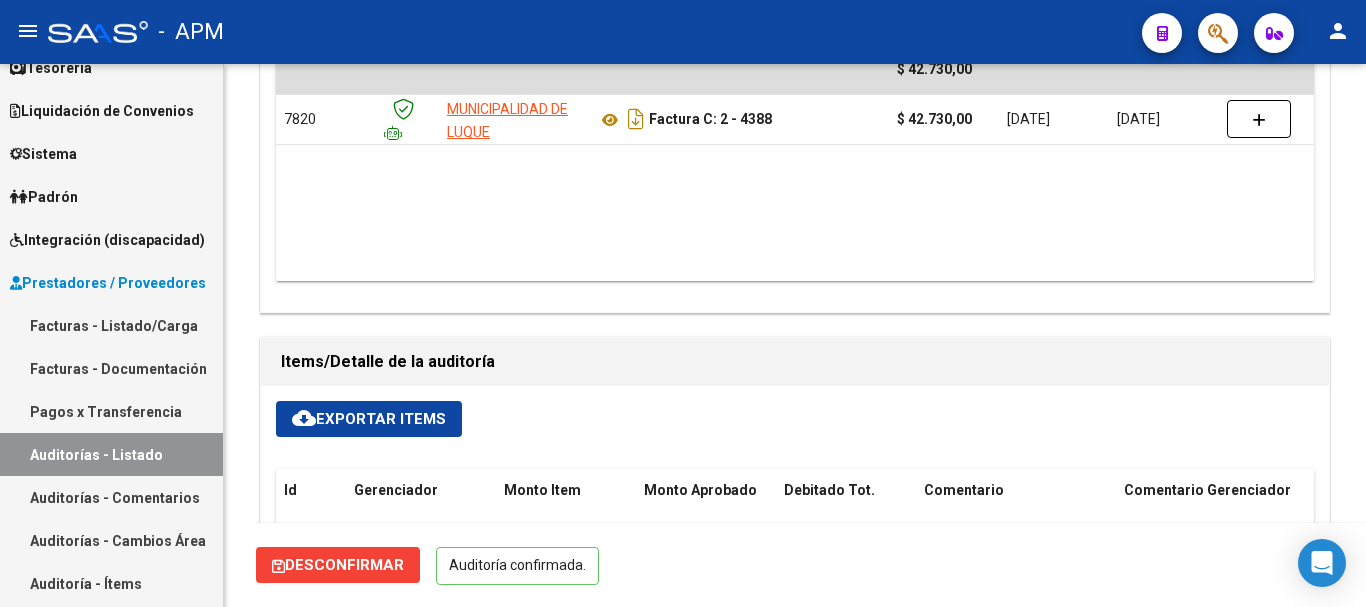 click on "Integración (discapacidad)" at bounding box center (107, 240) 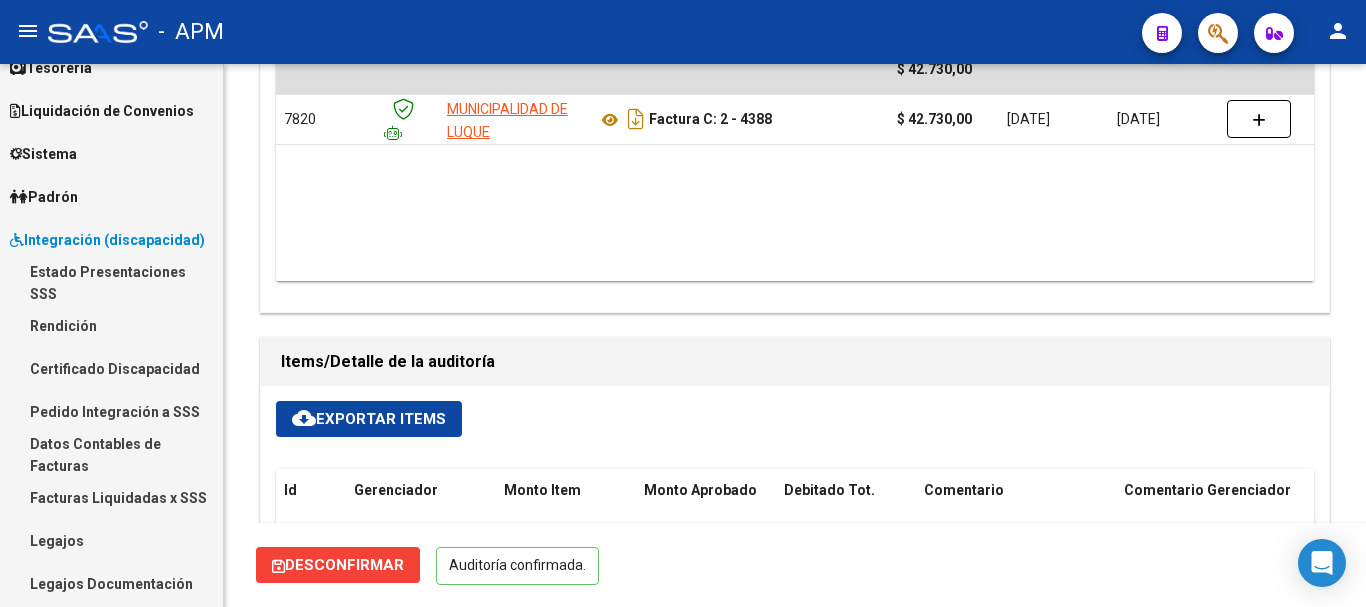 click on "Facturas Liquidadas x SSS" at bounding box center [111, 497] 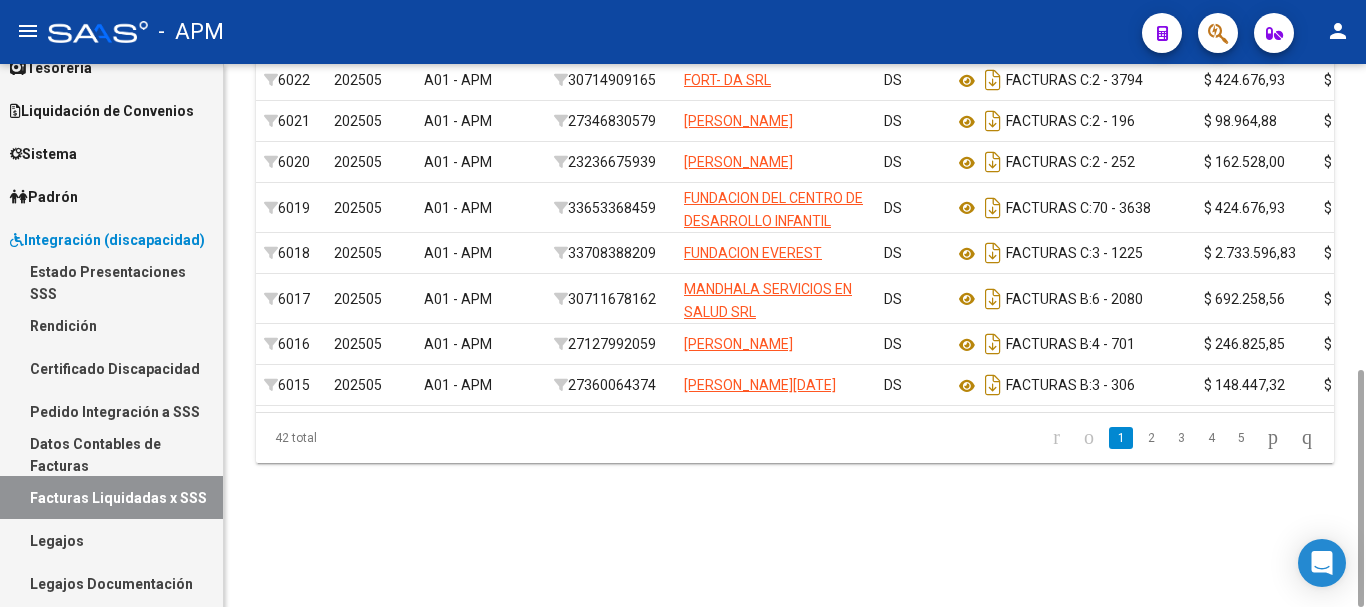 scroll, scrollTop: 0, scrollLeft: 0, axis: both 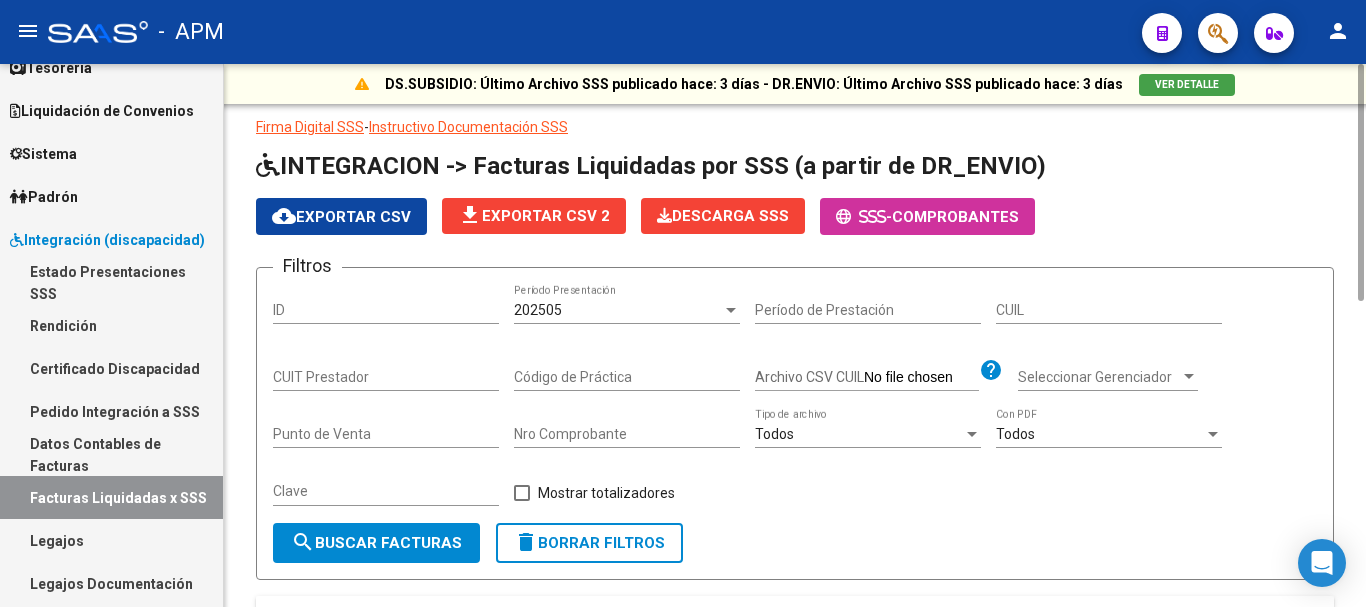 click on "cloud_download  Exportar CSV" 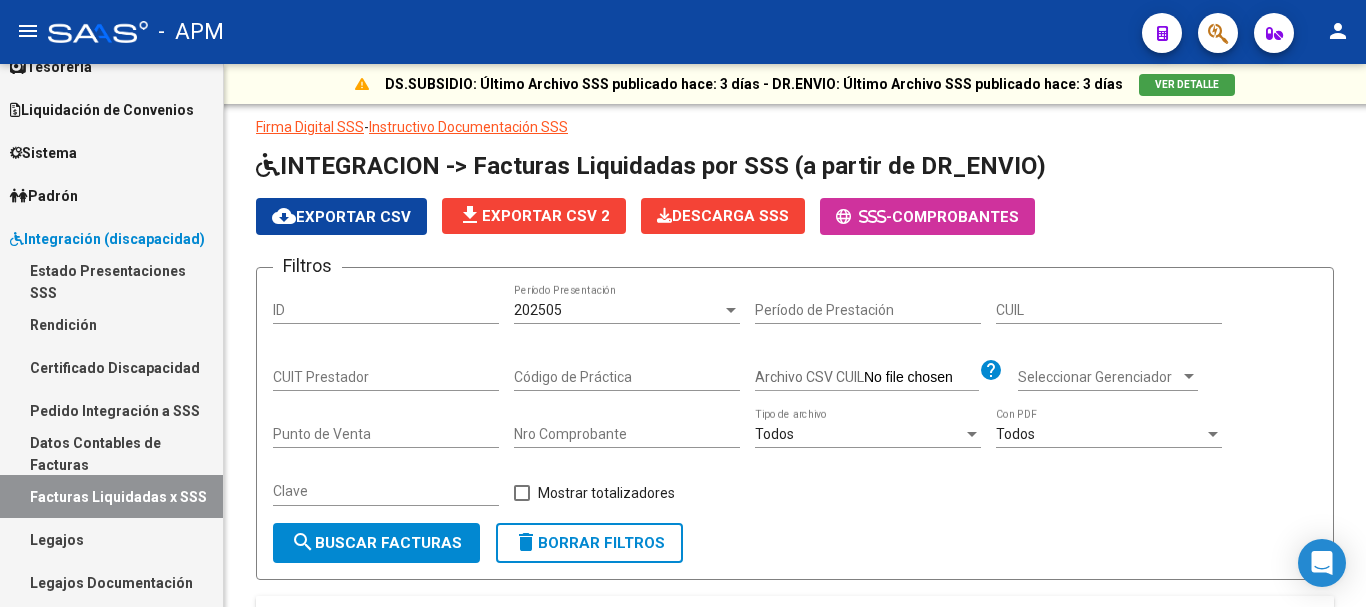 scroll, scrollTop: 112, scrollLeft: 0, axis: vertical 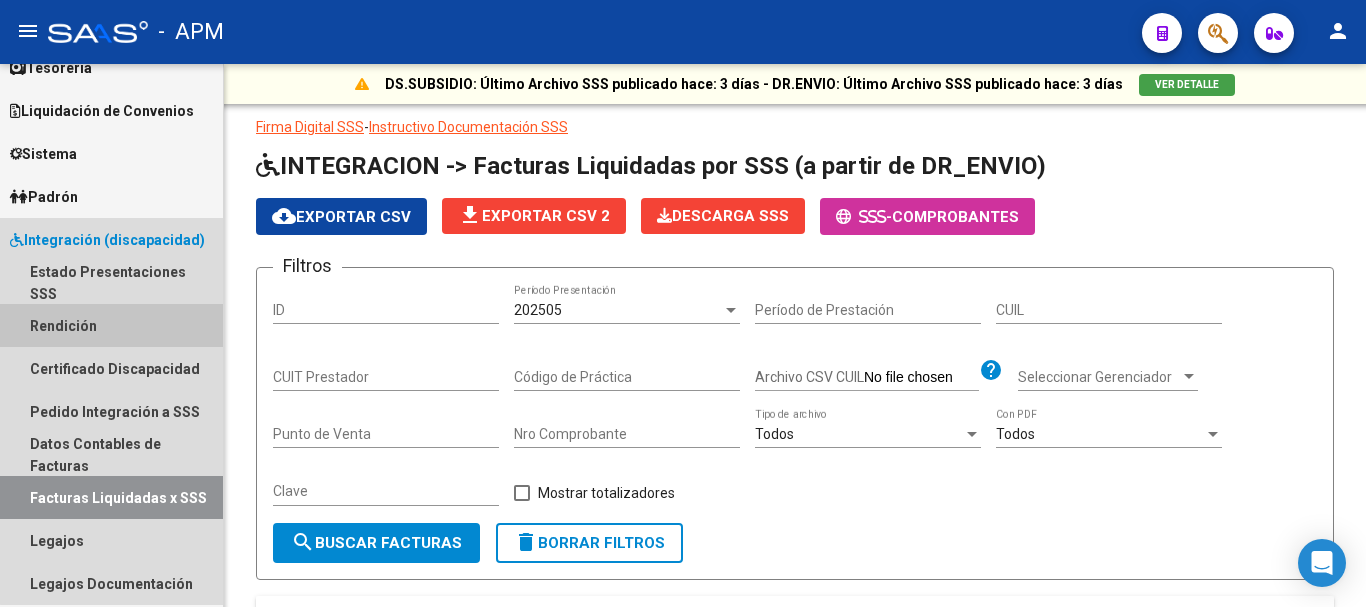 click on "Rendición" at bounding box center [111, 325] 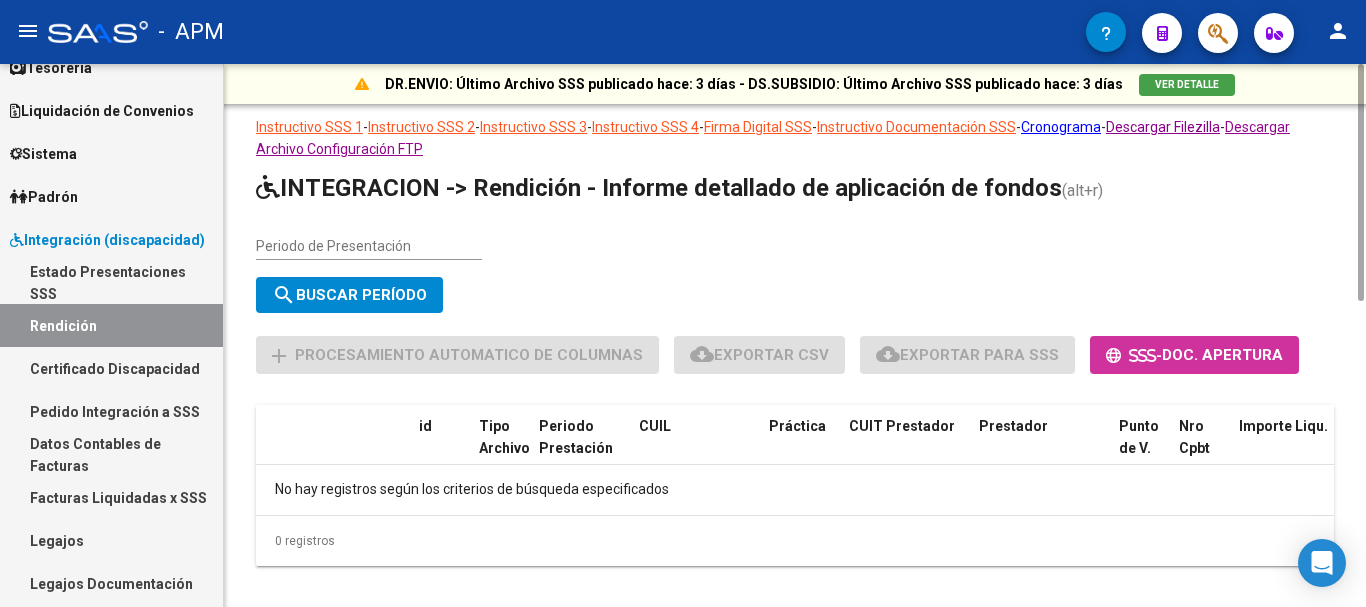 click on "Periodo de Presentación" at bounding box center (369, 246) 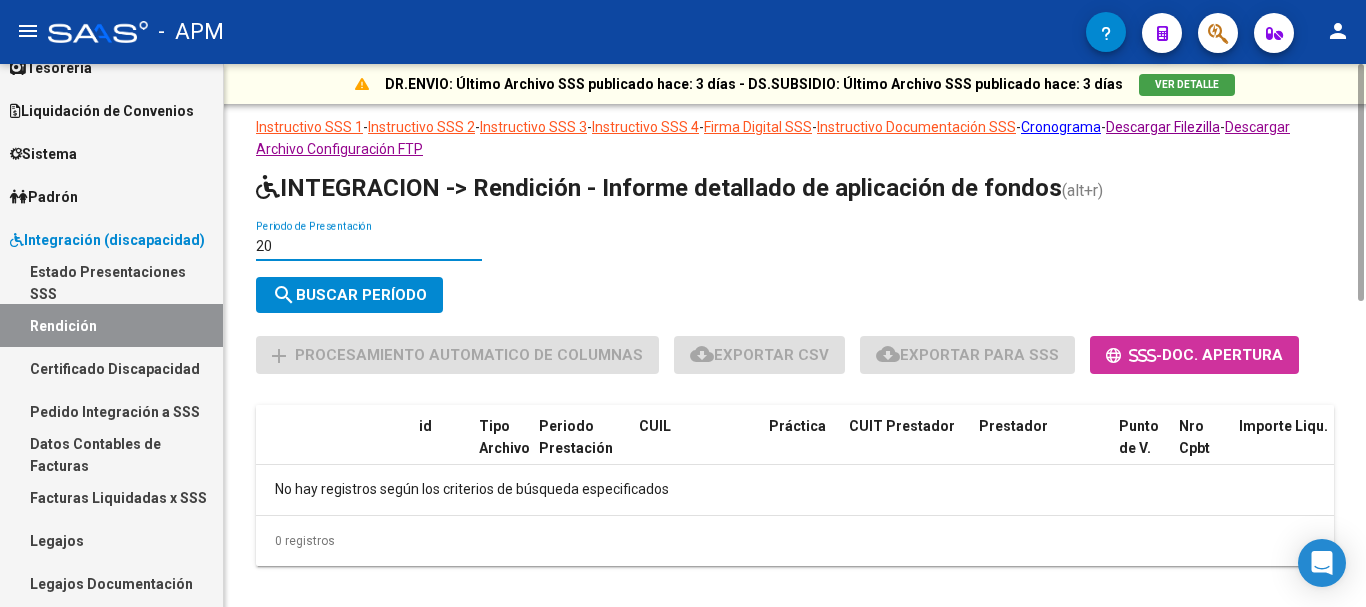 type on "2" 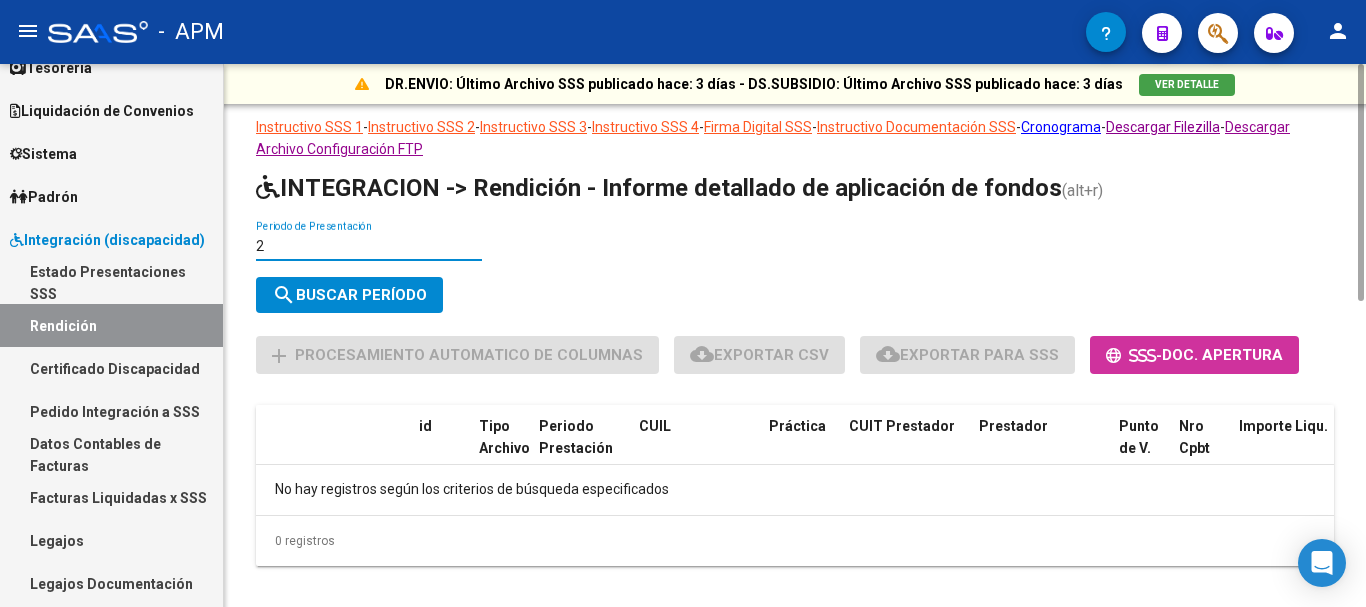 type 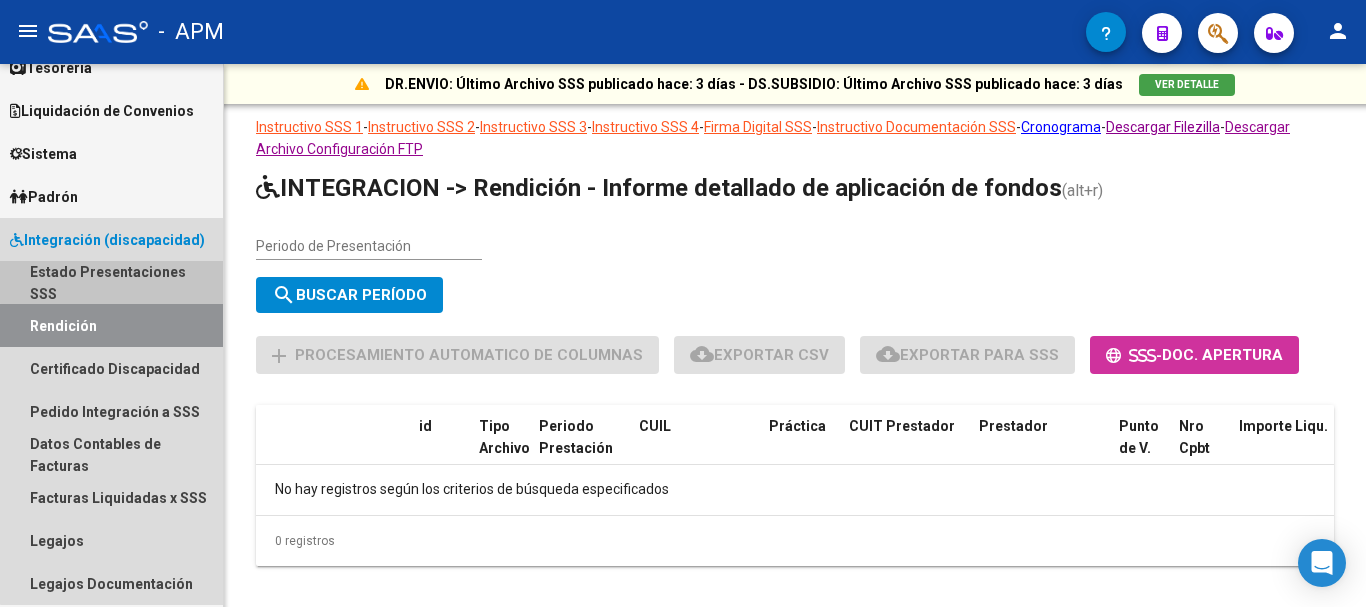 click on "Estado Presentaciones SSS" at bounding box center (111, 282) 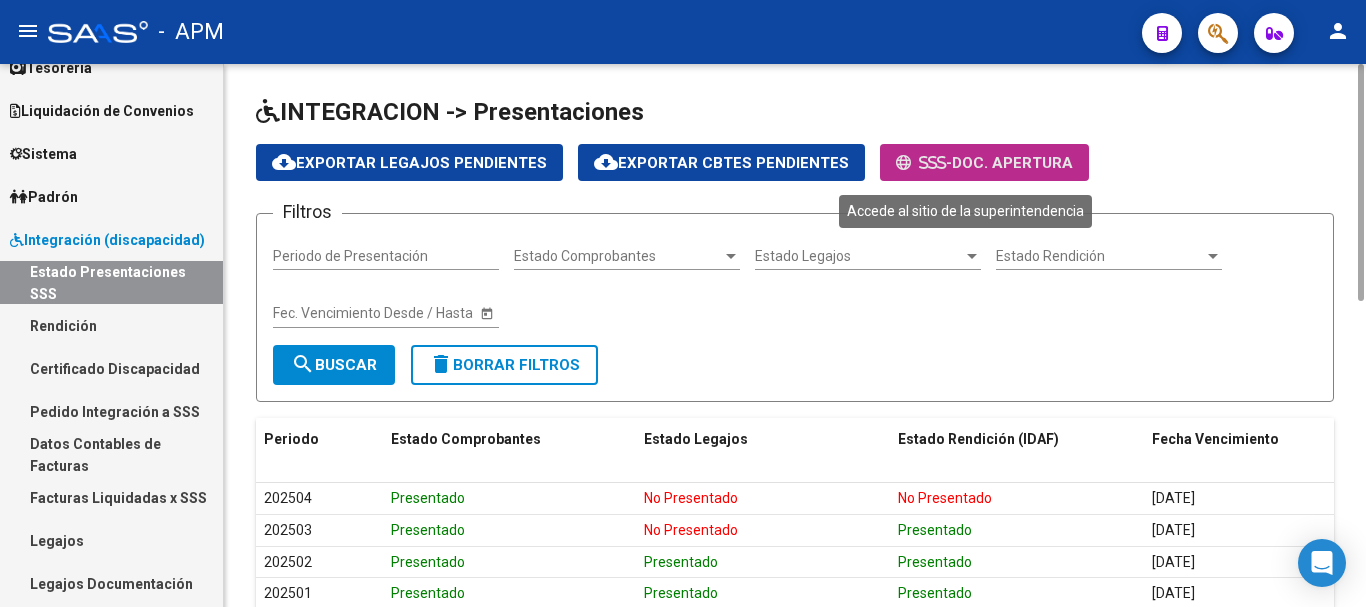 click on "Doc. Apertura" 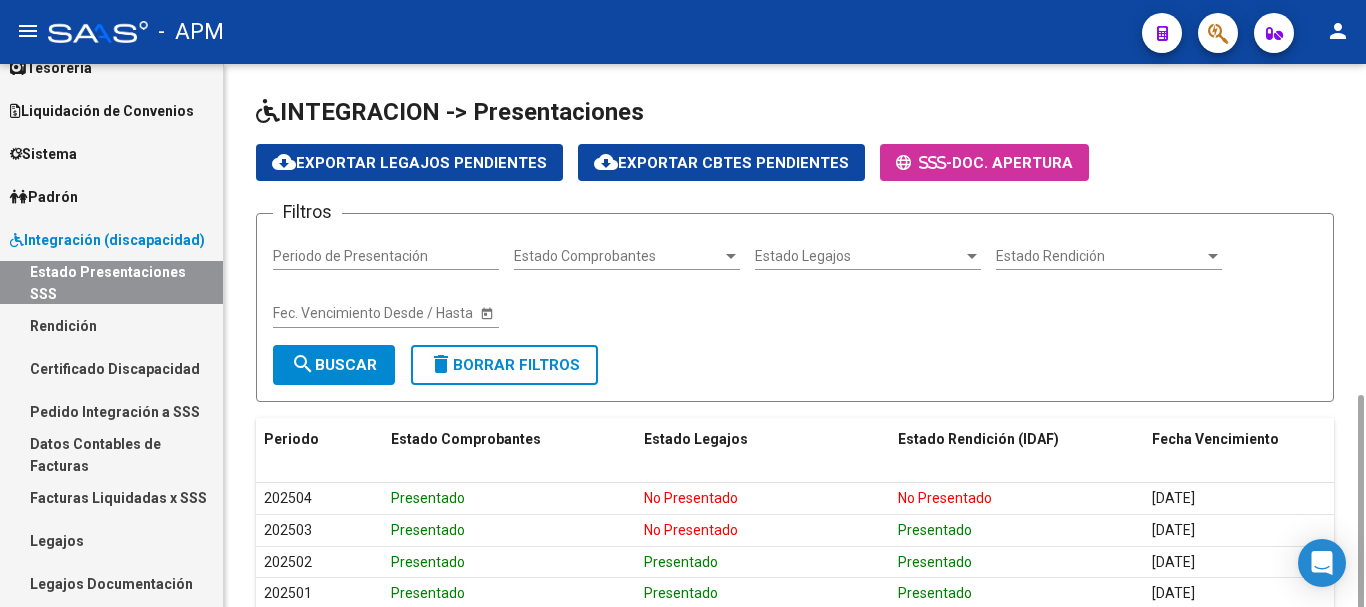 scroll, scrollTop: 200, scrollLeft: 0, axis: vertical 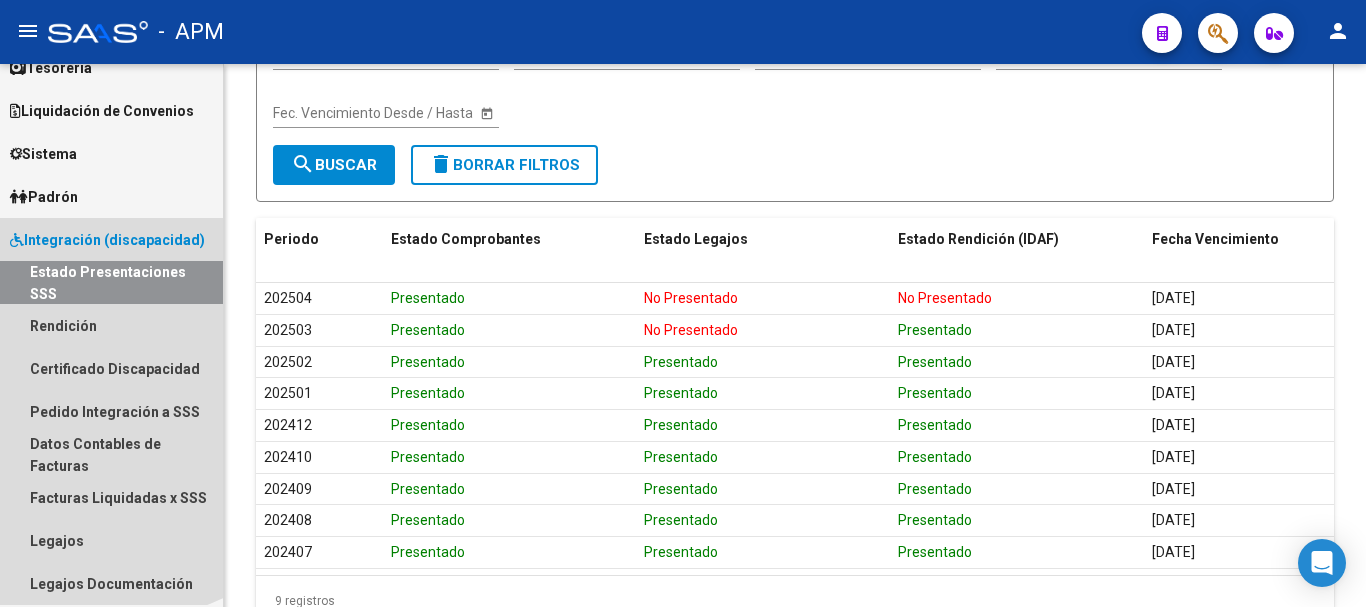 click on "Estado Presentaciones SSS" at bounding box center (111, 282) 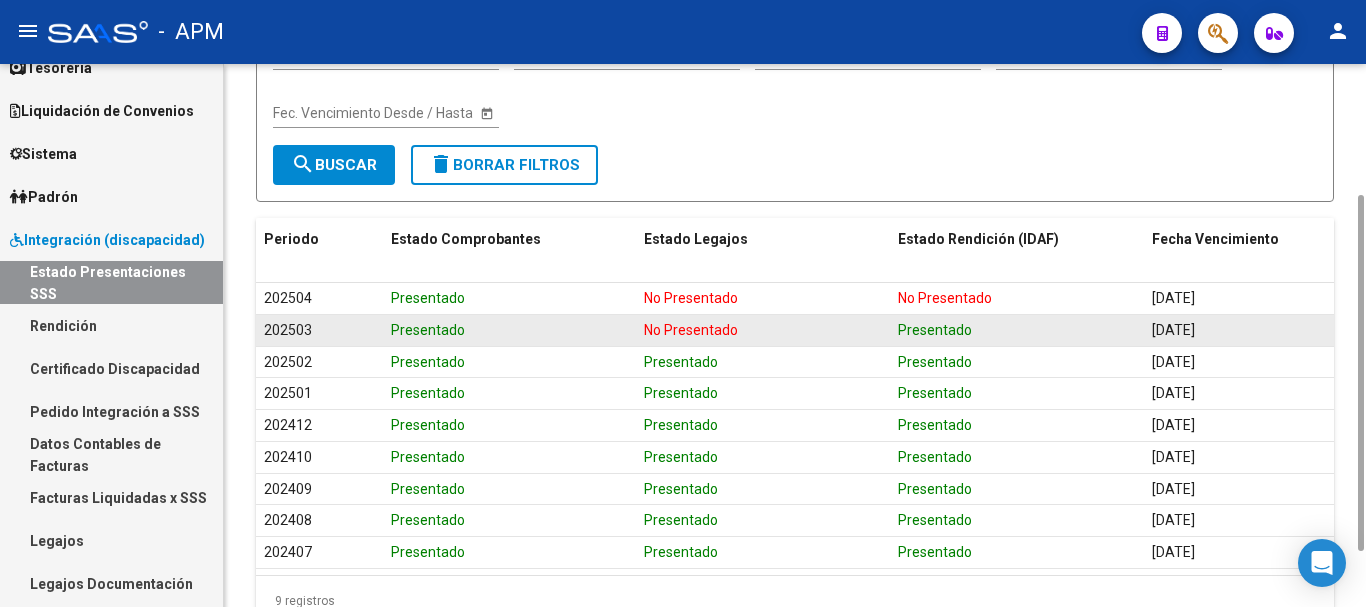 scroll, scrollTop: 0, scrollLeft: 0, axis: both 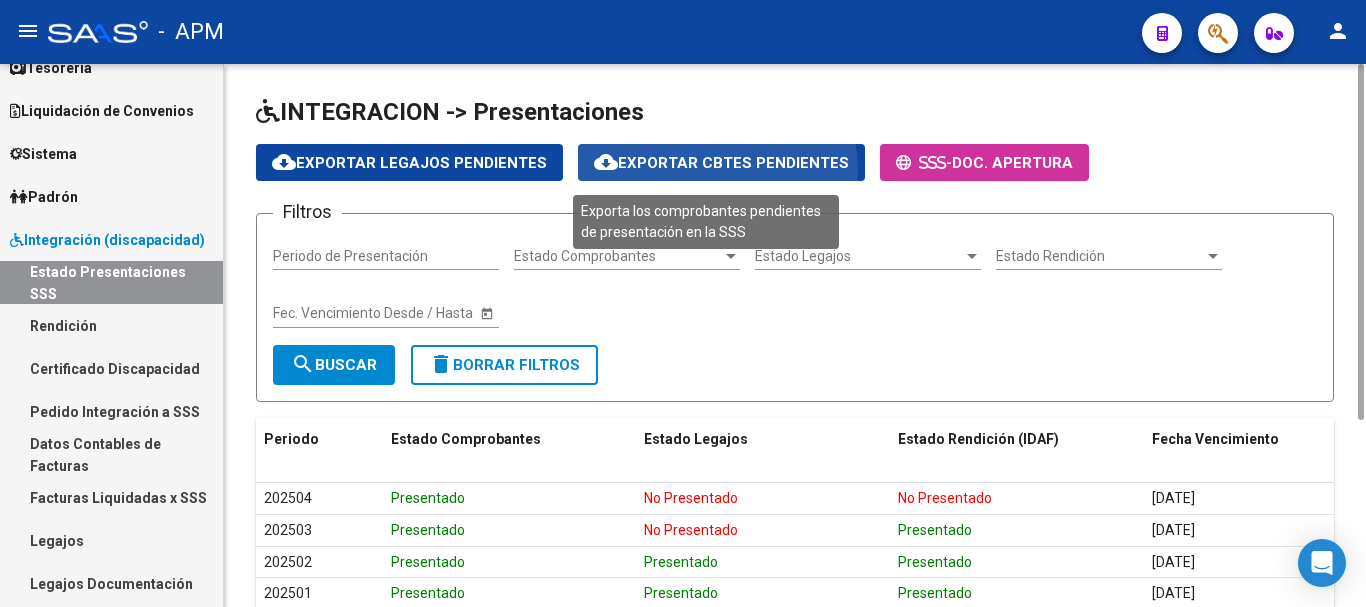 click on "cloud_download  Exportar Cbtes Pendientes" 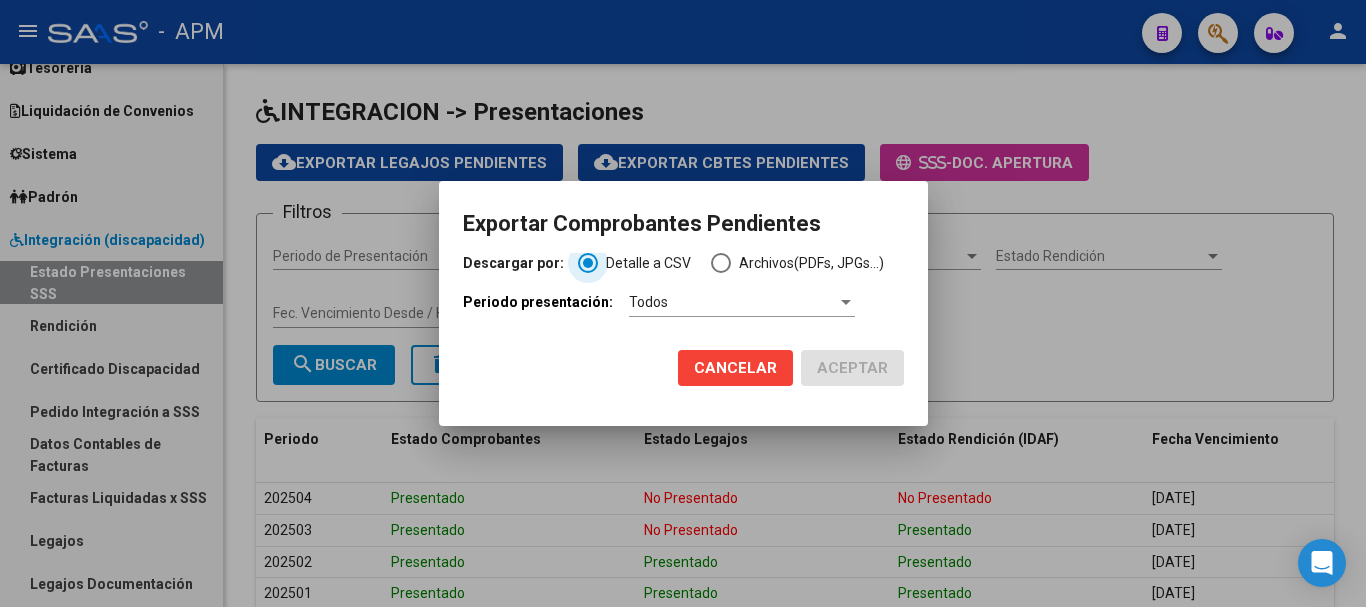 click on "Cancelar" 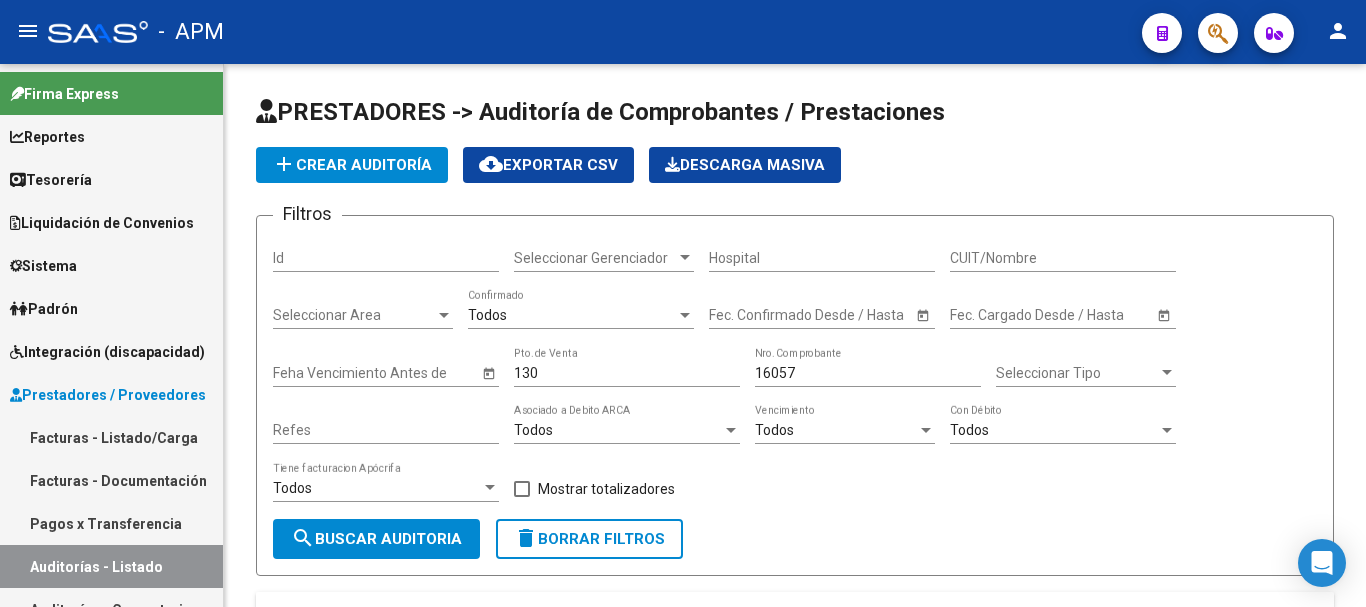 scroll, scrollTop: 0, scrollLeft: 0, axis: both 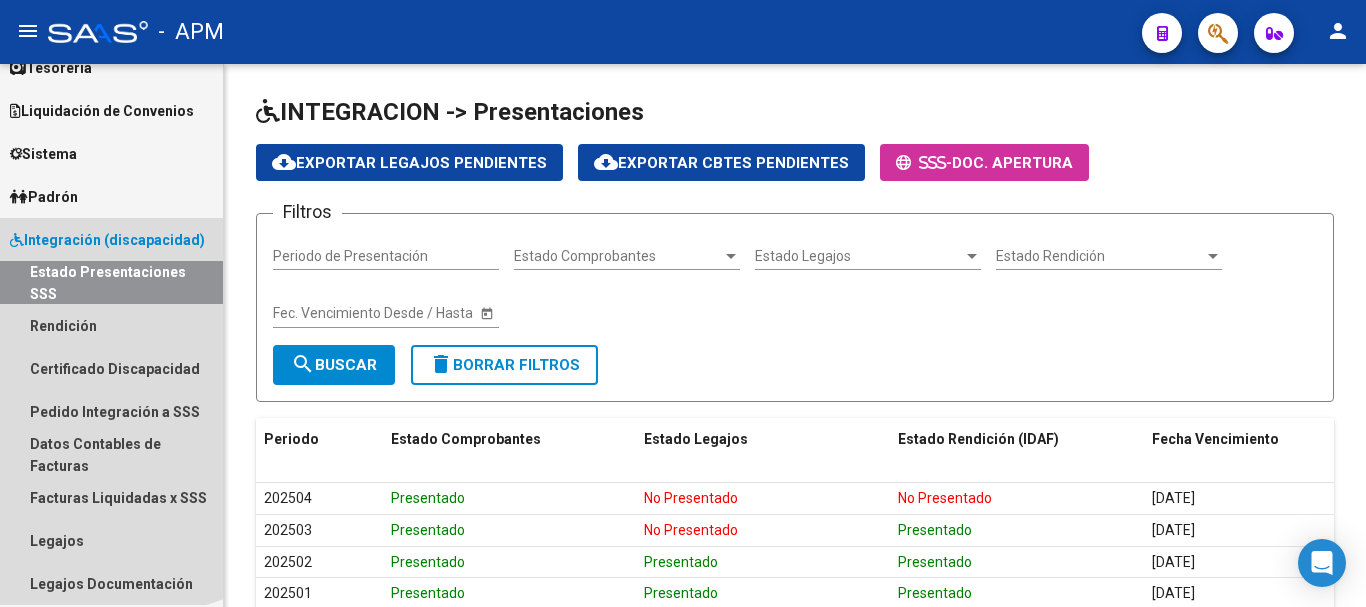 click on "Estado Presentaciones SSS" at bounding box center (111, 282) 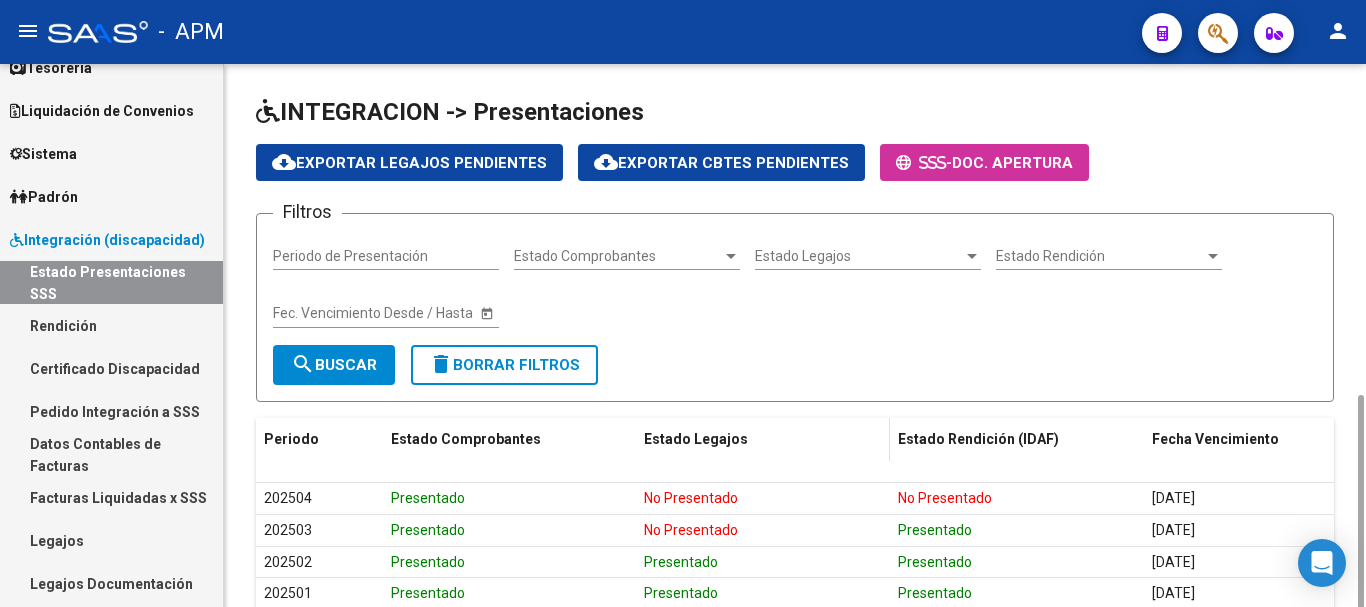 scroll, scrollTop: 200, scrollLeft: 0, axis: vertical 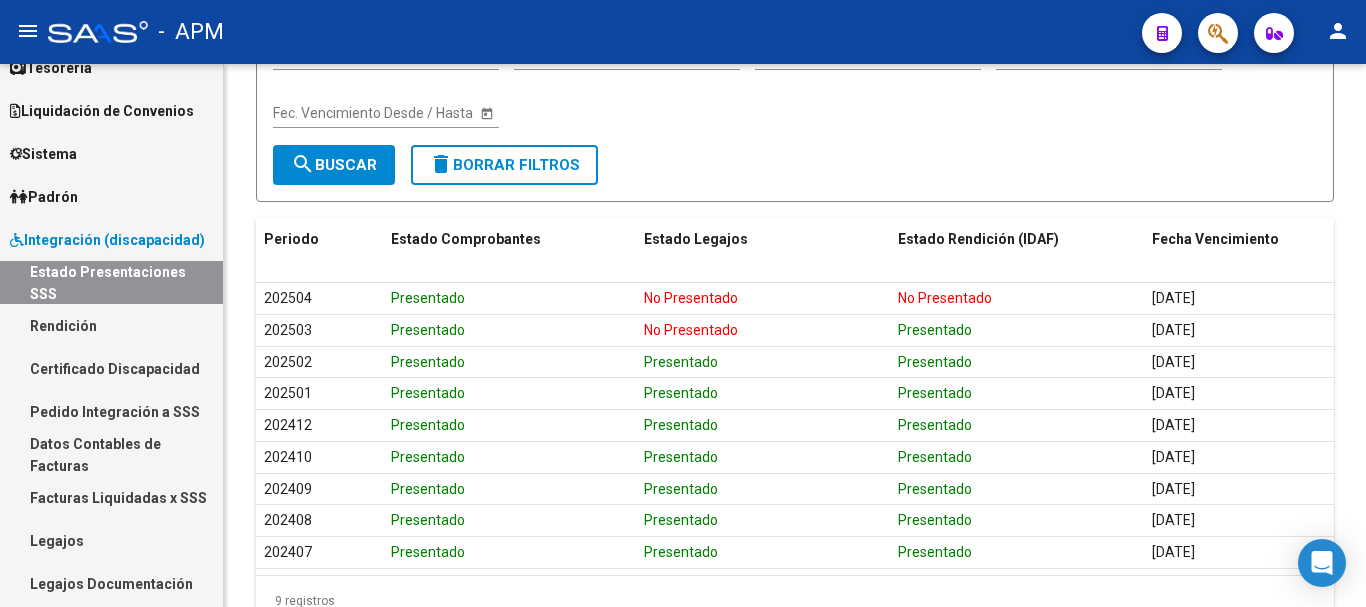 click on "Estado Presentaciones SSS" at bounding box center (111, 282) 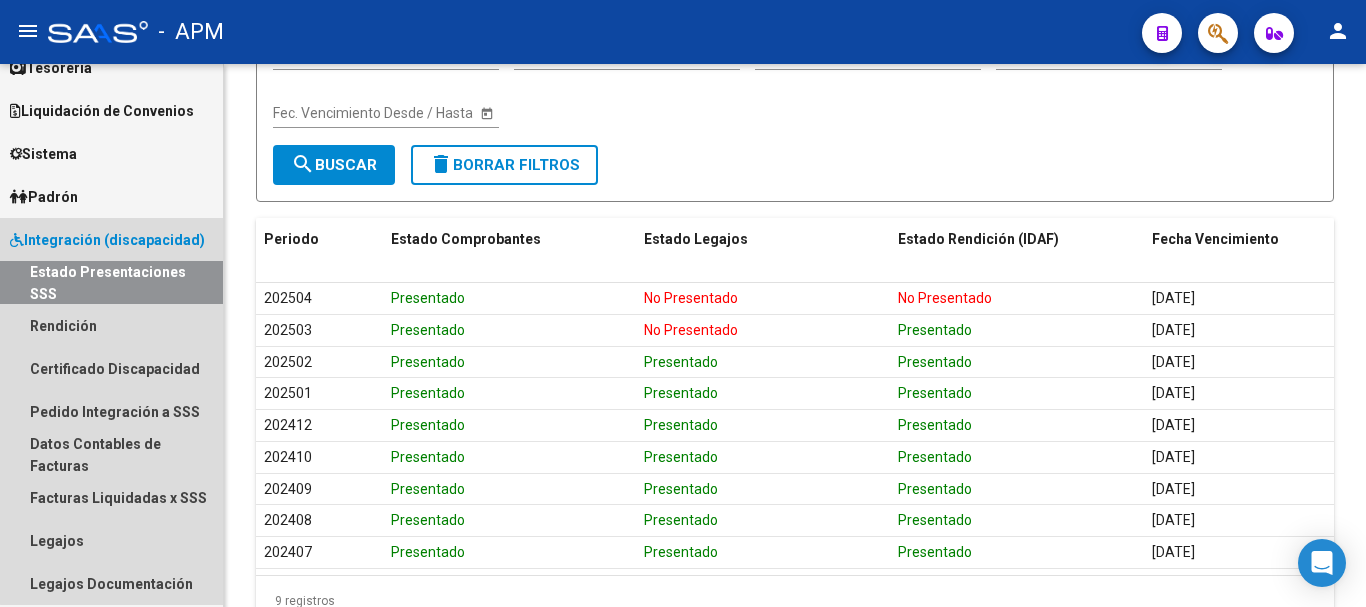 click on "Estado Presentaciones SSS" at bounding box center [111, 282] 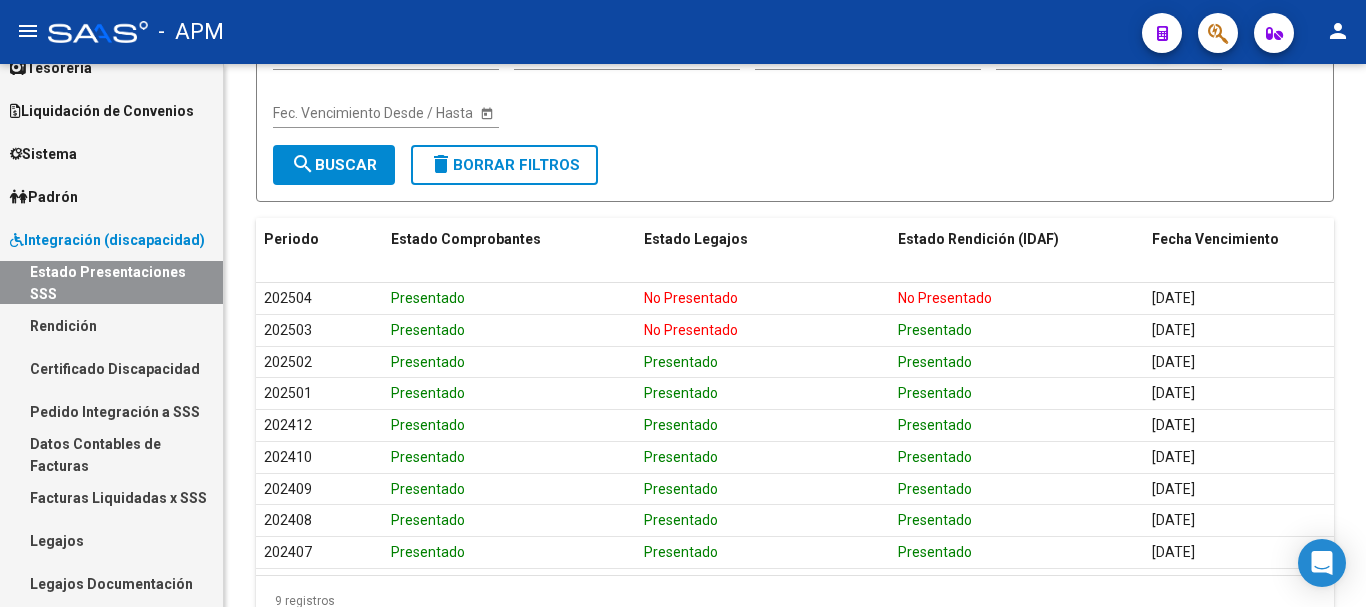 click on "Estado Presentaciones SSS" at bounding box center [111, 282] 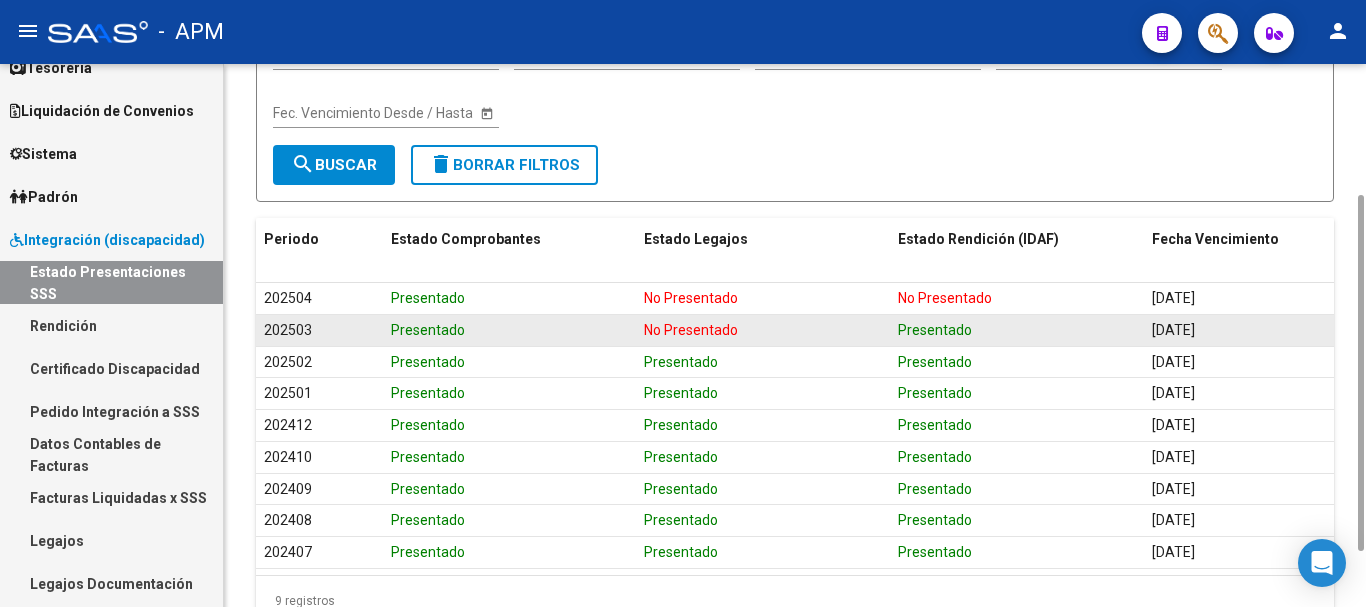 scroll, scrollTop: 0, scrollLeft: 0, axis: both 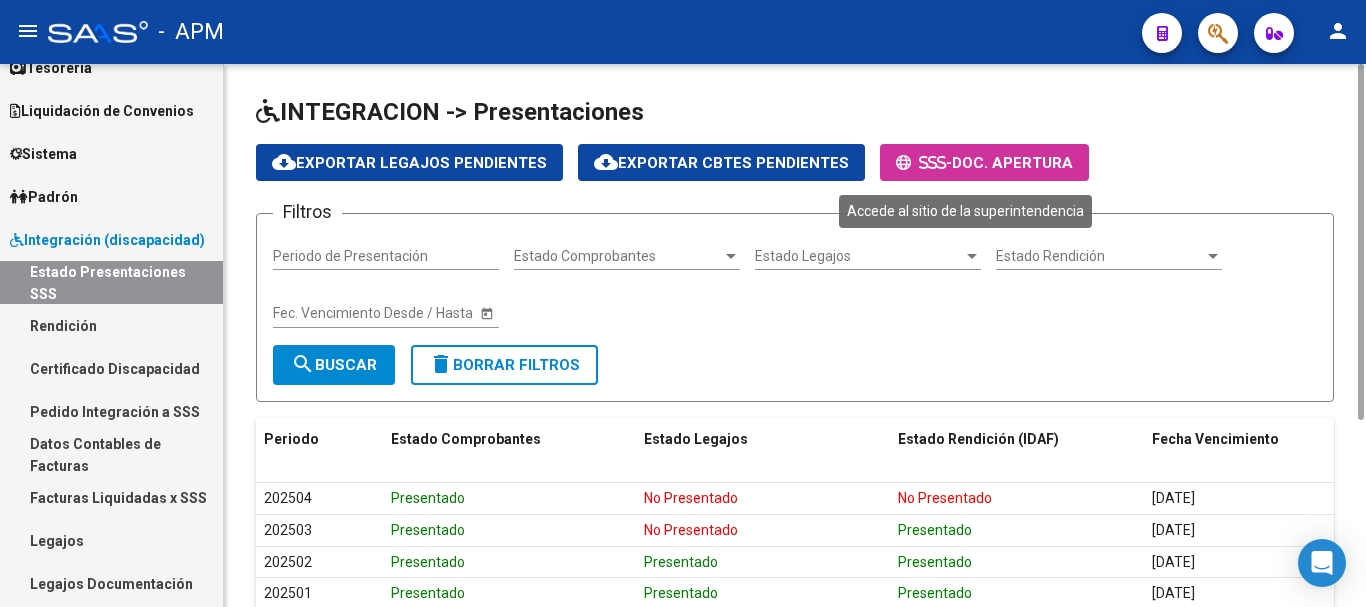 click on "-  Doc. Apertura" 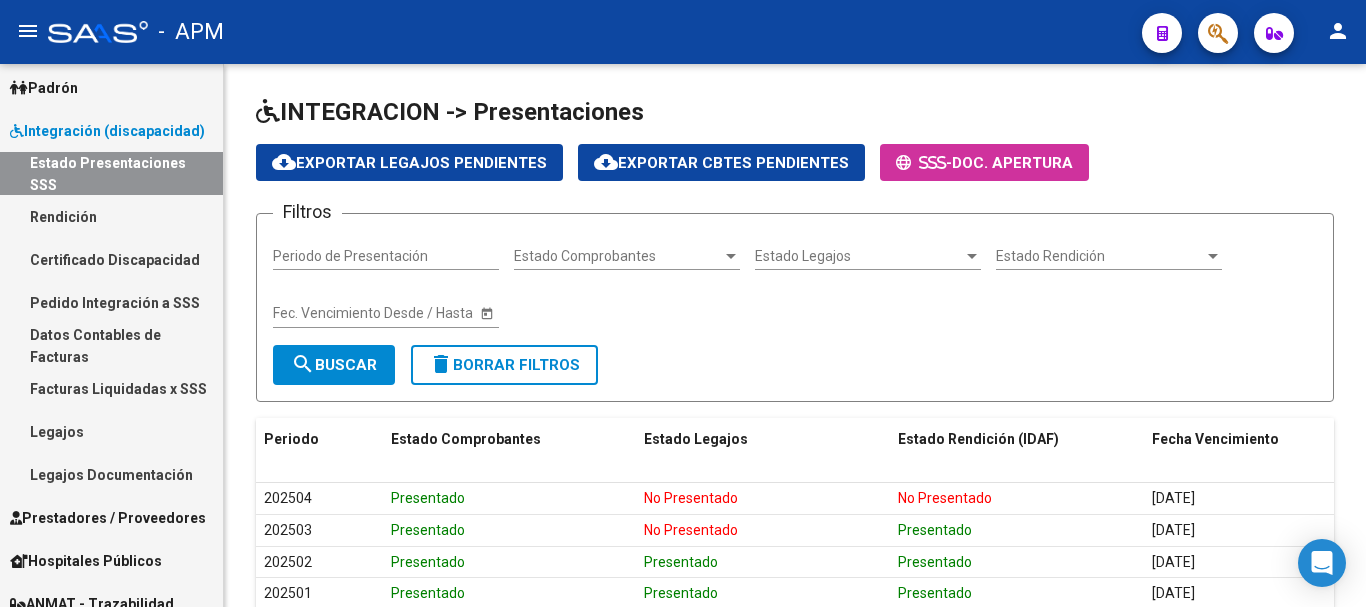 scroll, scrollTop: 200, scrollLeft: 0, axis: vertical 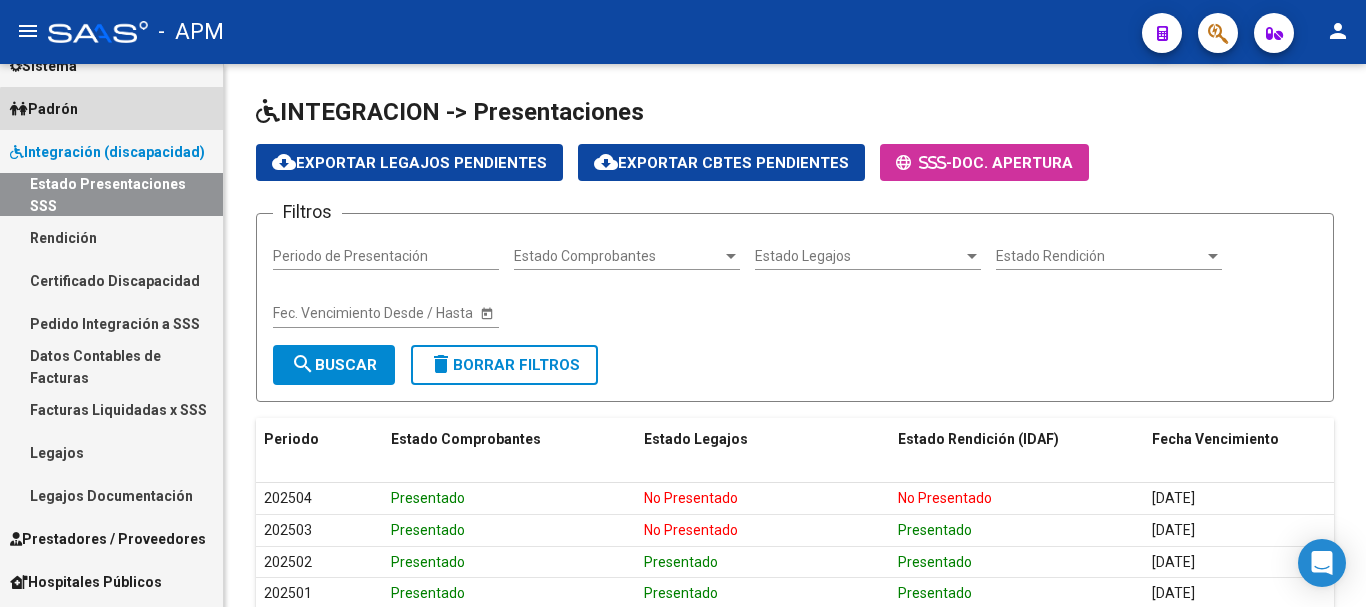 click on "Padrón" at bounding box center (111, 108) 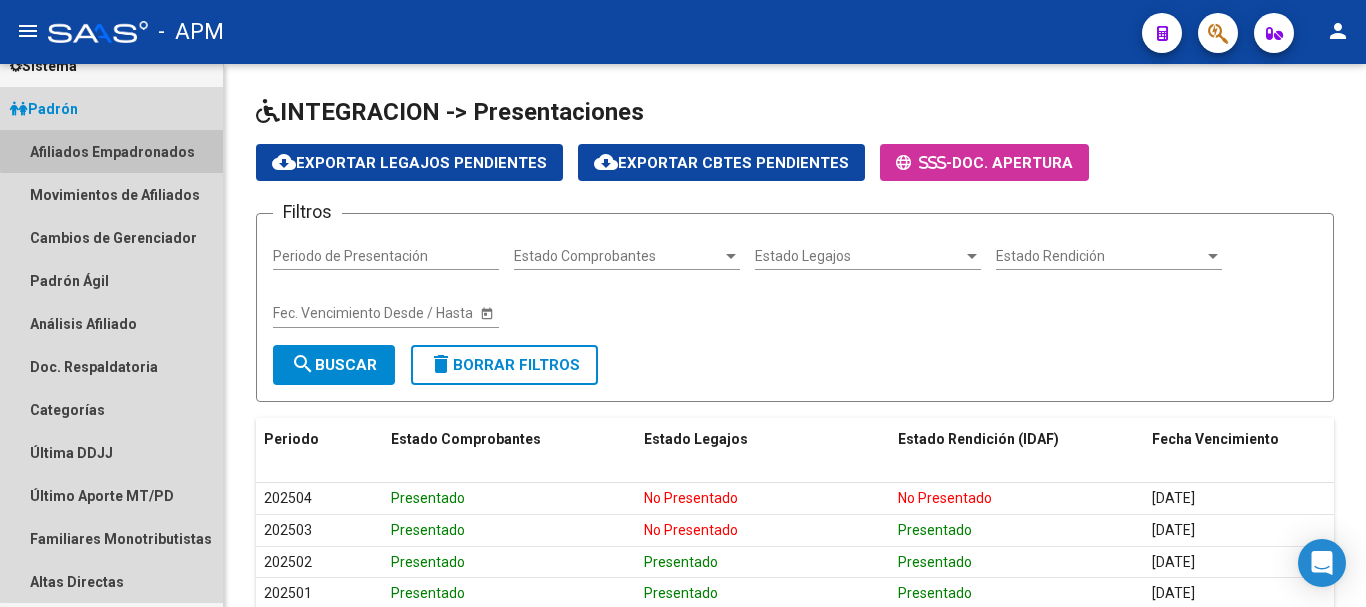 click on "Afiliados Empadronados" at bounding box center [111, 151] 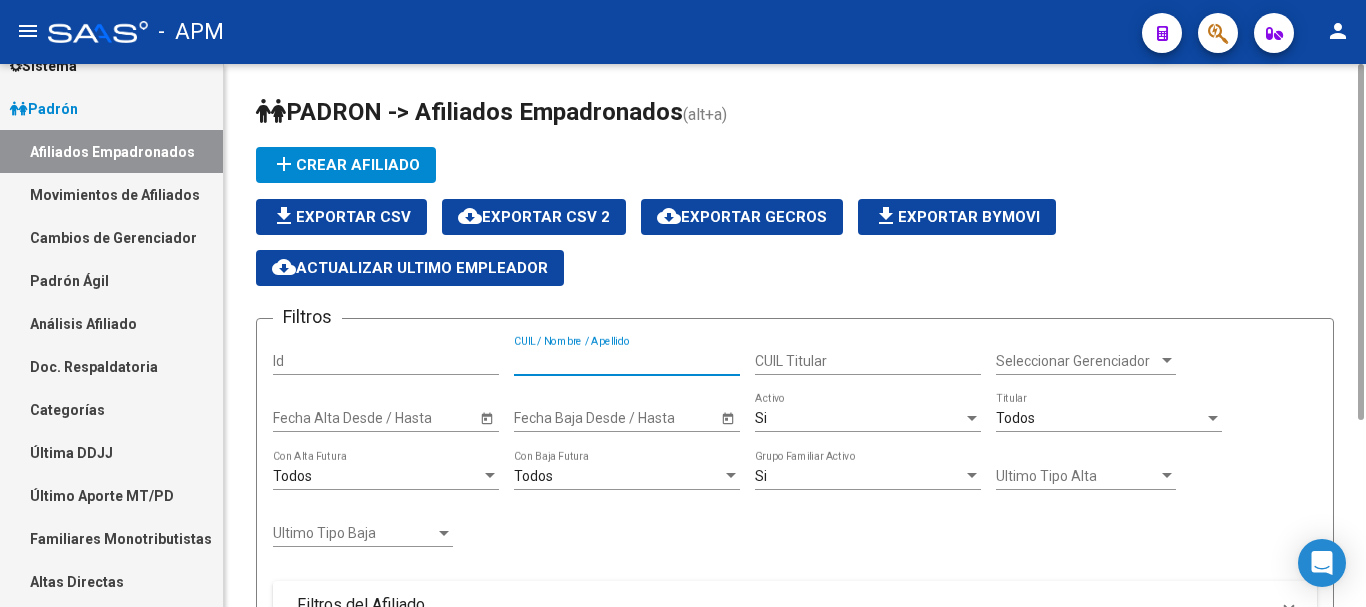 paste on "20204094900" 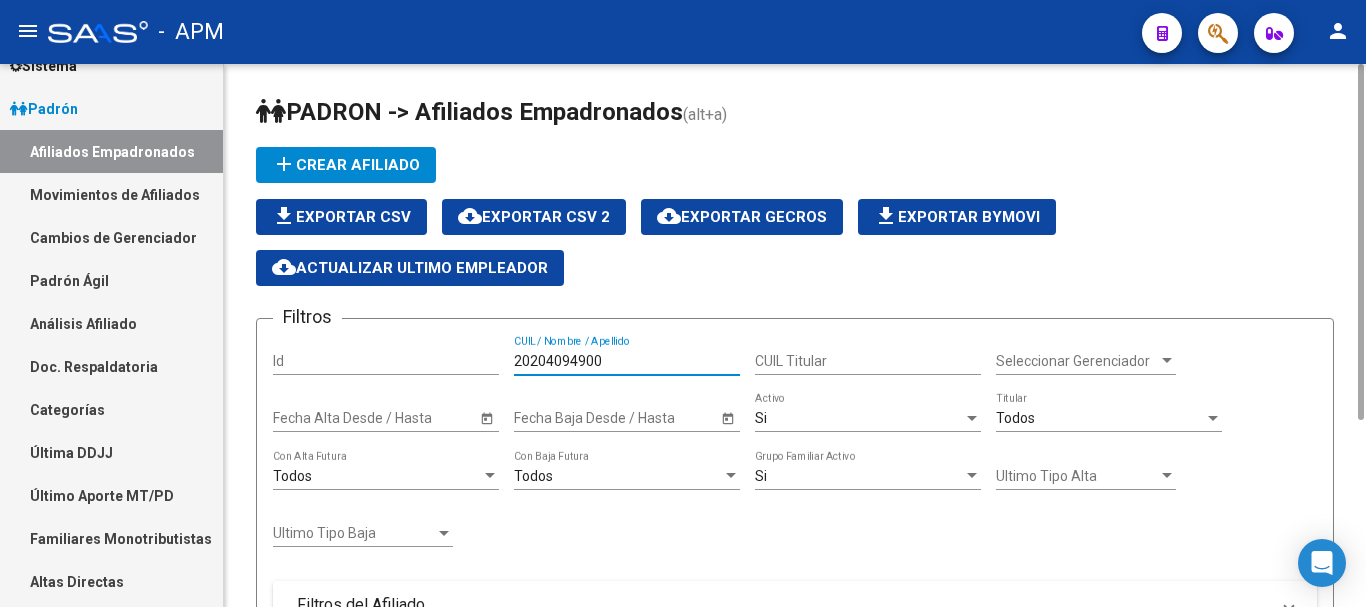 type on "20204094900" 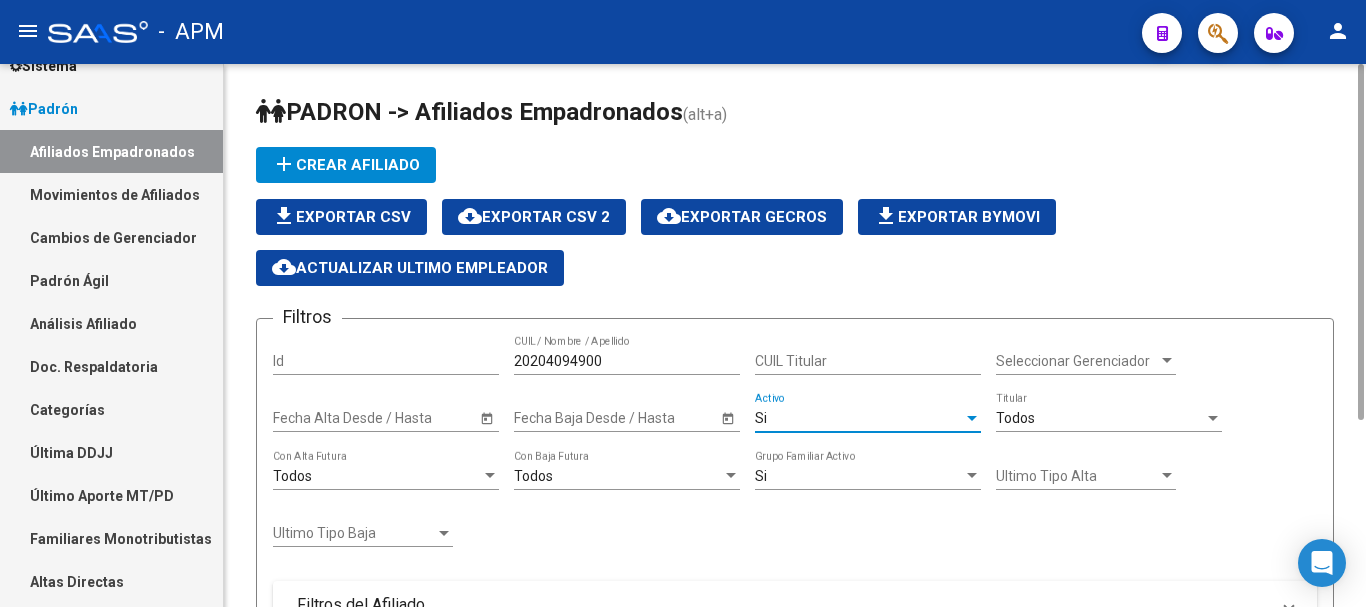 click on "Si" at bounding box center (859, 418) 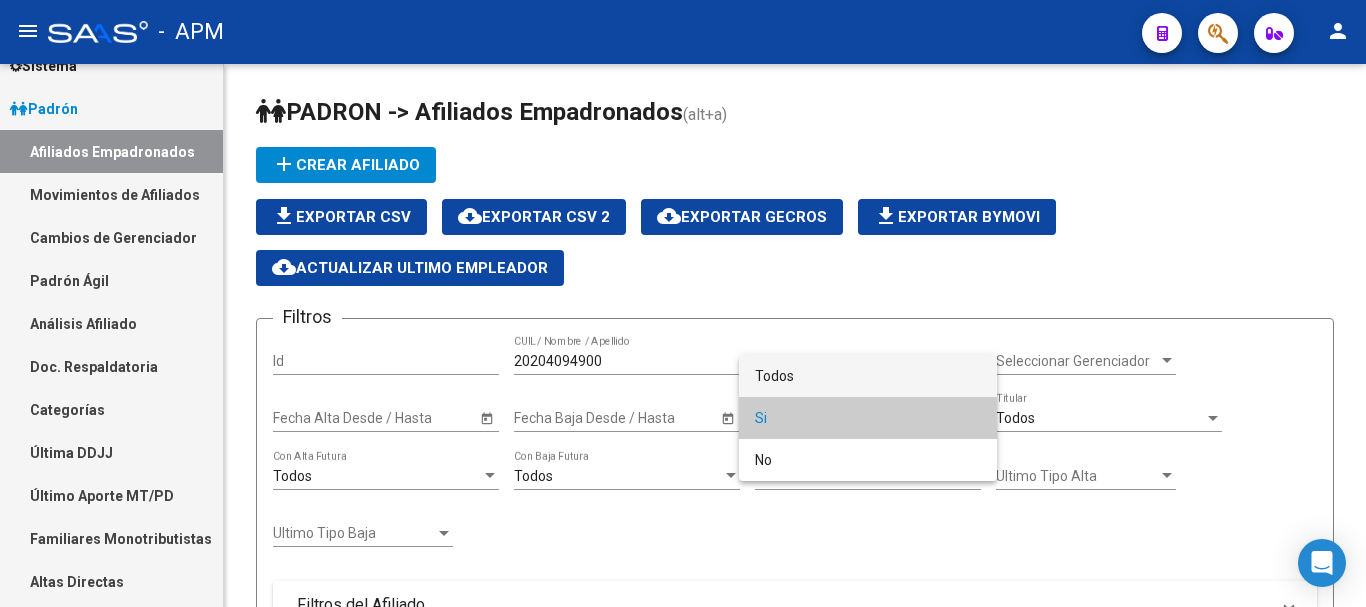 click on "Todos" at bounding box center [868, 376] 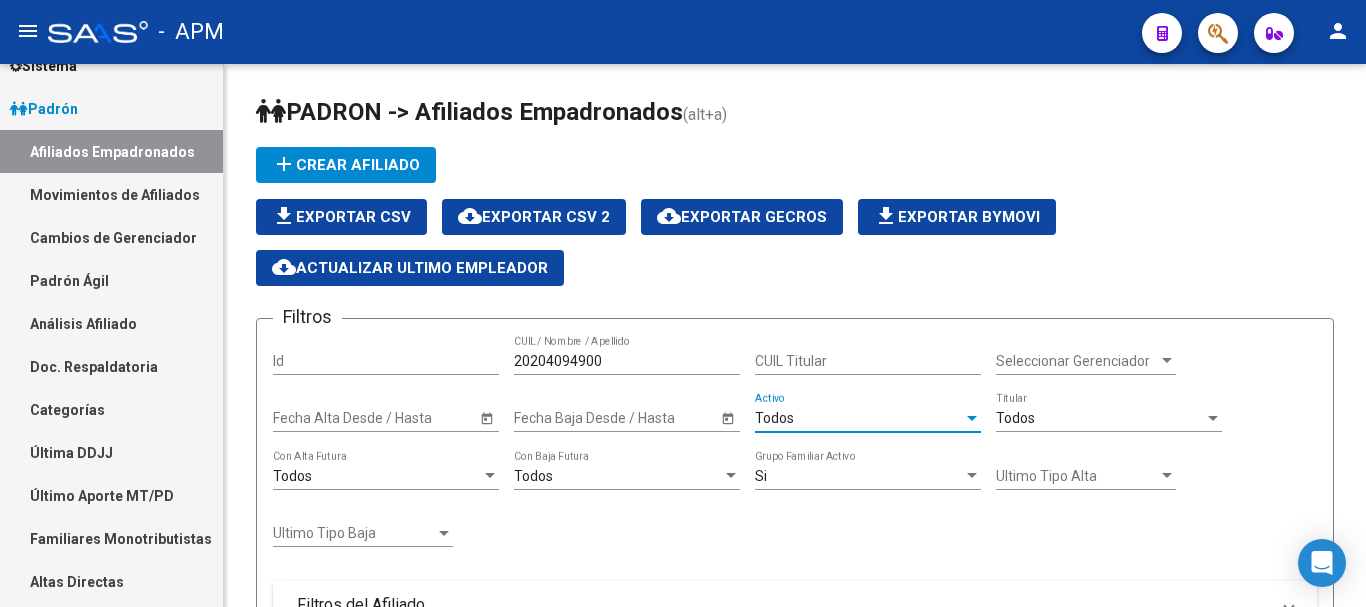 scroll, scrollTop: 800, scrollLeft: 0, axis: vertical 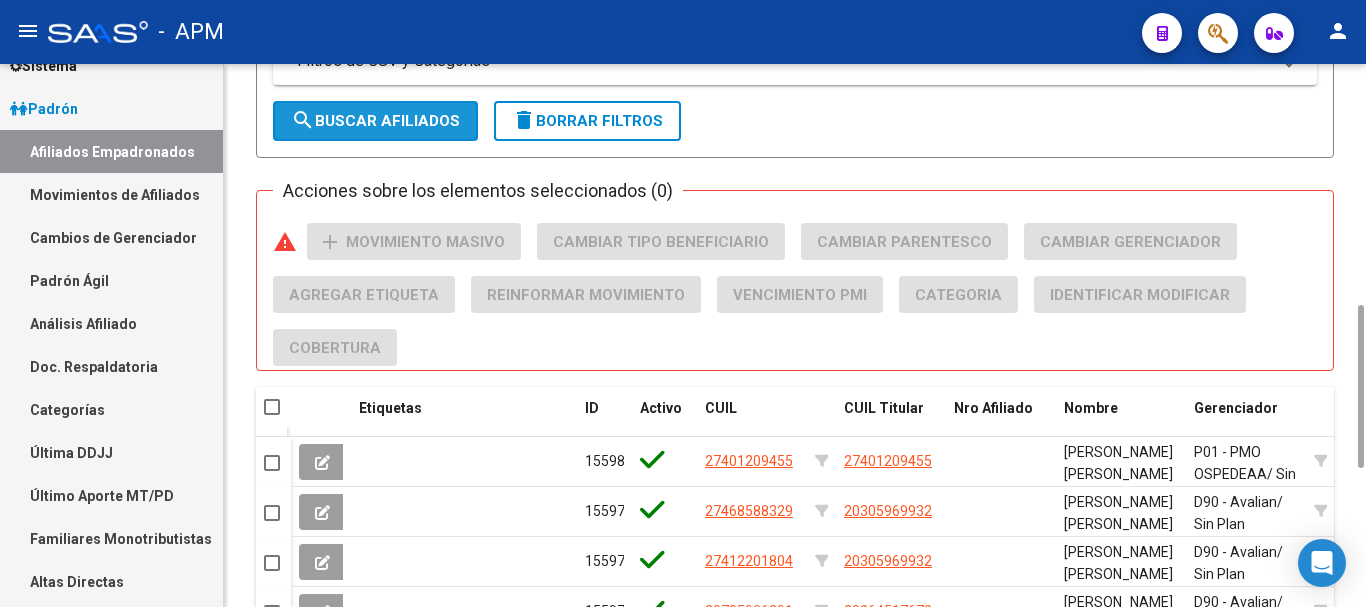 click on "search  Buscar Afiliados" 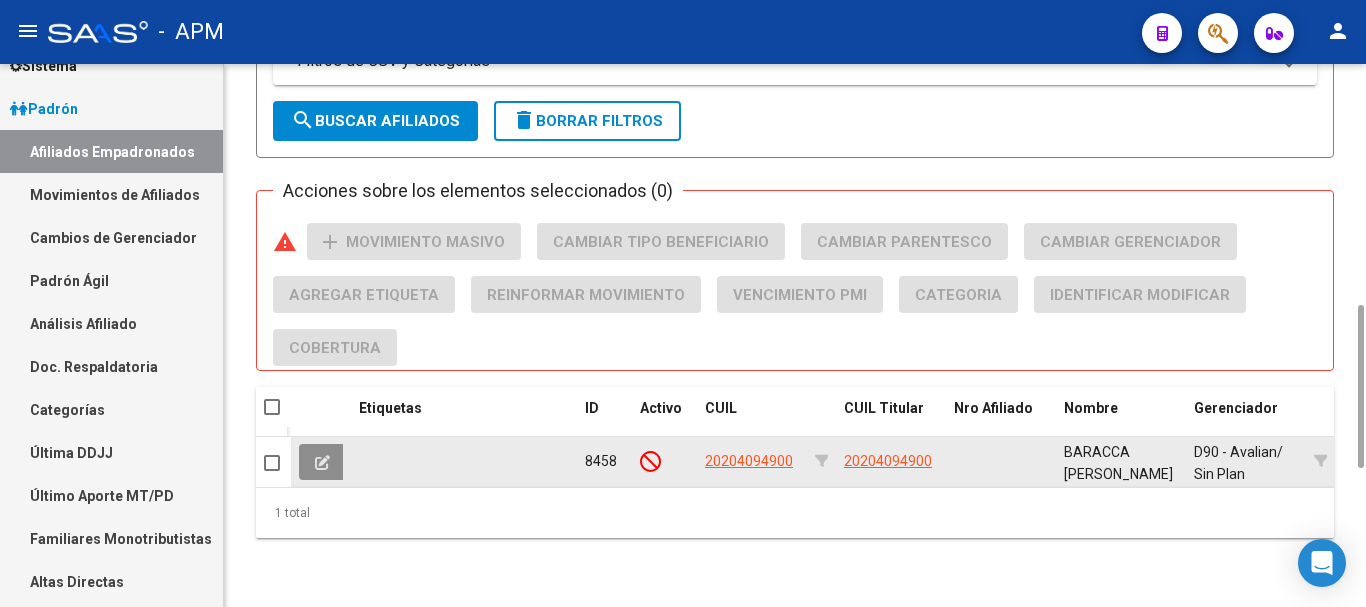 click 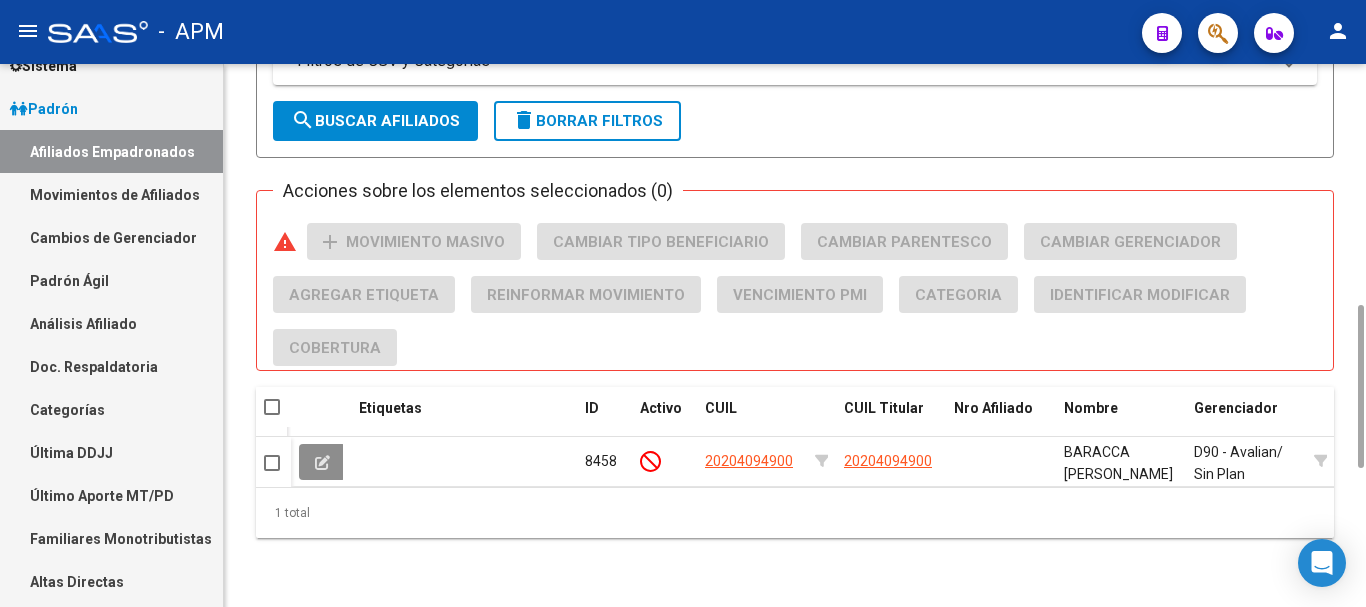 scroll, scrollTop: 0, scrollLeft: 0, axis: both 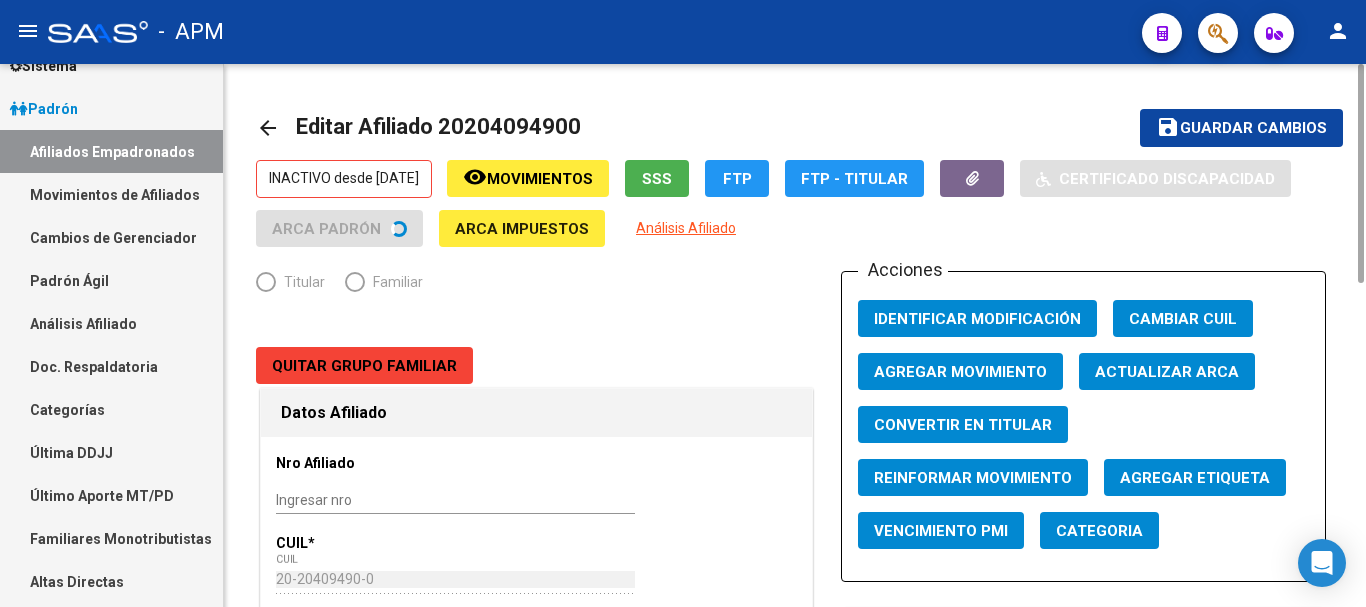 radio on "true" 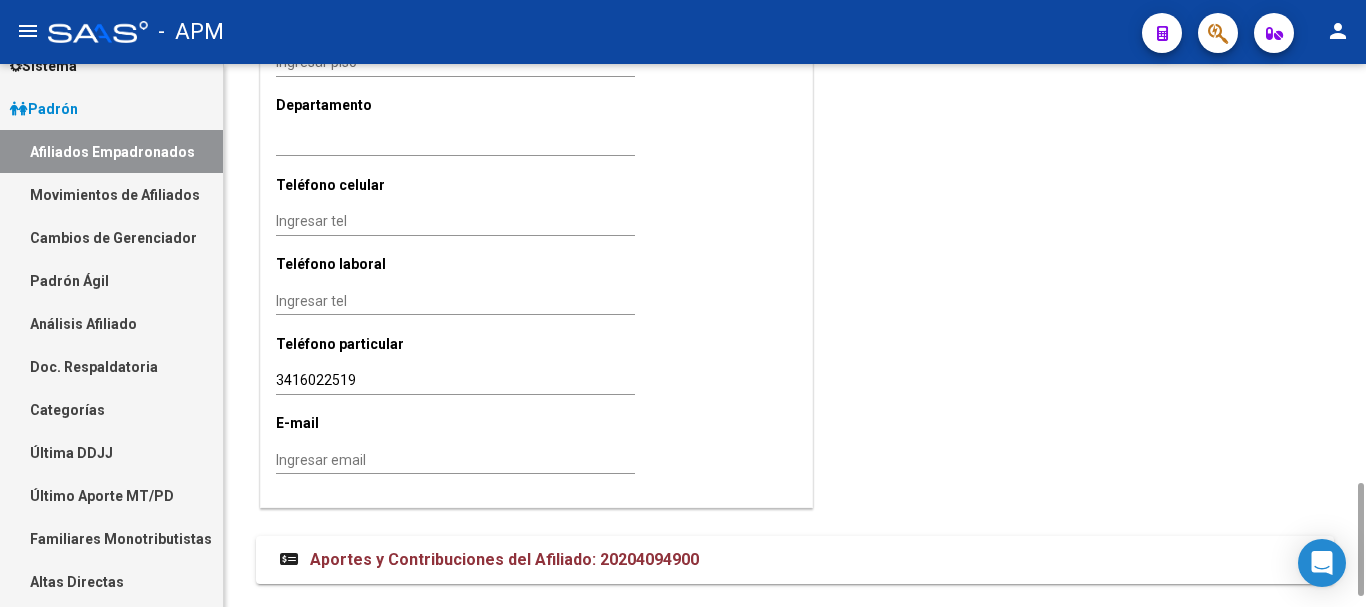 scroll, scrollTop: 2050, scrollLeft: 0, axis: vertical 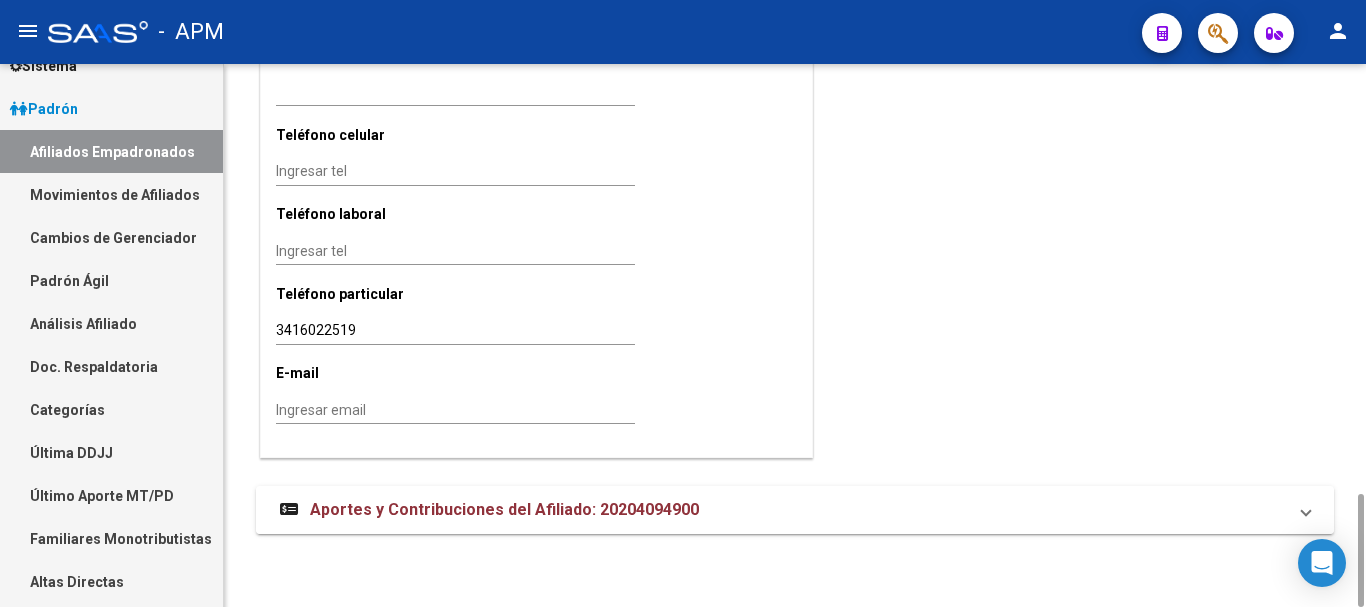 click on "Aportes y Contribuciones del Afiliado: 20204094900" at bounding box center [783, 510] 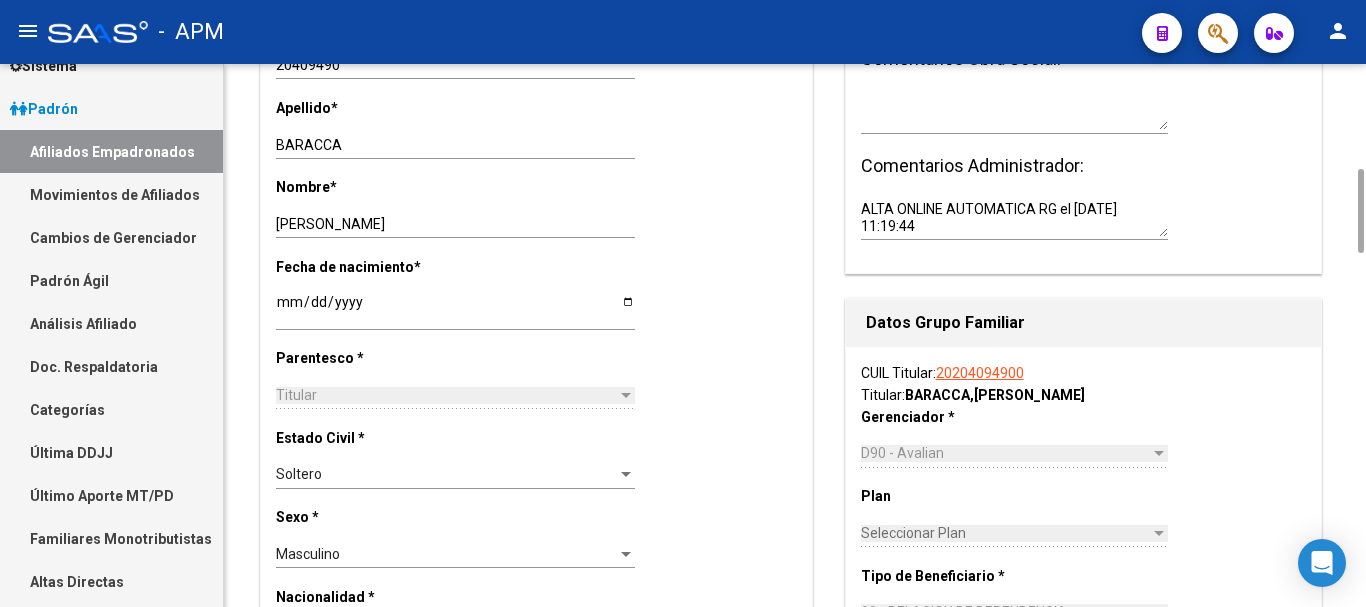 scroll, scrollTop: 0, scrollLeft: 0, axis: both 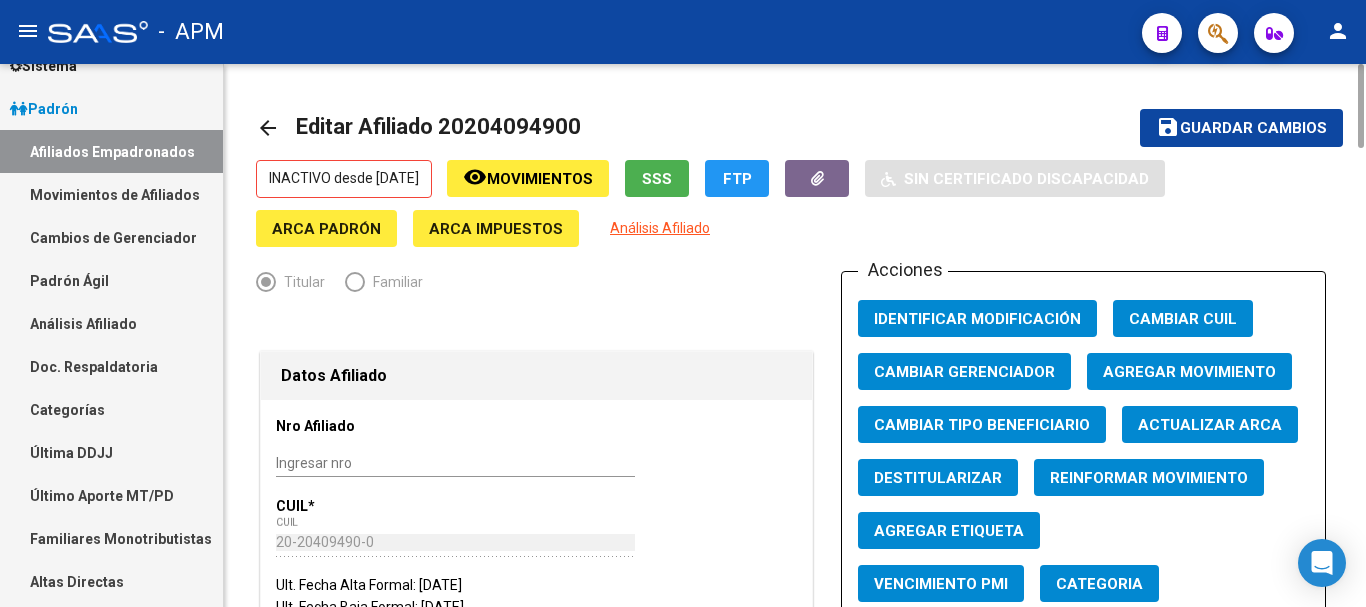click on "arrow_back" 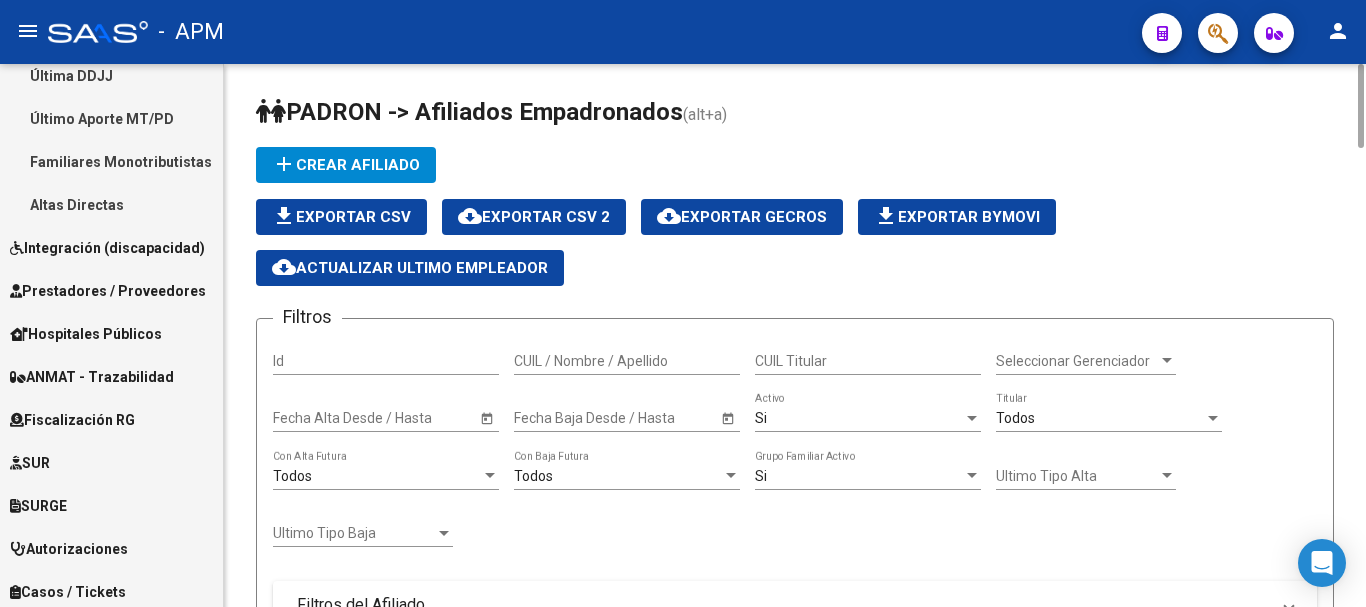 scroll, scrollTop: 555, scrollLeft: 0, axis: vertical 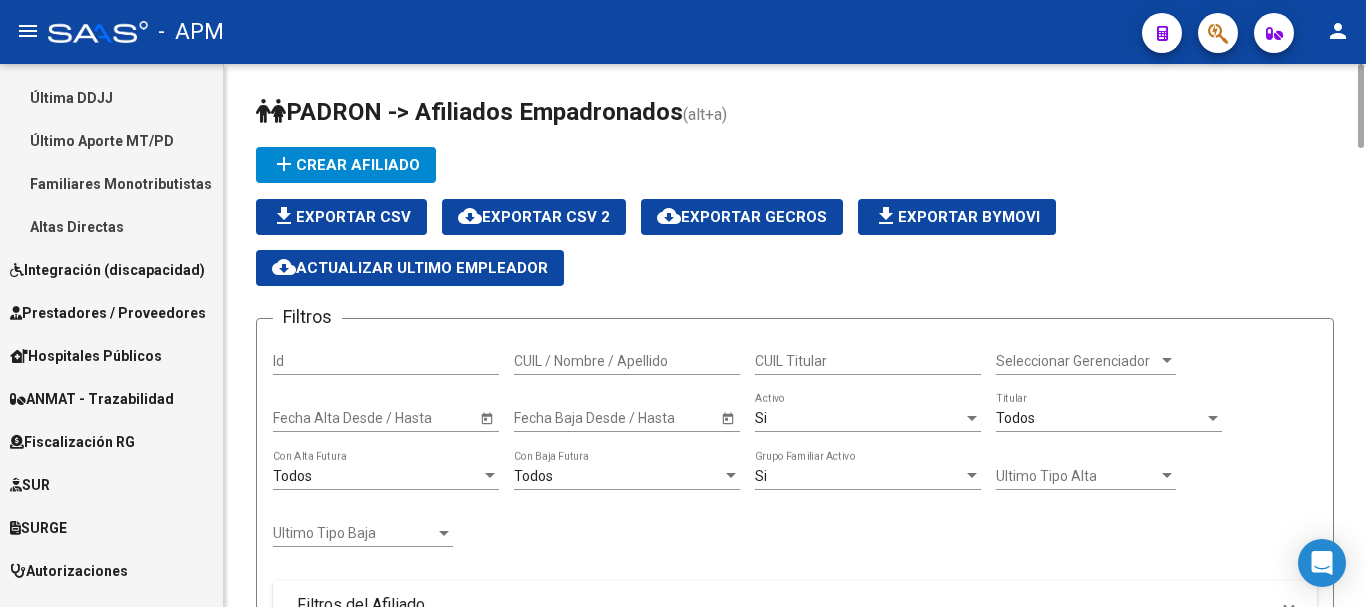 click on "Integración (discapacidad)" at bounding box center (107, 270) 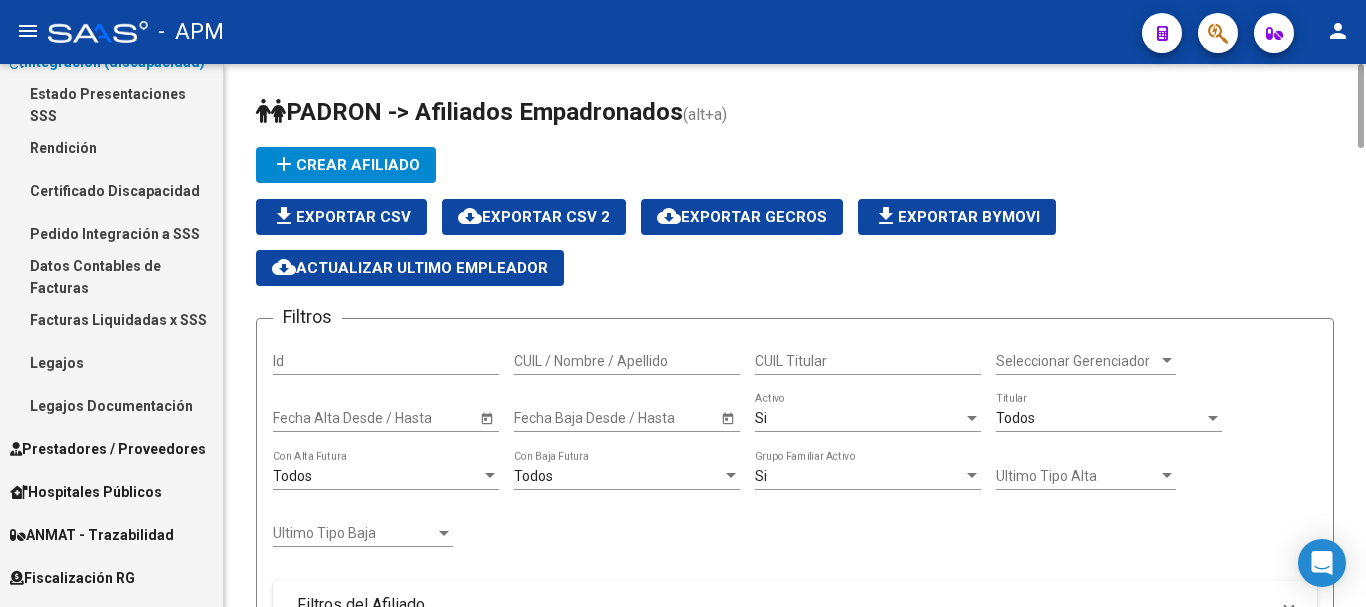 scroll, scrollTop: 255, scrollLeft: 0, axis: vertical 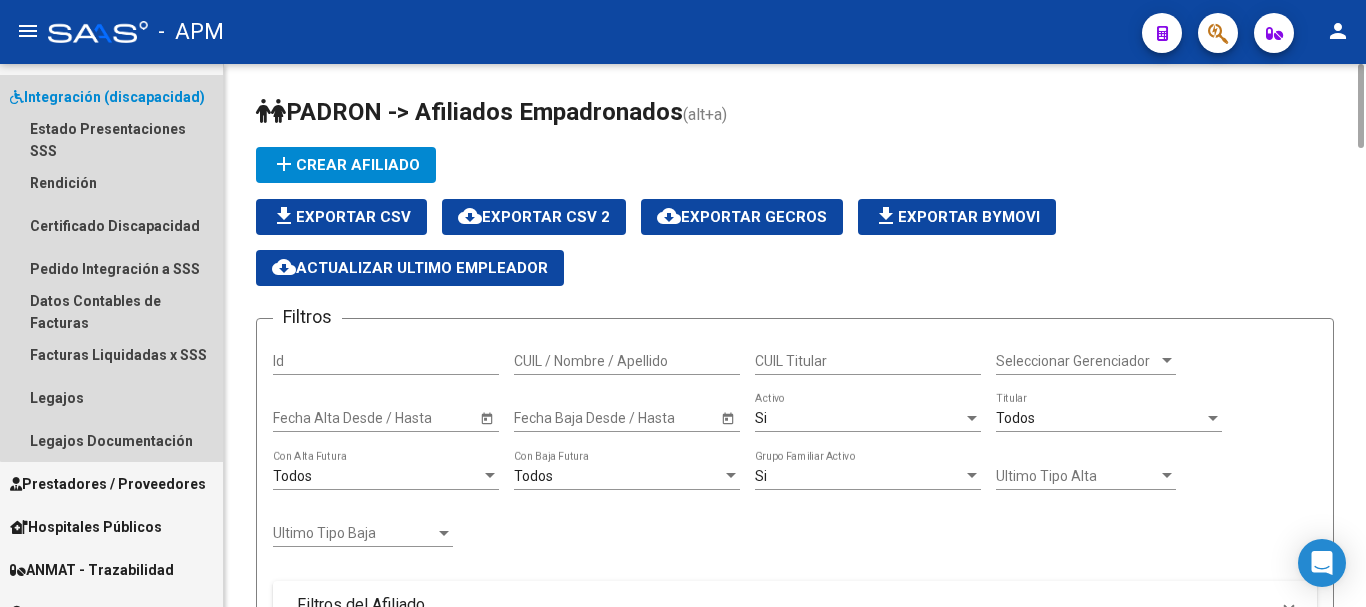 click on "Integración (discapacidad)" at bounding box center [107, 97] 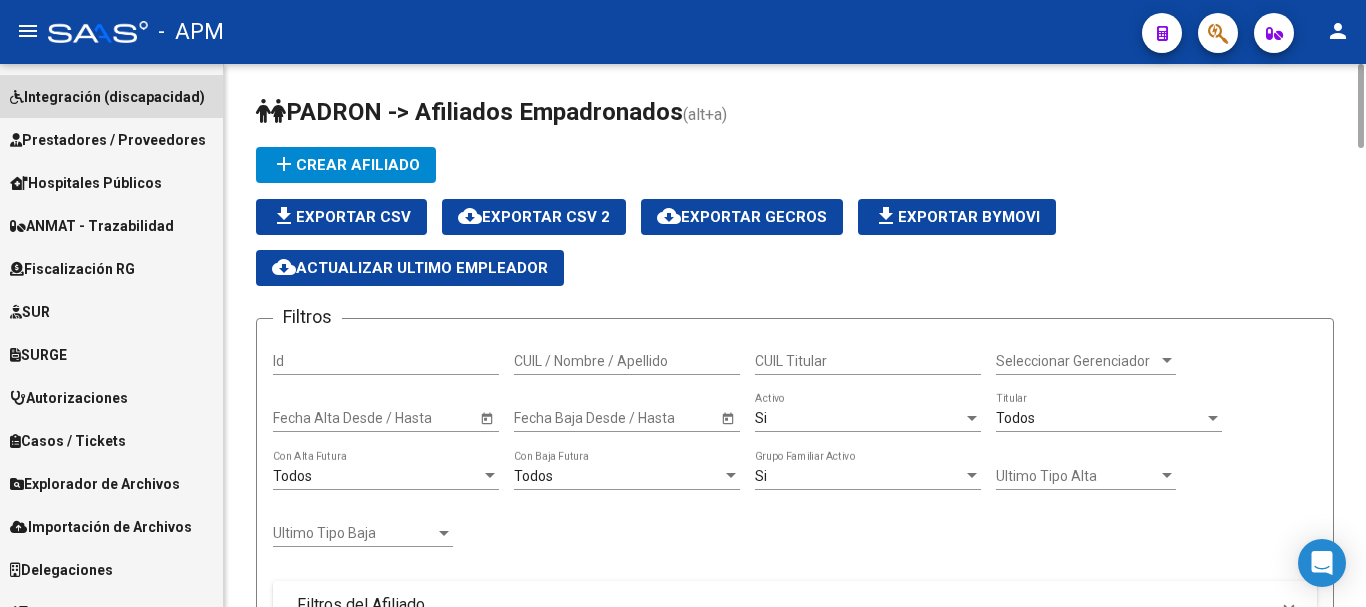click on "Integración (discapacidad)" at bounding box center [107, 97] 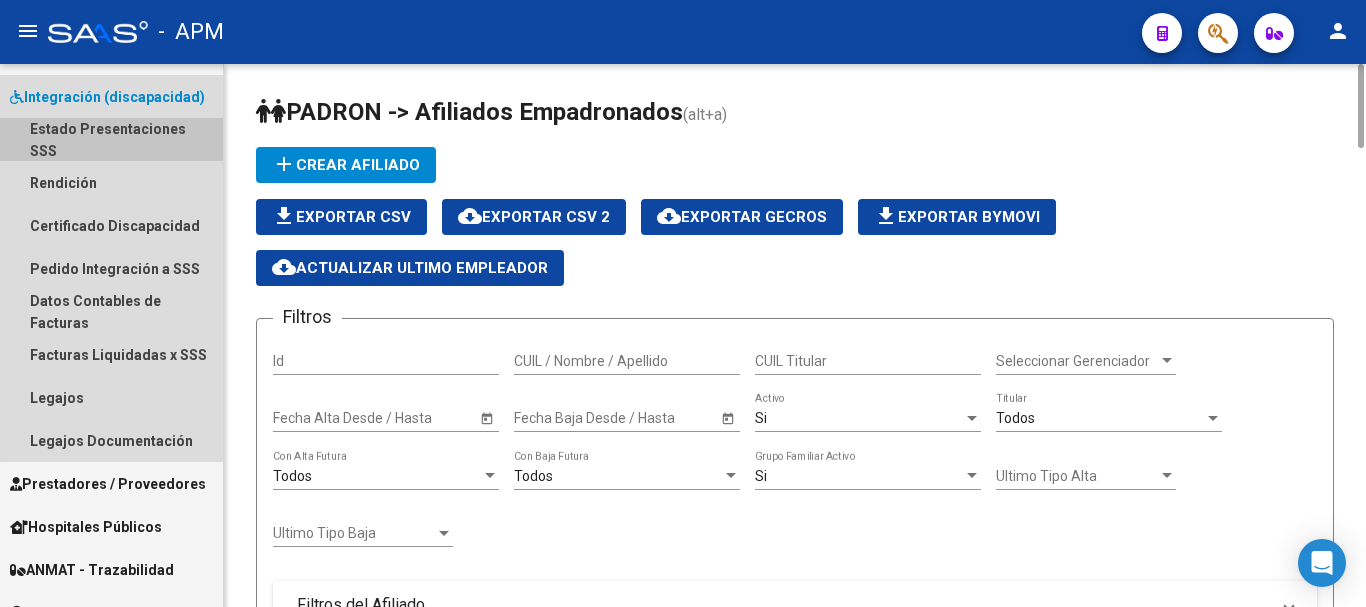 click on "Estado Presentaciones SSS" at bounding box center (111, 139) 